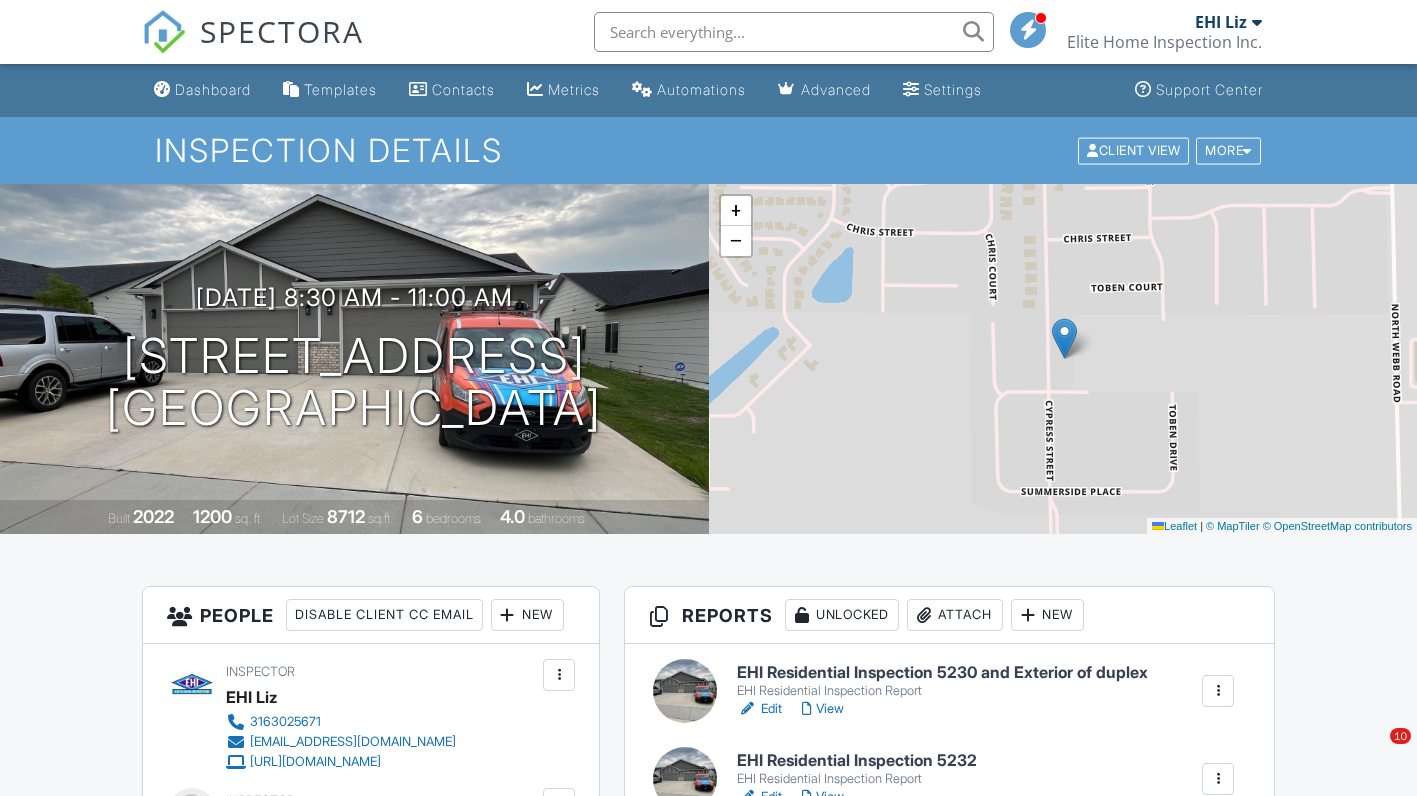 scroll, scrollTop: 0, scrollLeft: 0, axis: both 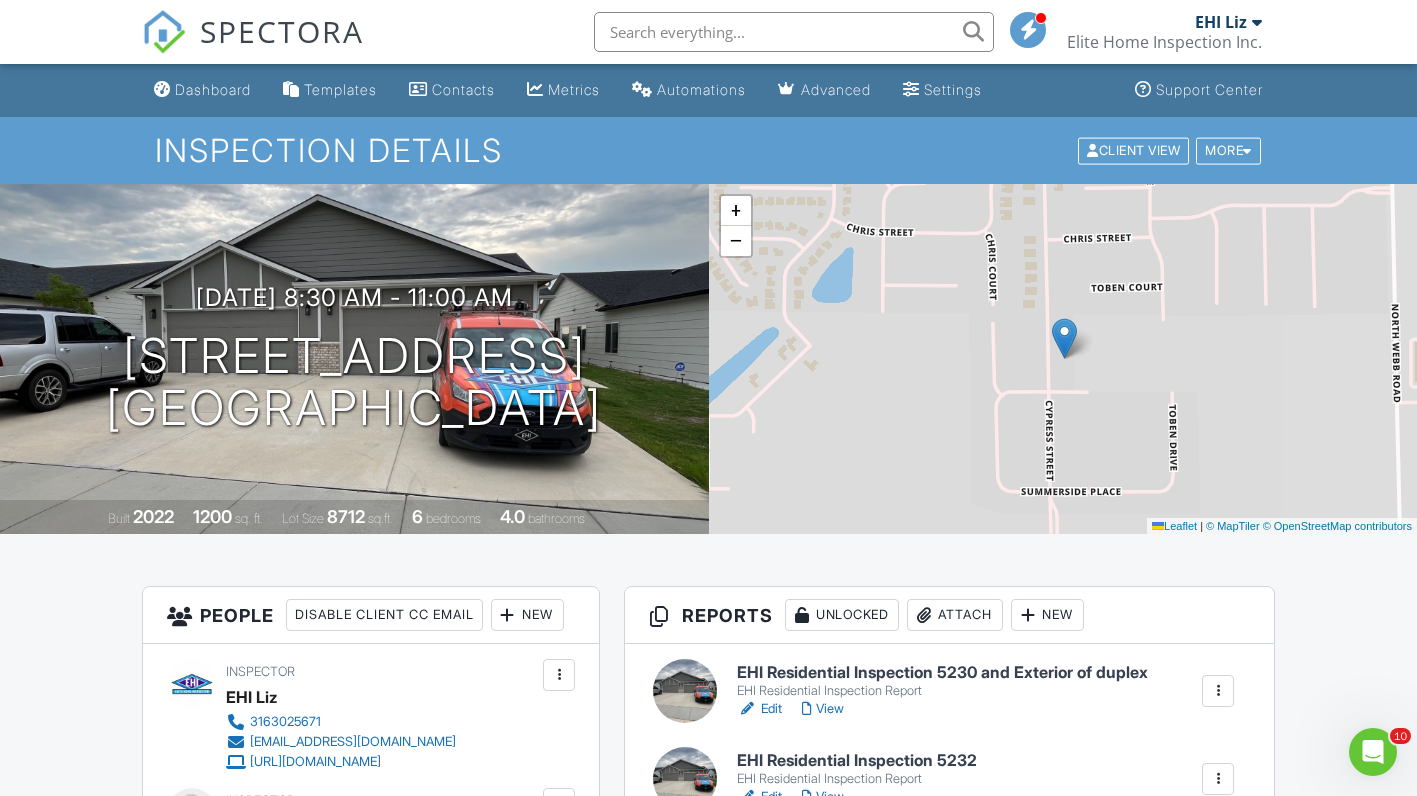 click on "Dashboard" at bounding box center [213, 89] 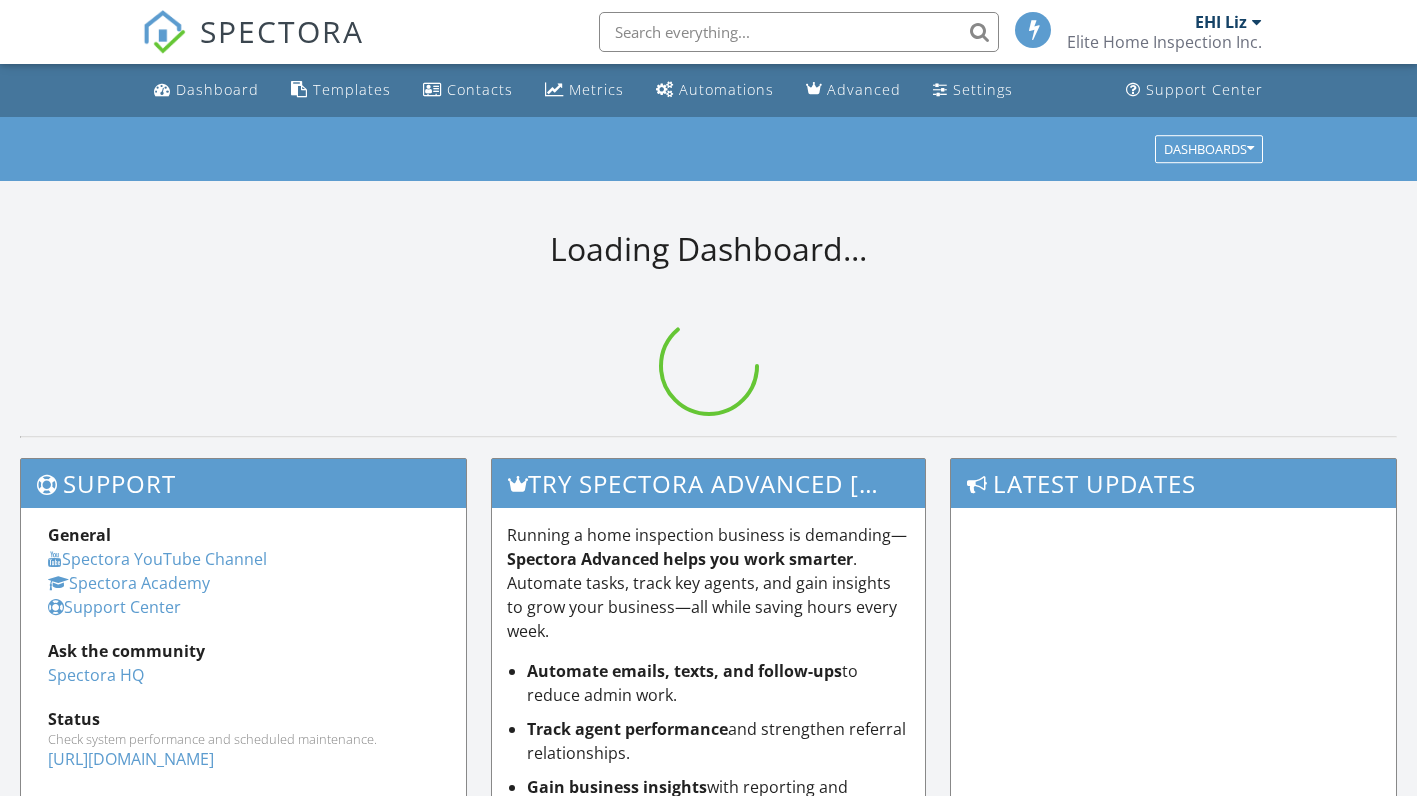 scroll, scrollTop: 0, scrollLeft: 0, axis: both 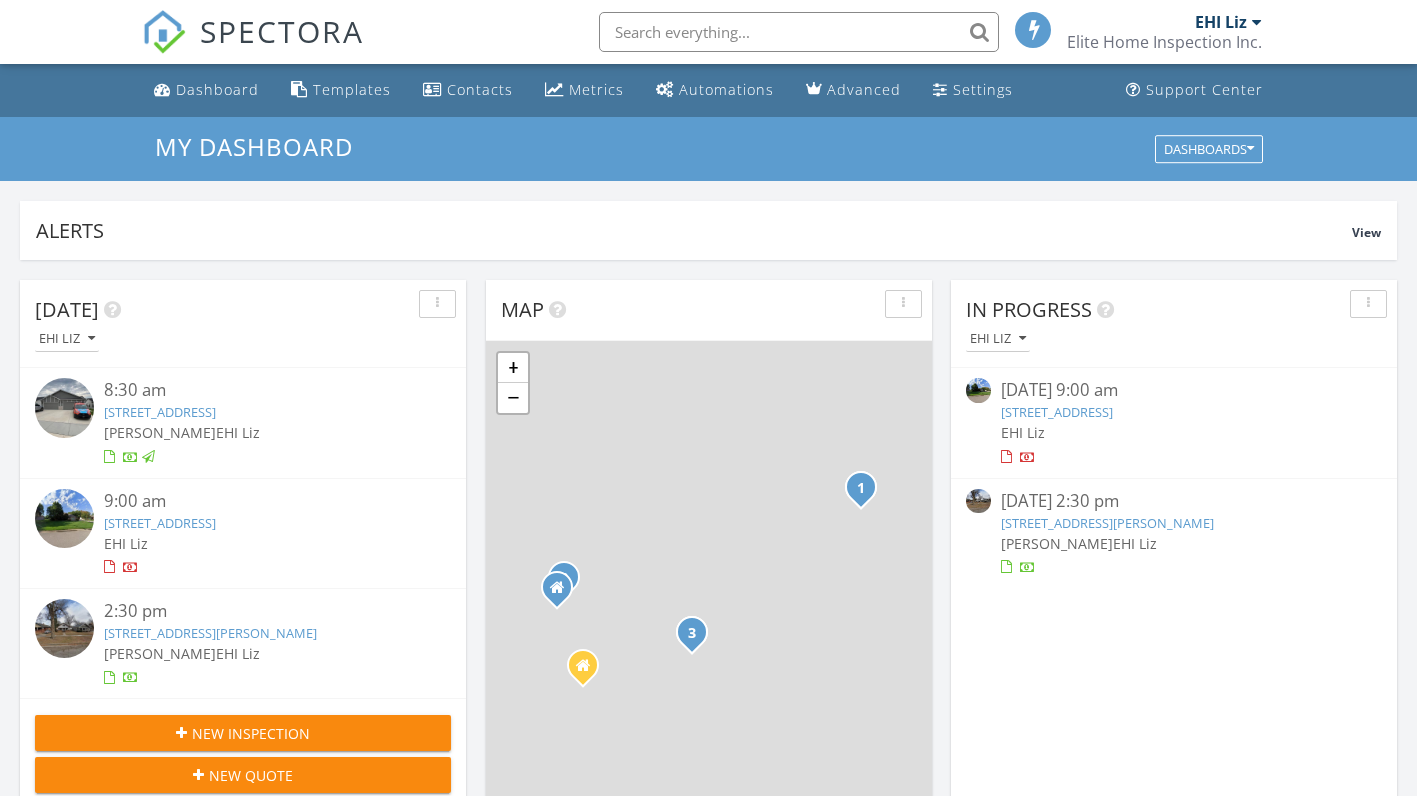 click on "834 N Carter, Wichita, KS 67203" at bounding box center [210, 633] 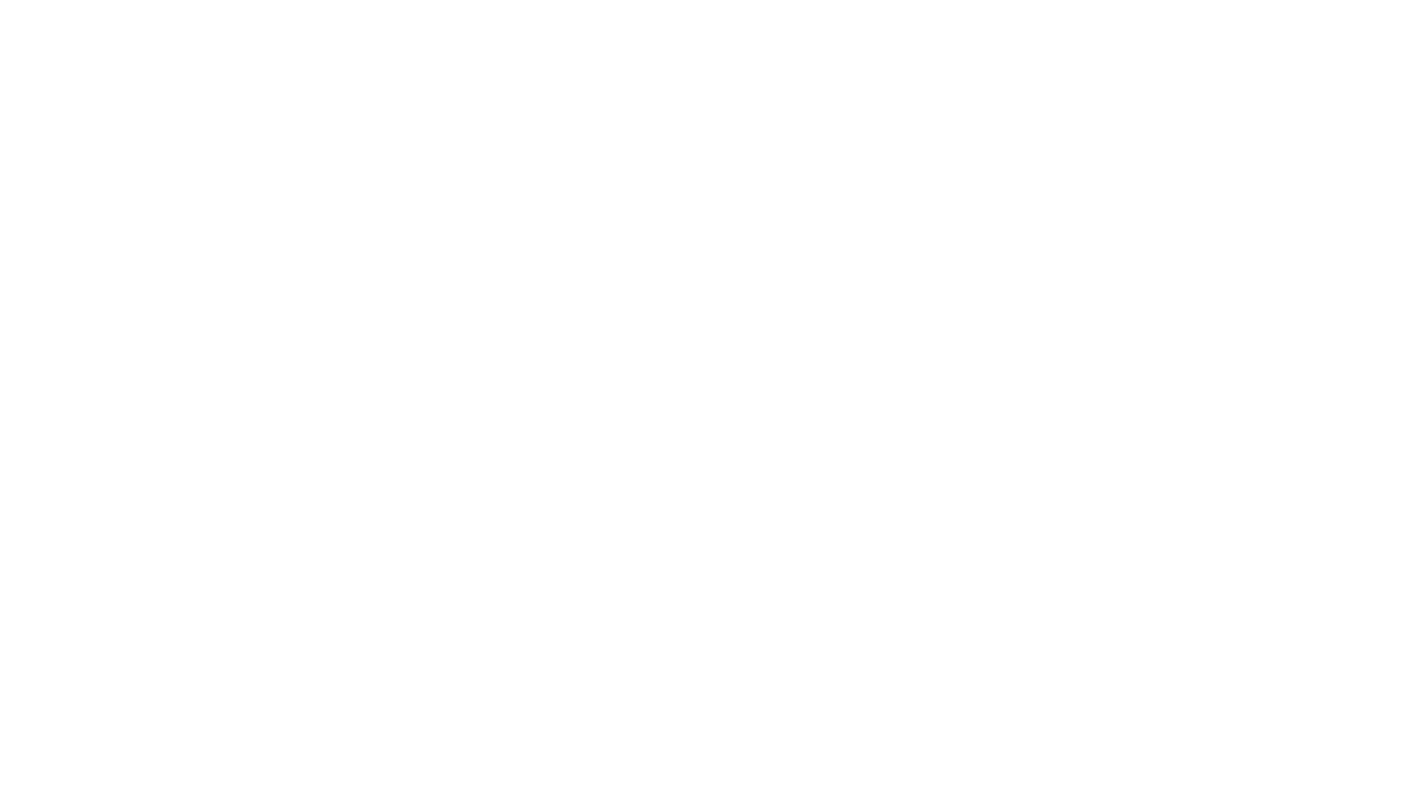 scroll, scrollTop: 0, scrollLeft: 0, axis: both 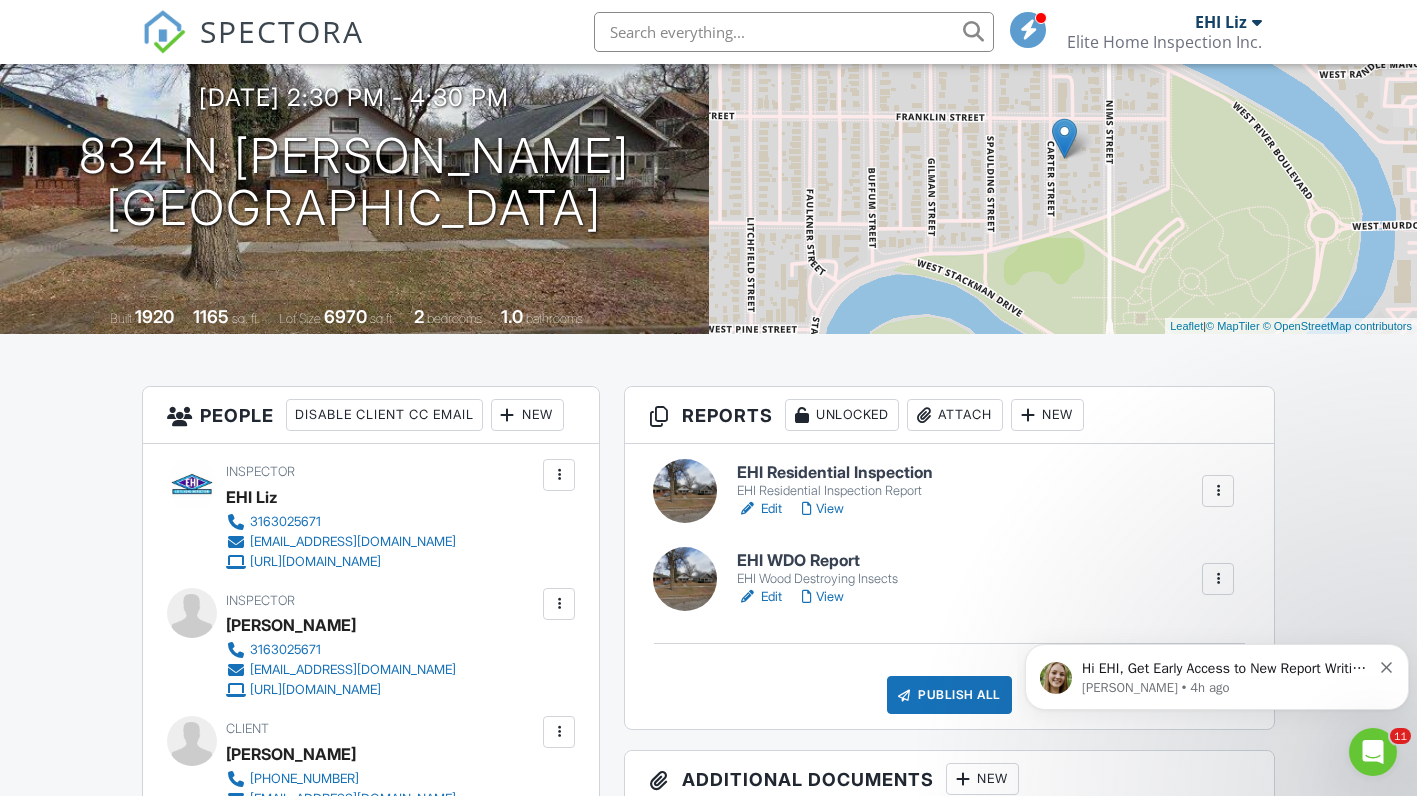 click on "EHI WDO Report" at bounding box center (817, 561) 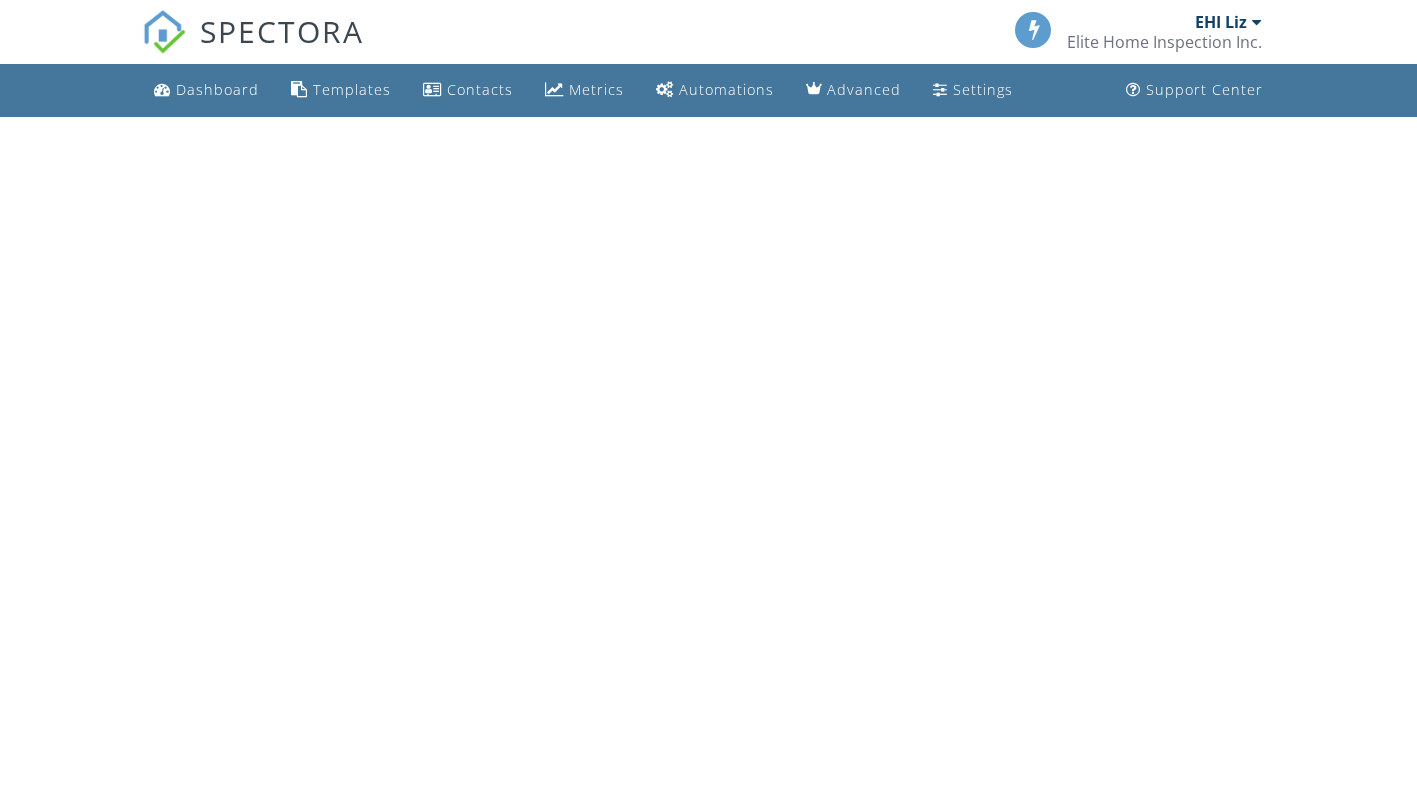 scroll, scrollTop: 0, scrollLeft: 0, axis: both 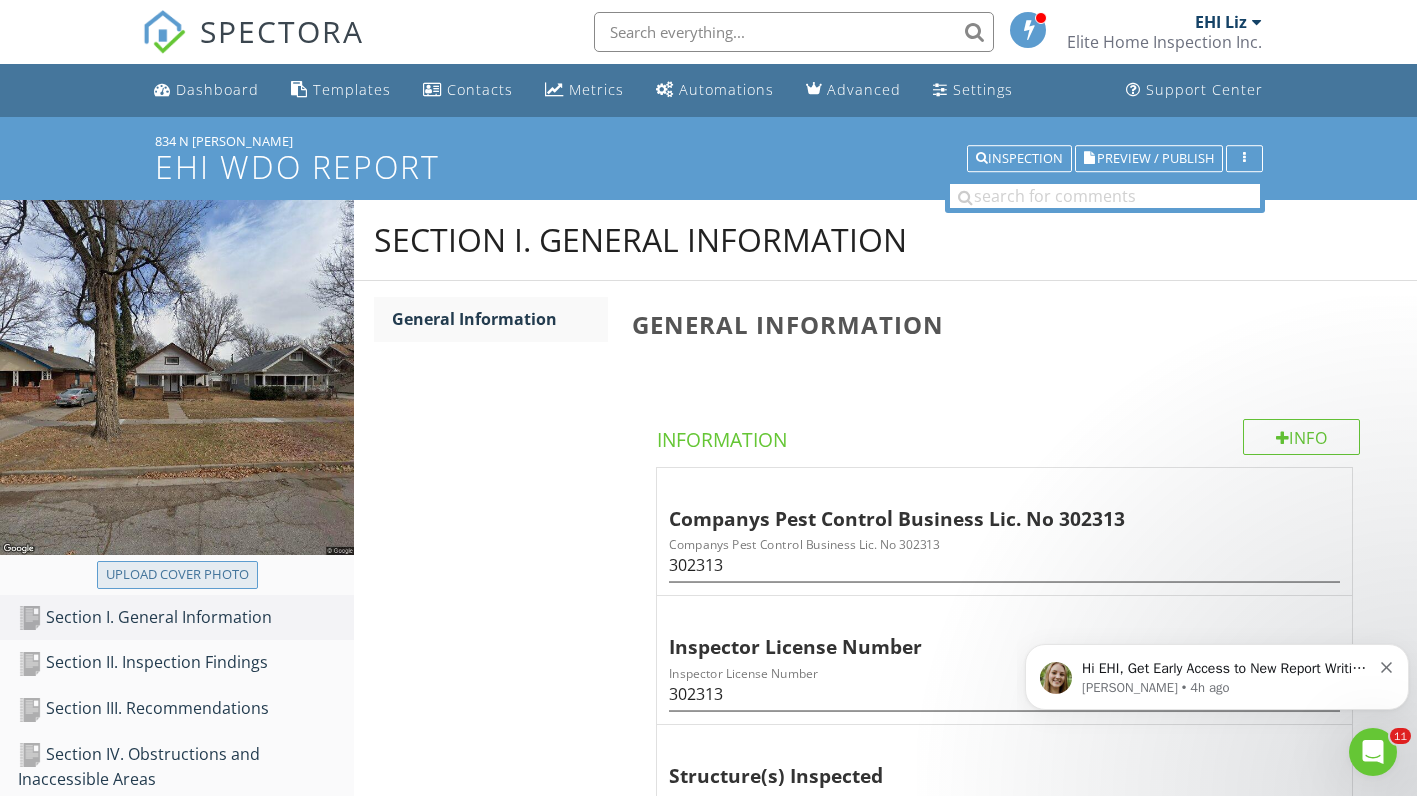 click on "Upload cover photo" at bounding box center [177, 575] 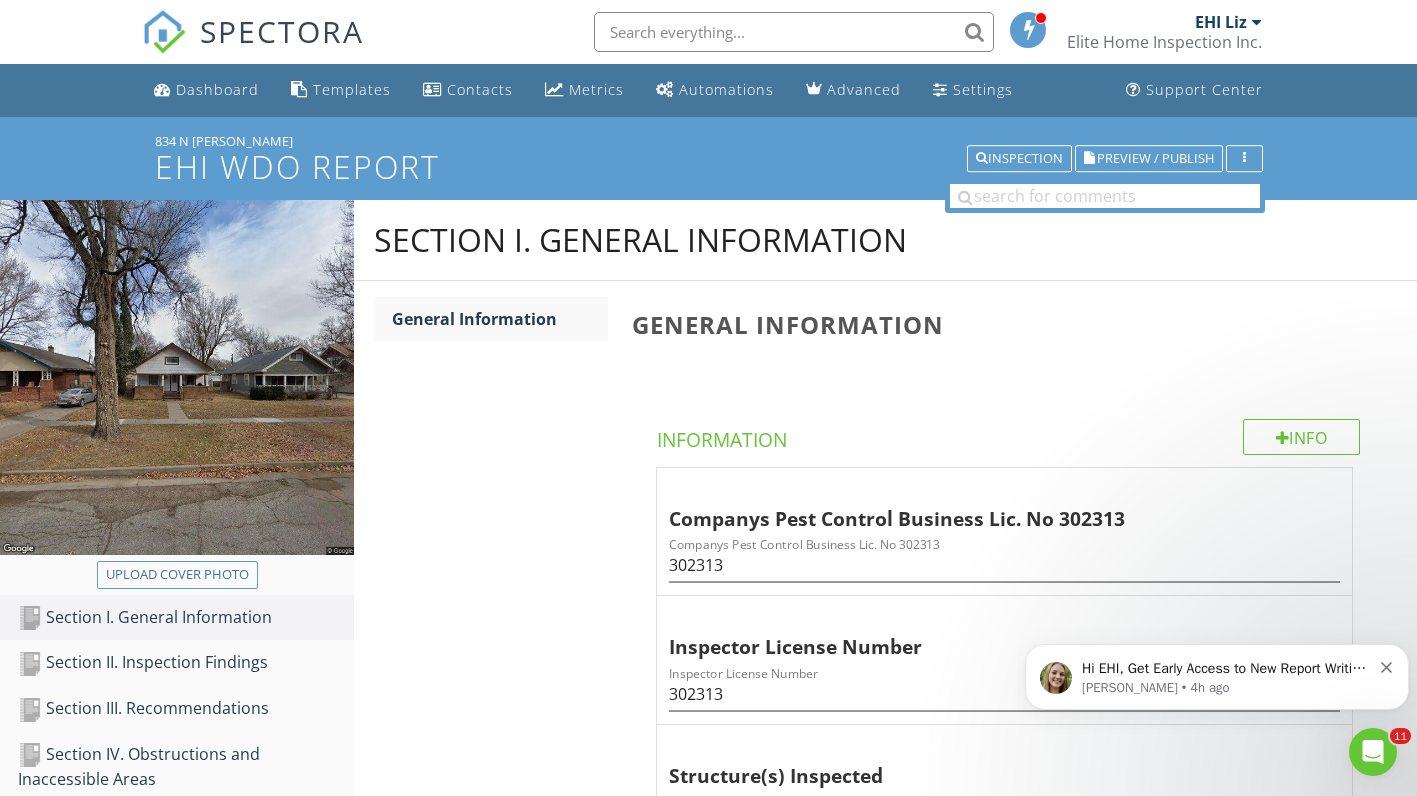 type on "C:\fakepath\834 N Carter.jpg" 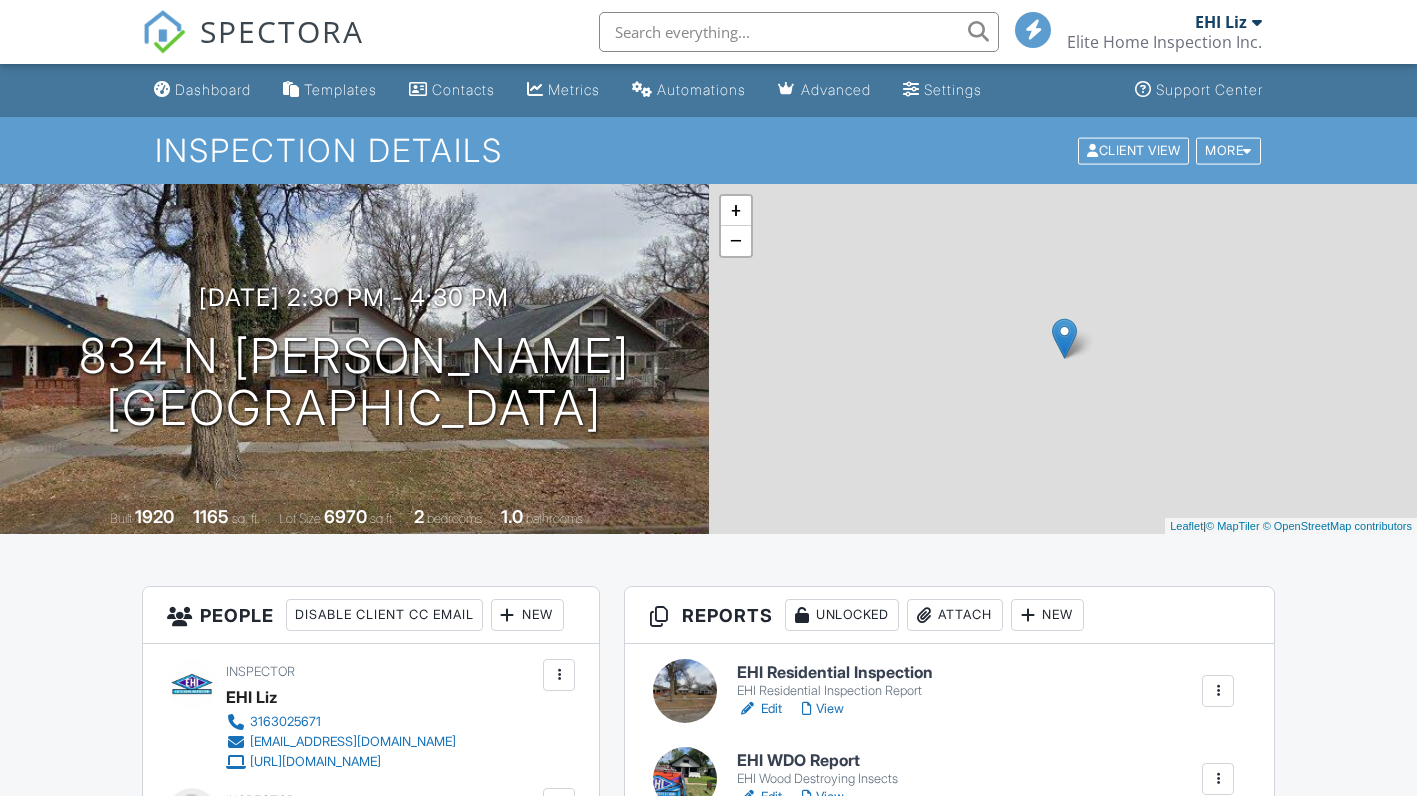 scroll, scrollTop: 0, scrollLeft: 0, axis: both 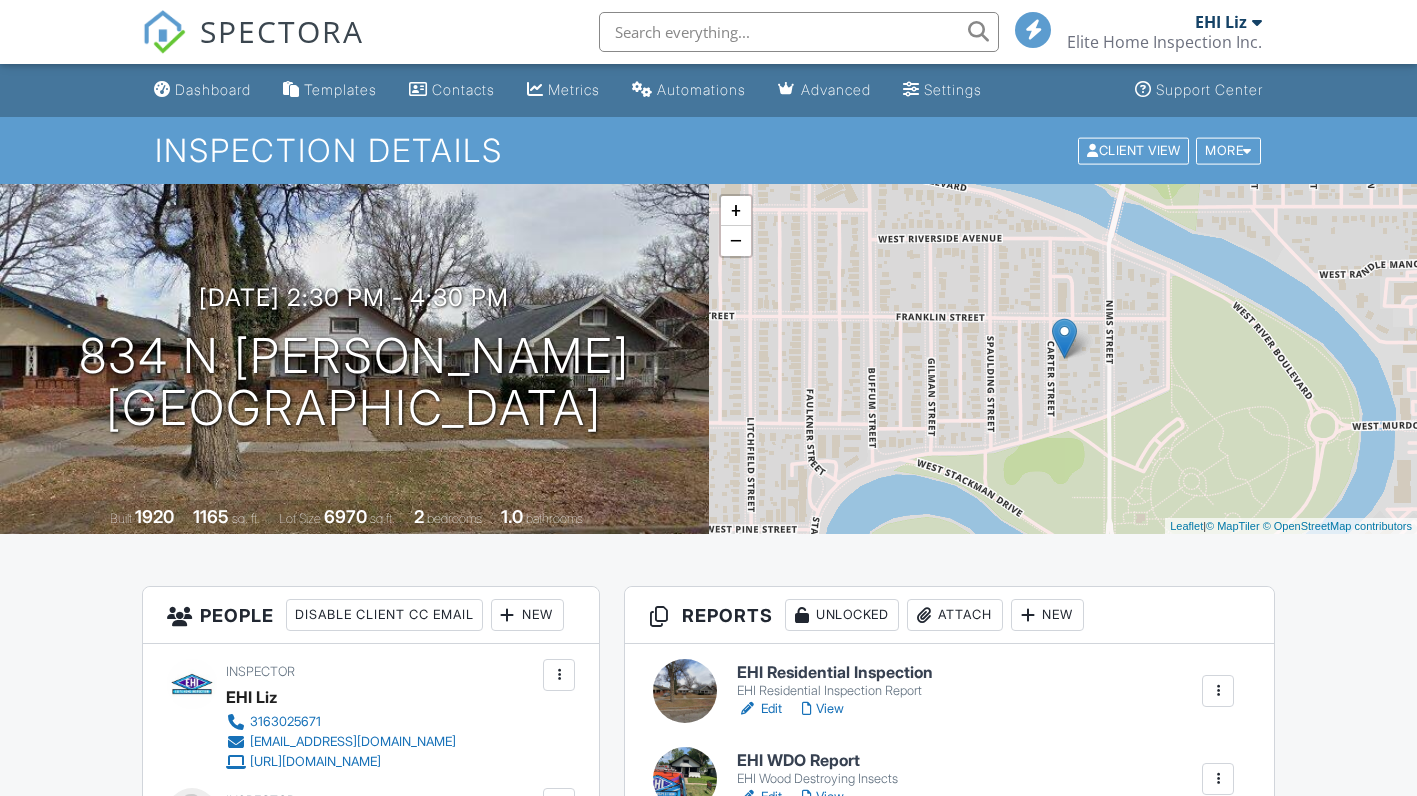 click on "EHI Residential Inspection" at bounding box center [835, 673] 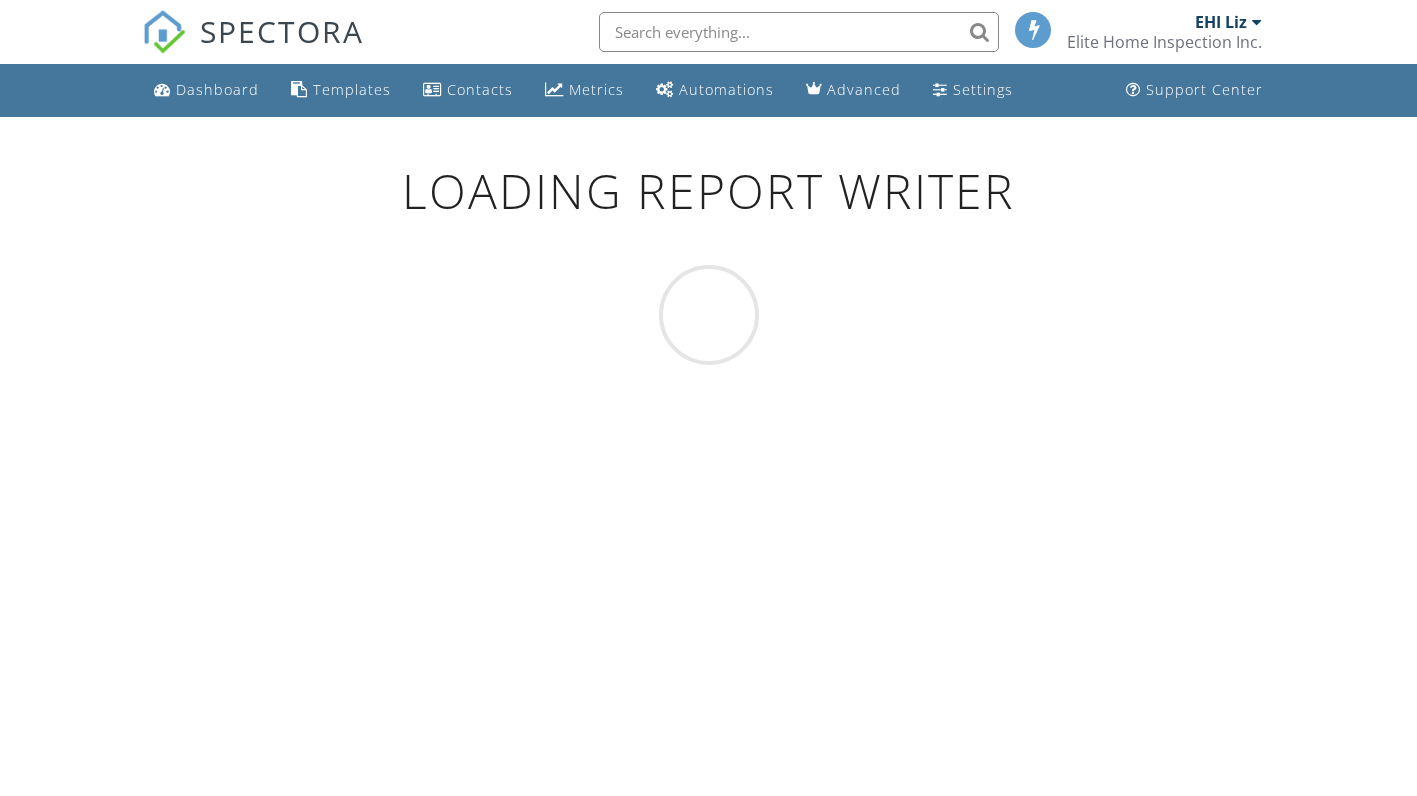 scroll, scrollTop: 0, scrollLeft: 0, axis: both 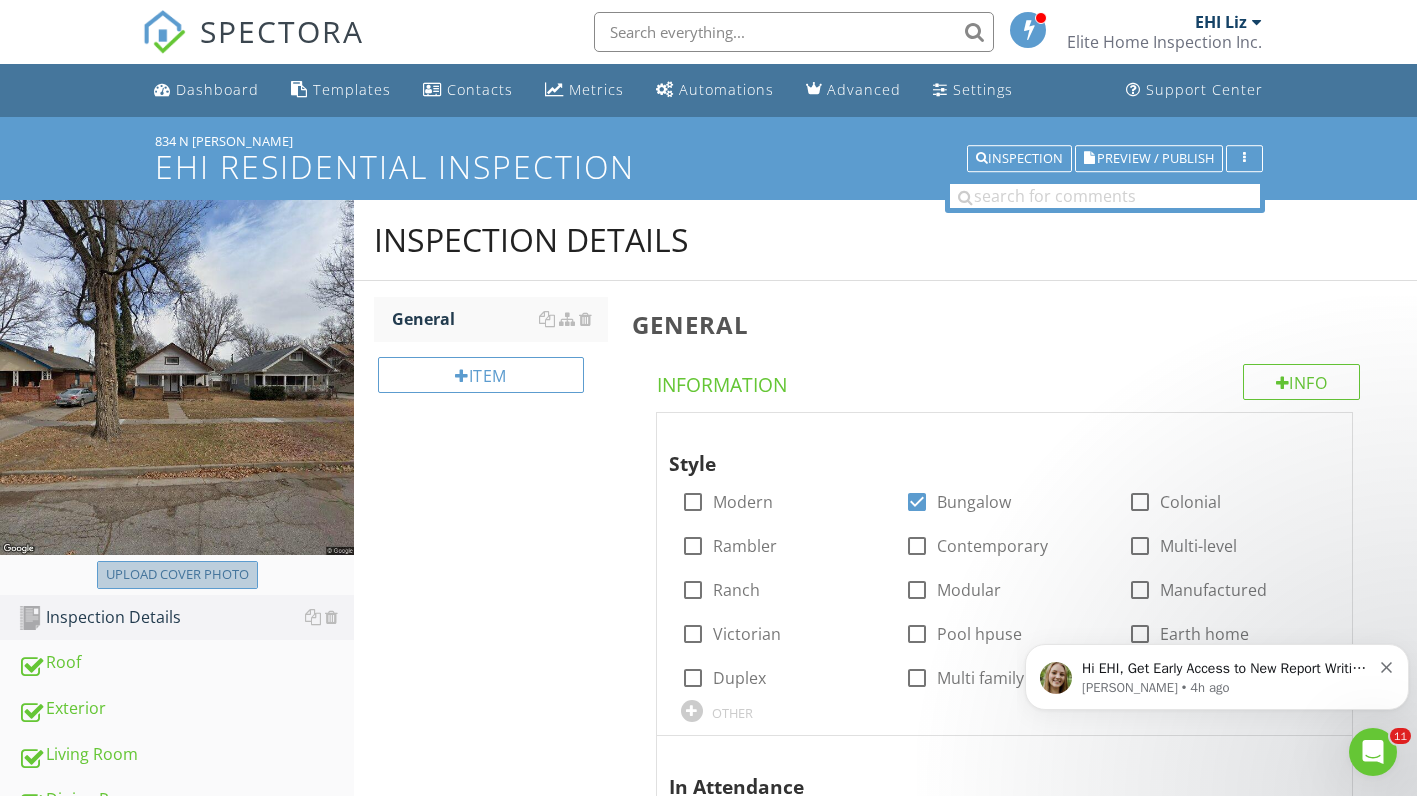 click on "Upload cover photo" at bounding box center [177, 575] 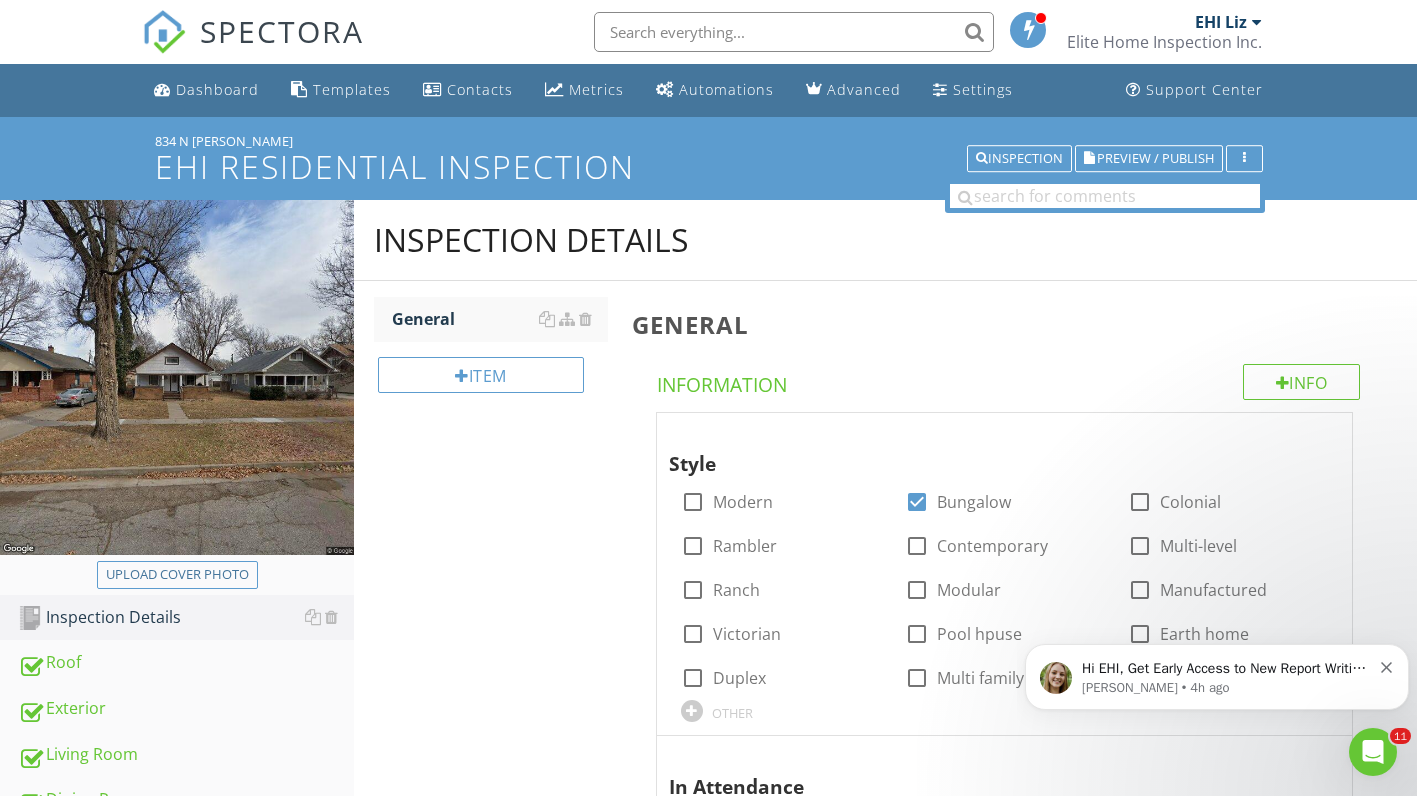 type on "C:\fakepath\834 N Carter.jpg" 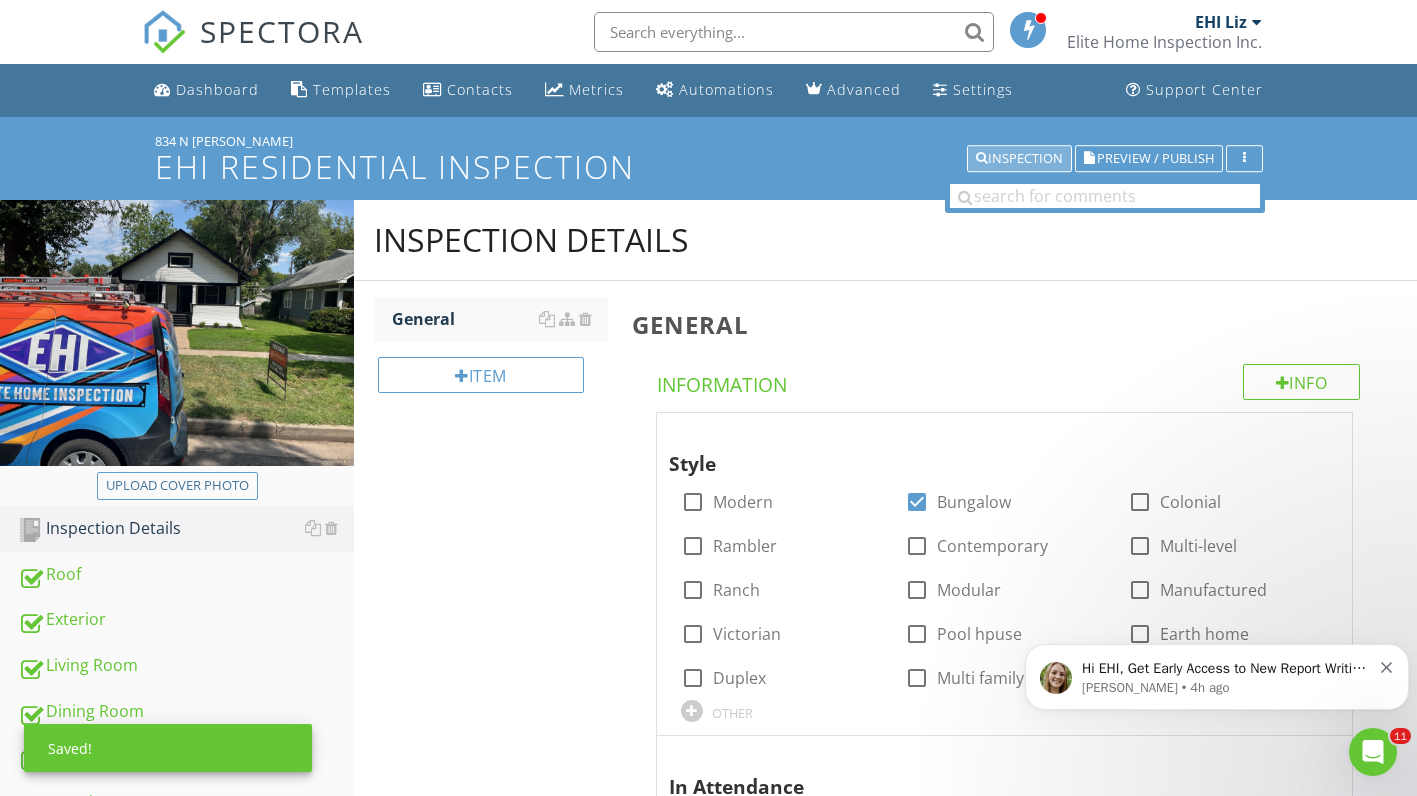 click on "Inspection" at bounding box center [1019, 159] 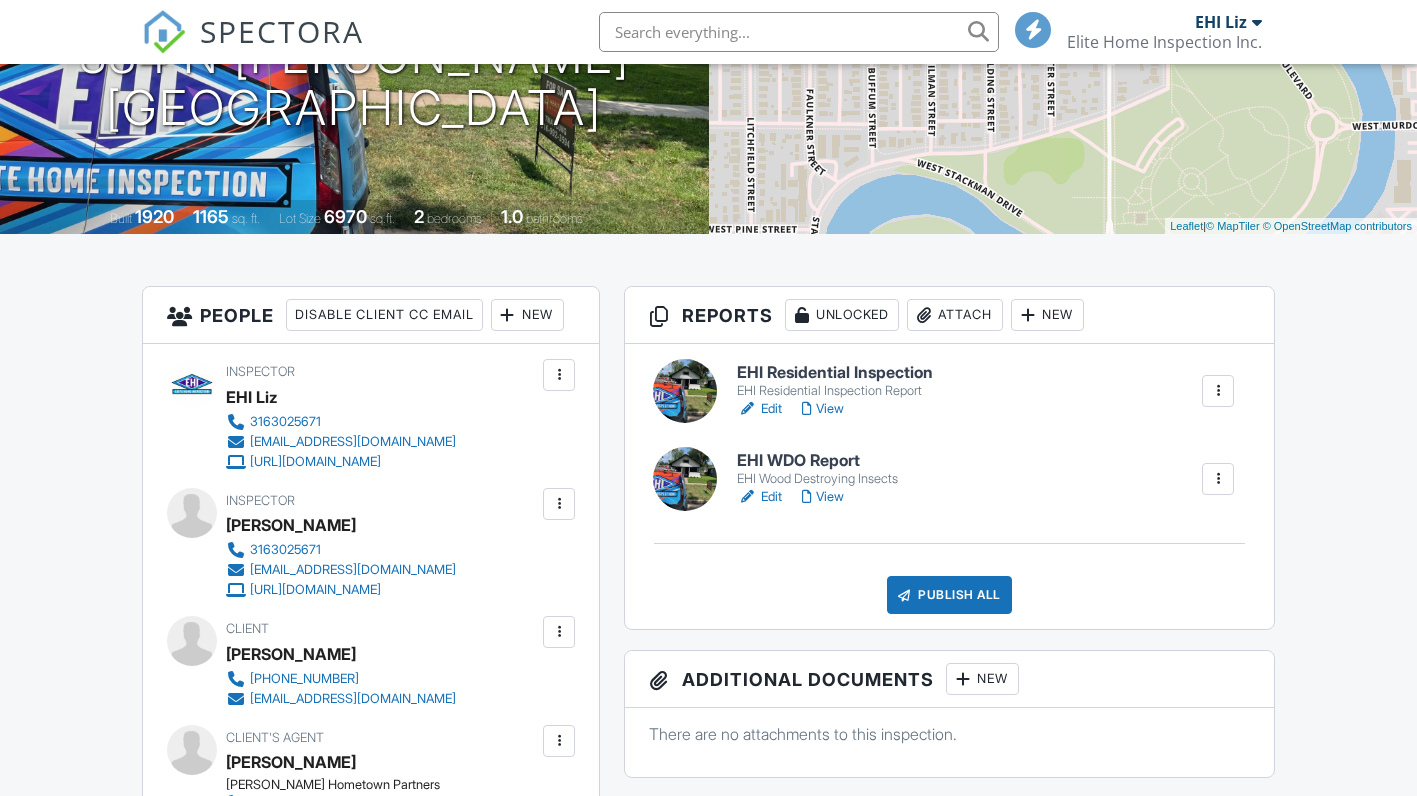 scroll, scrollTop: 300, scrollLeft: 0, axis: vertical 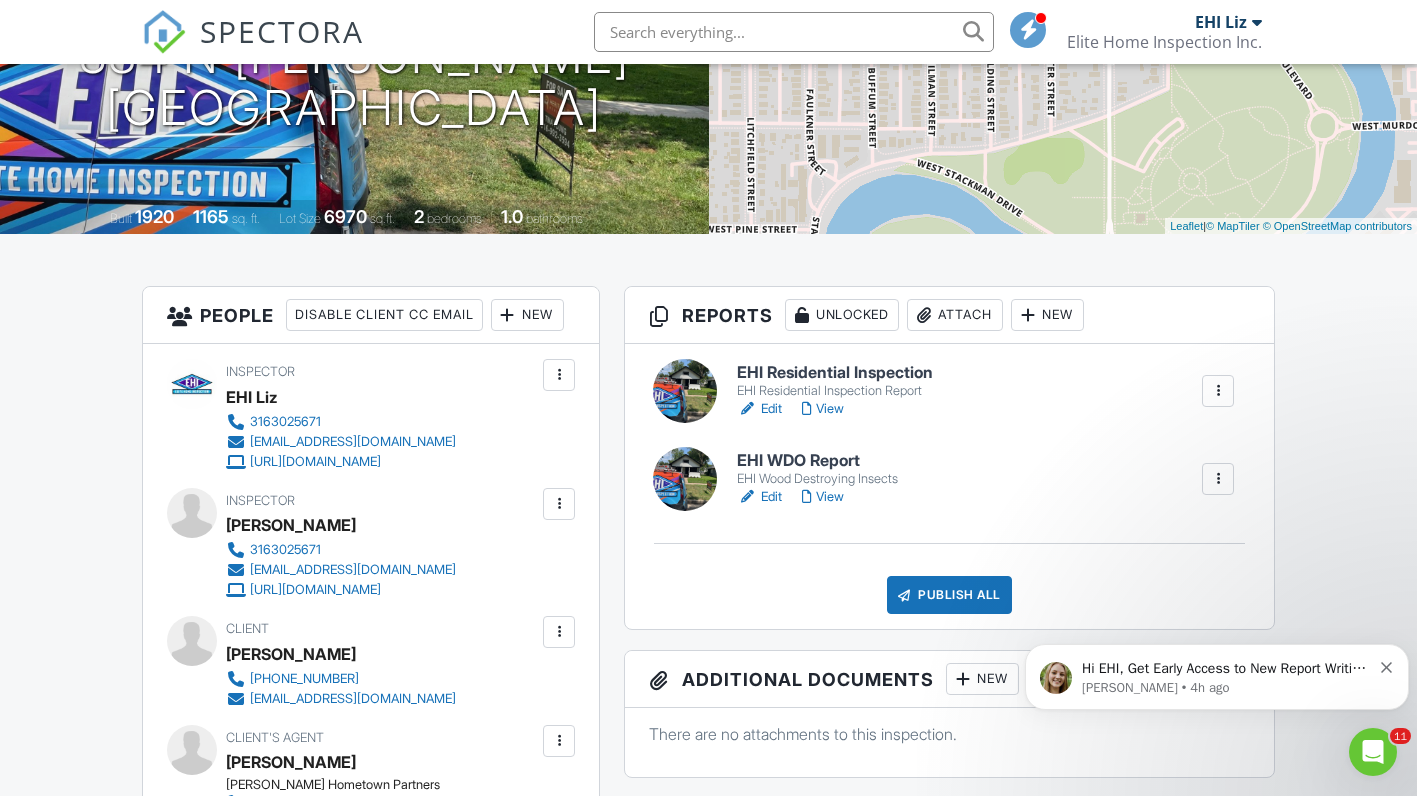 click on "EHI Residential Inspection" at bounding box center (835, 373) 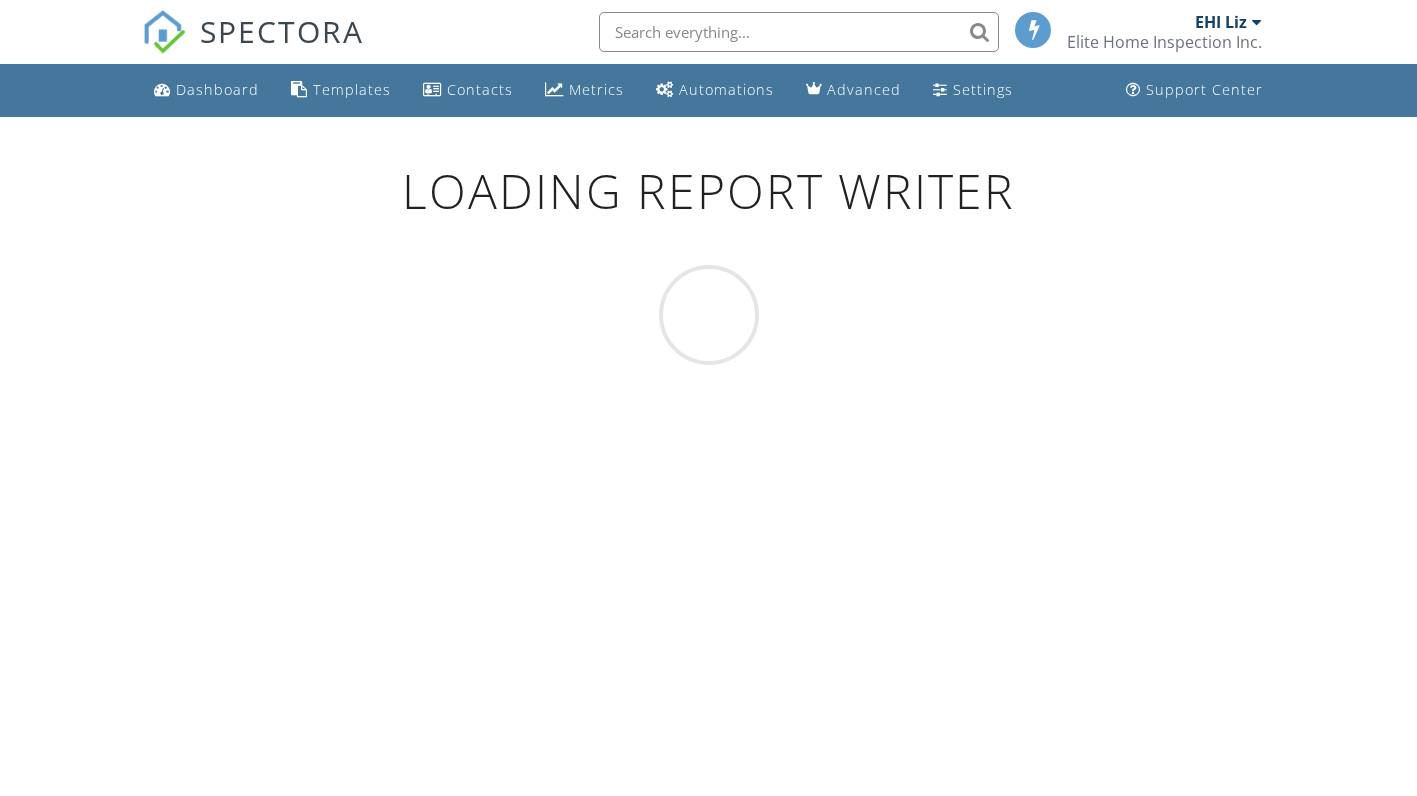 scroll, scrollTop: 0, scrollLeft: 0, axis: both 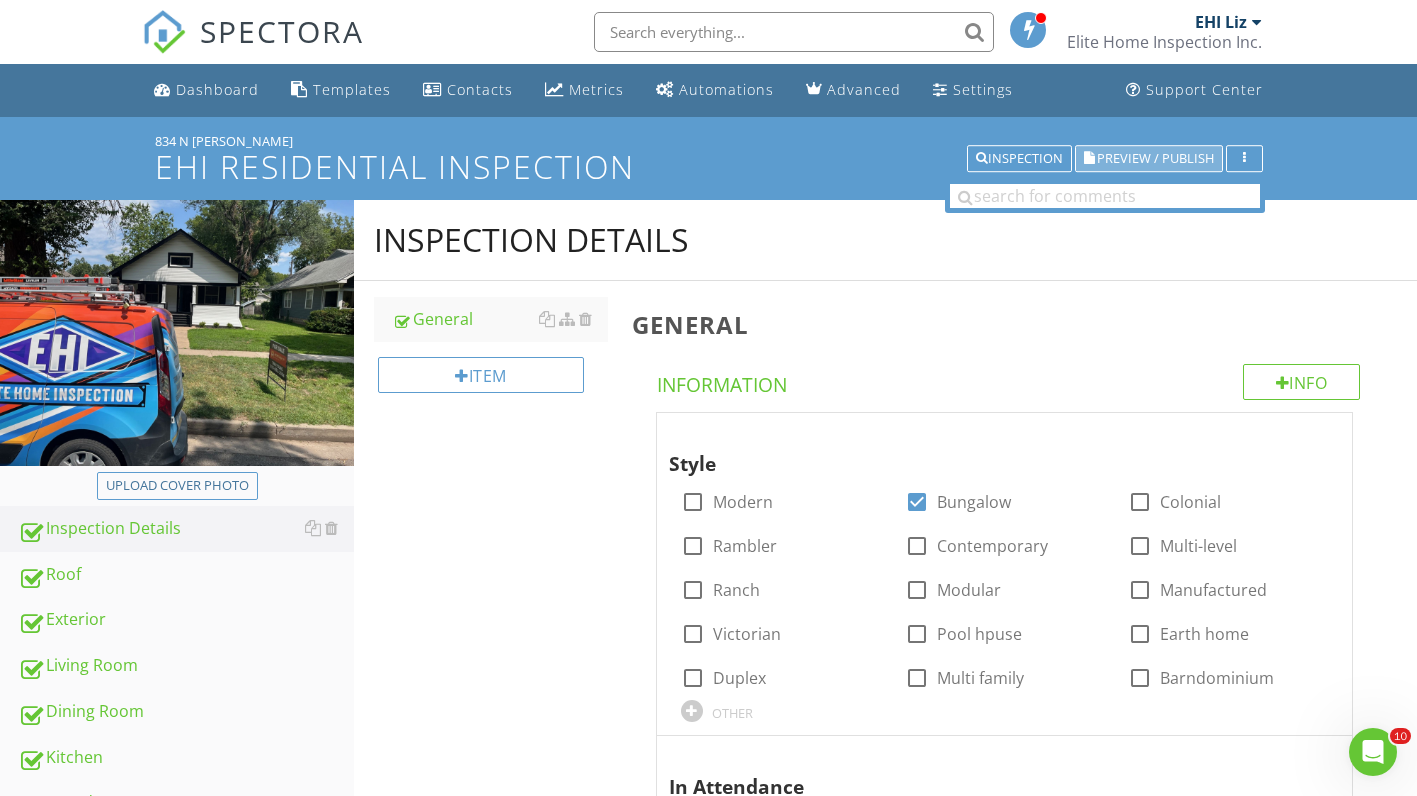 click on "Preview / Publish" at bounding box center [1155, 158] 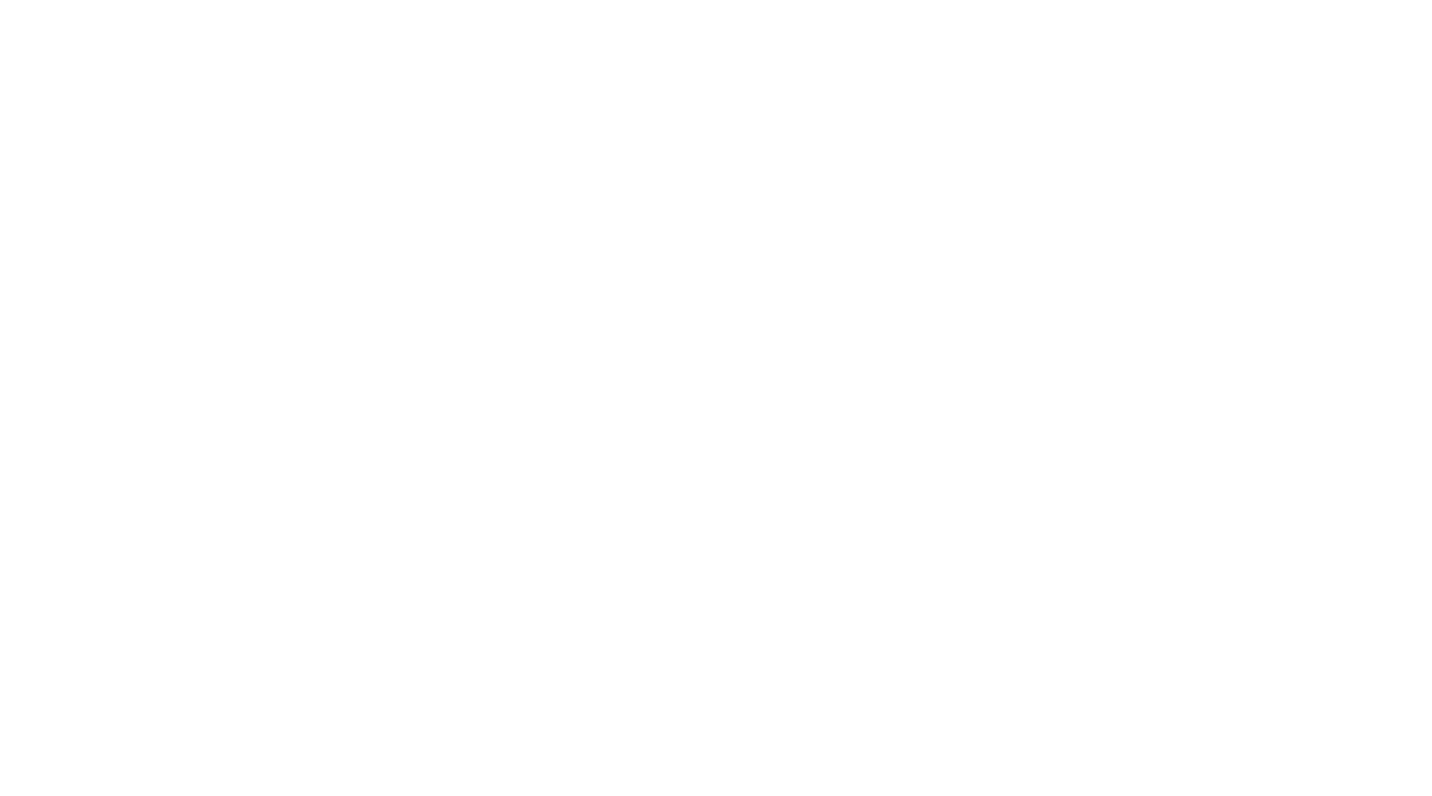 scroll, scrollTop: 0, scrollLeft: 0, axis: both 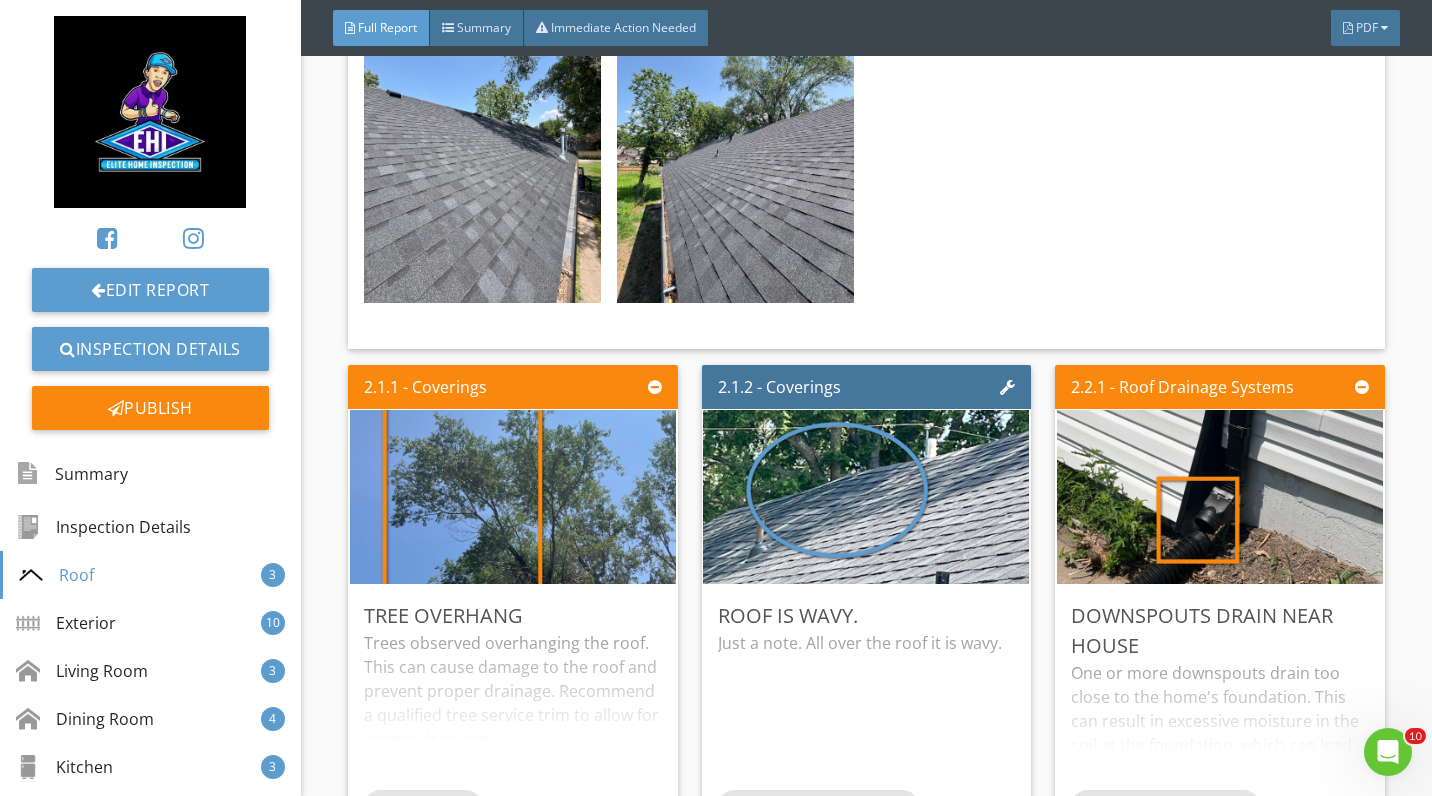 click at bounding box center [513, 497] 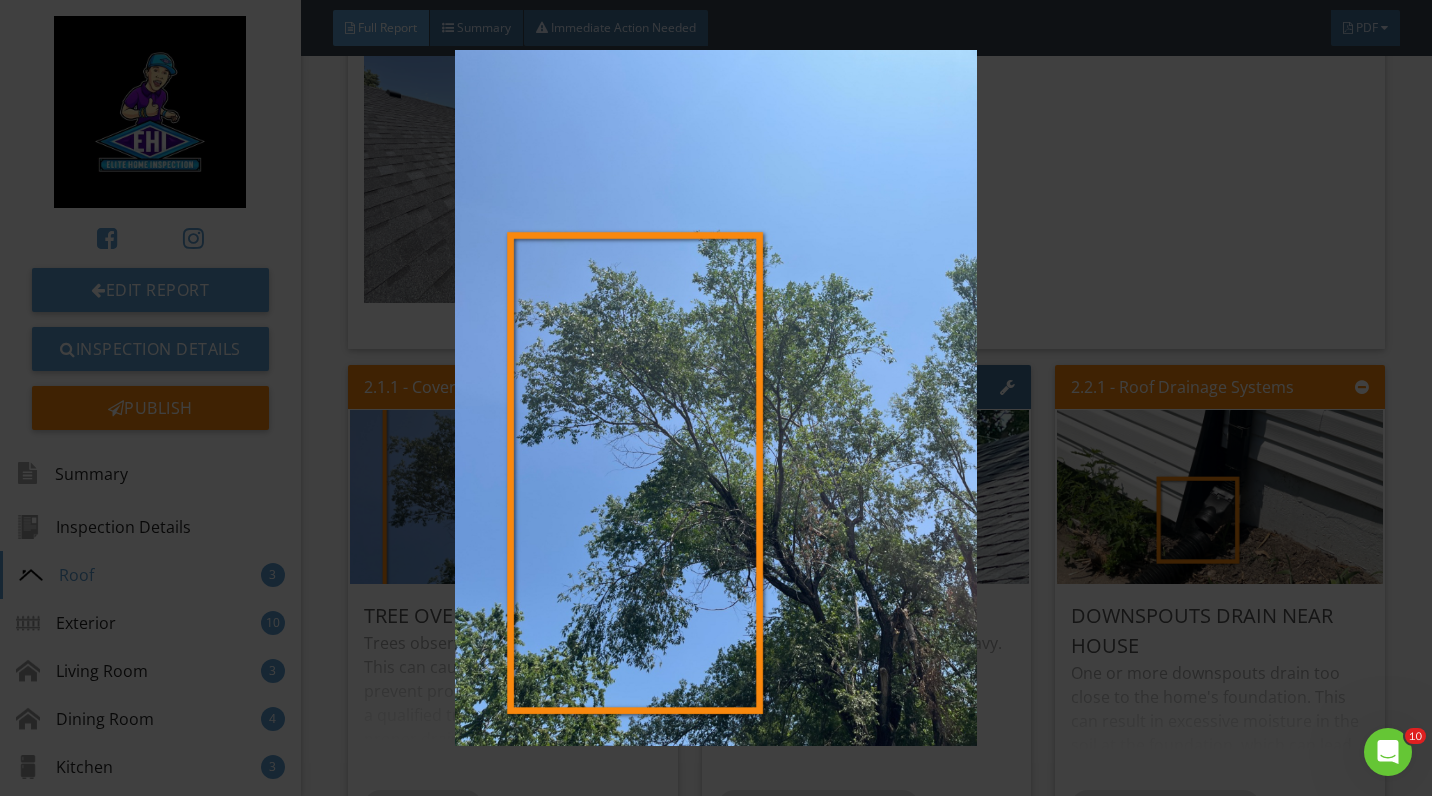 click at bounding box center (716, 397) 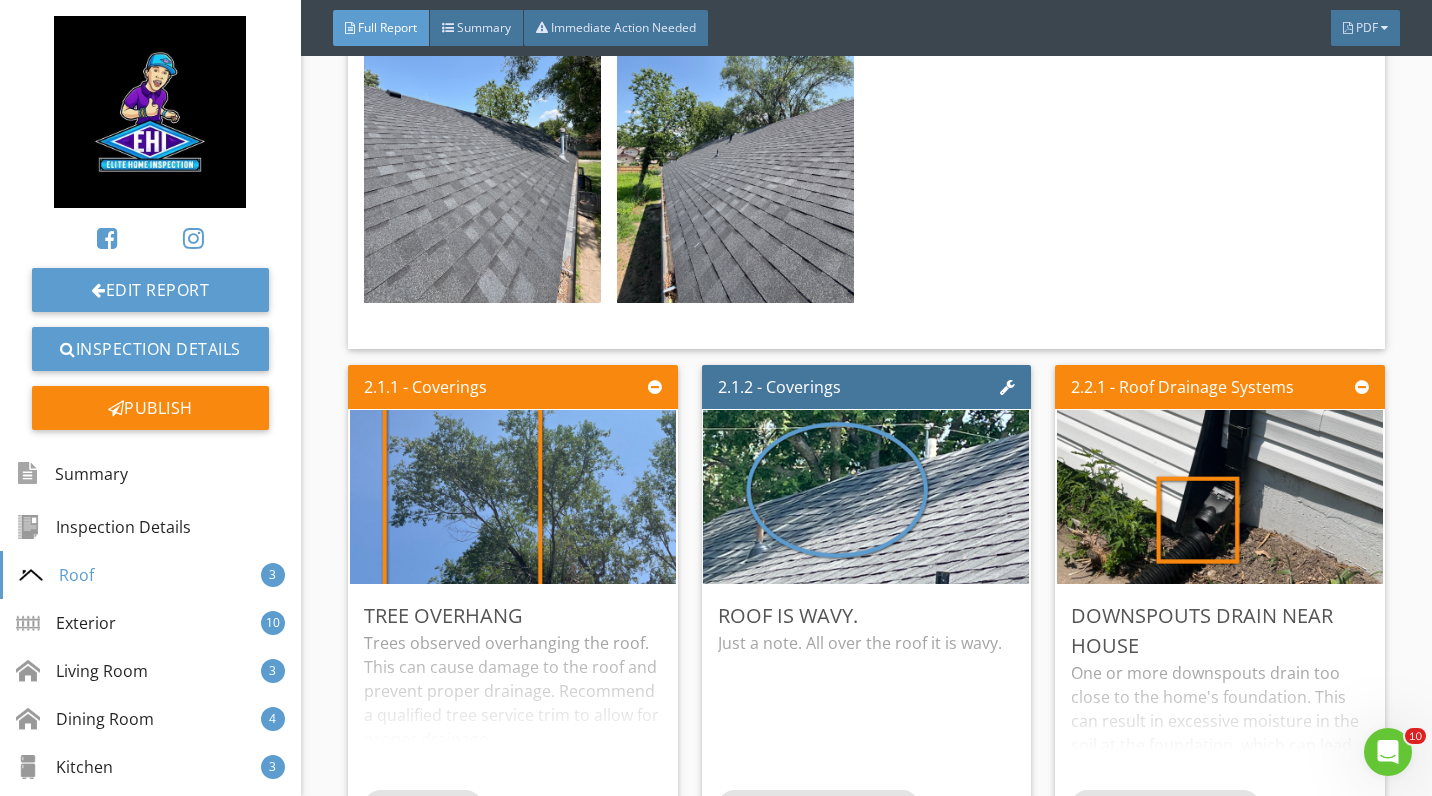 click at bounding box center [866, 497] 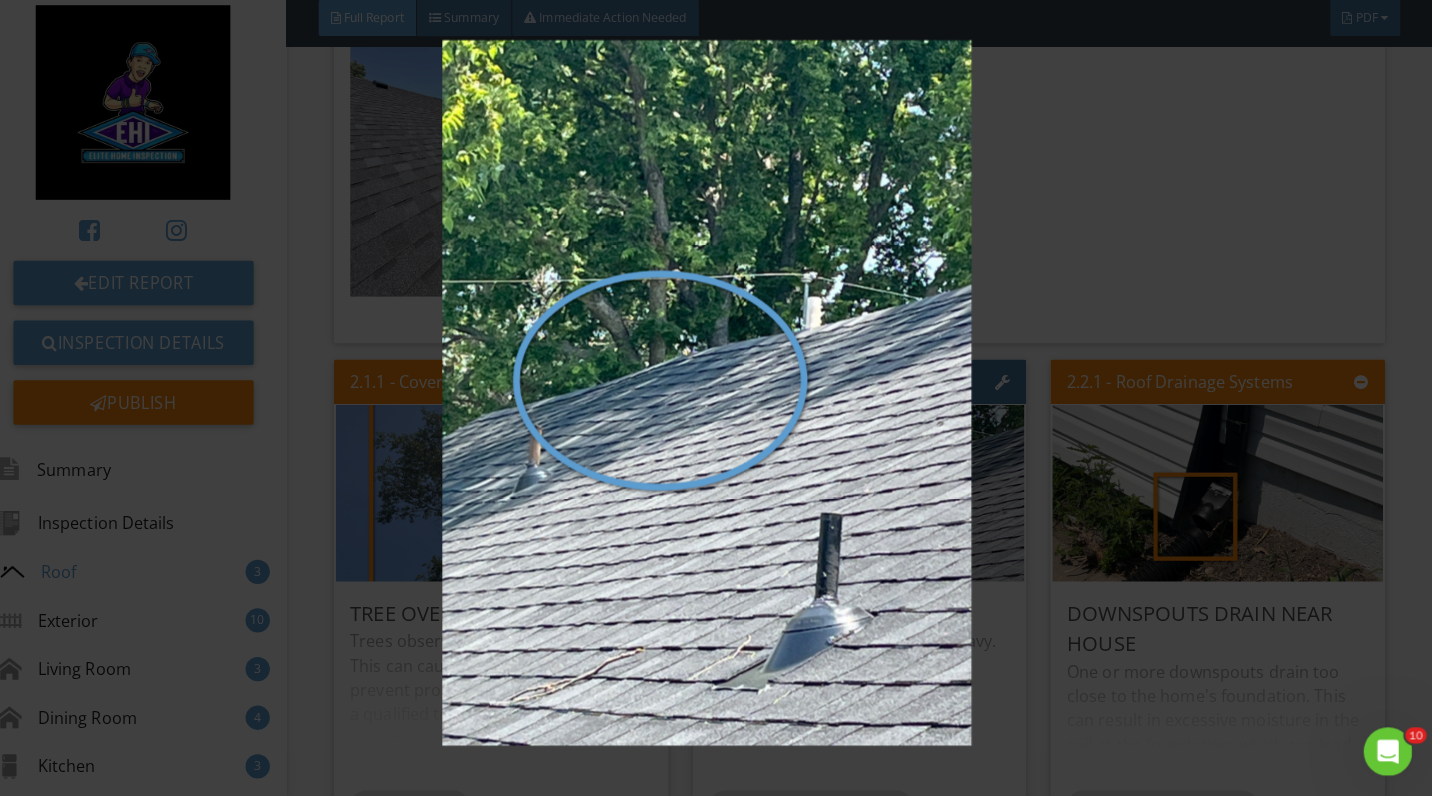 scroll, scrollTop: 0, scrollLeft: 0, axis: both 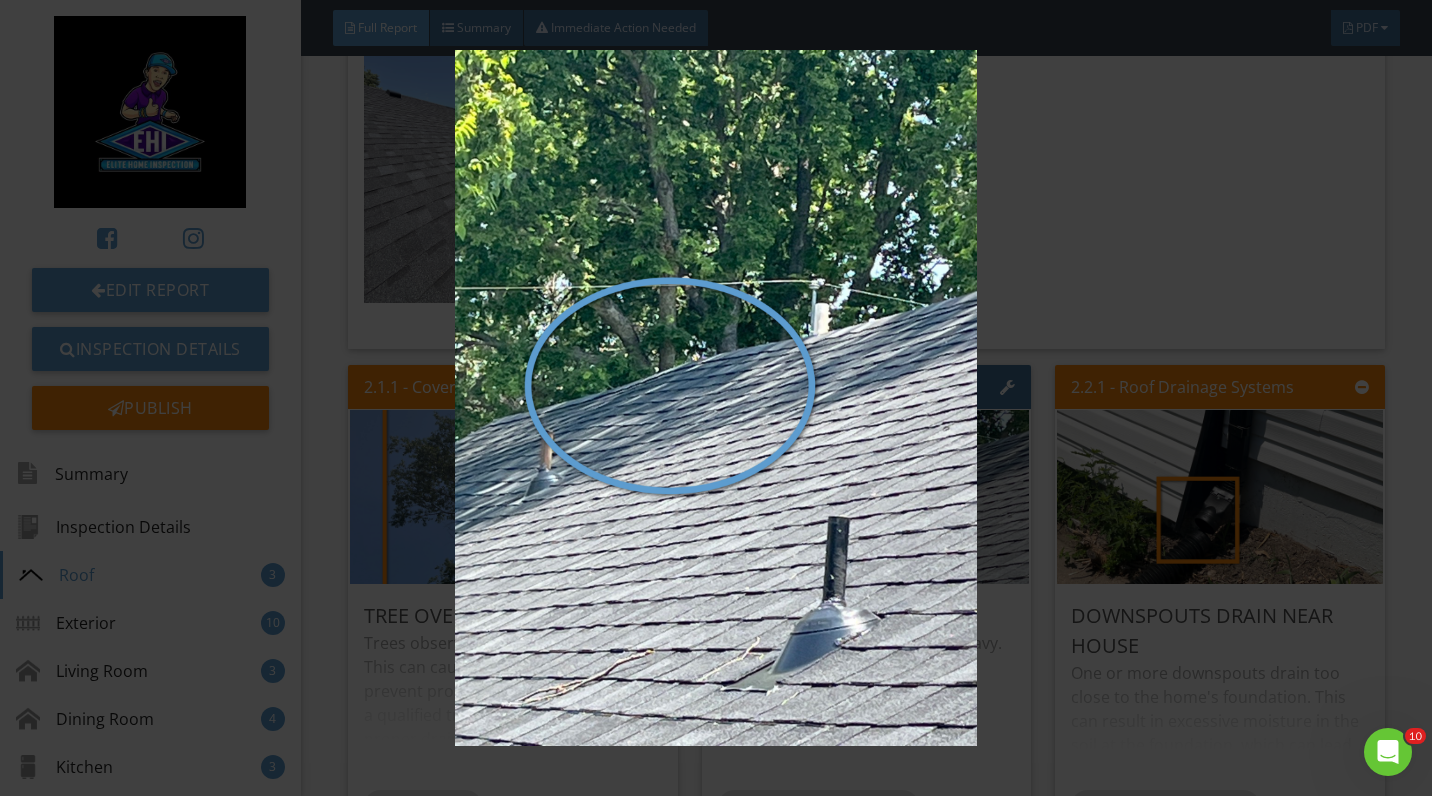 click at bounding box center [716, 397] 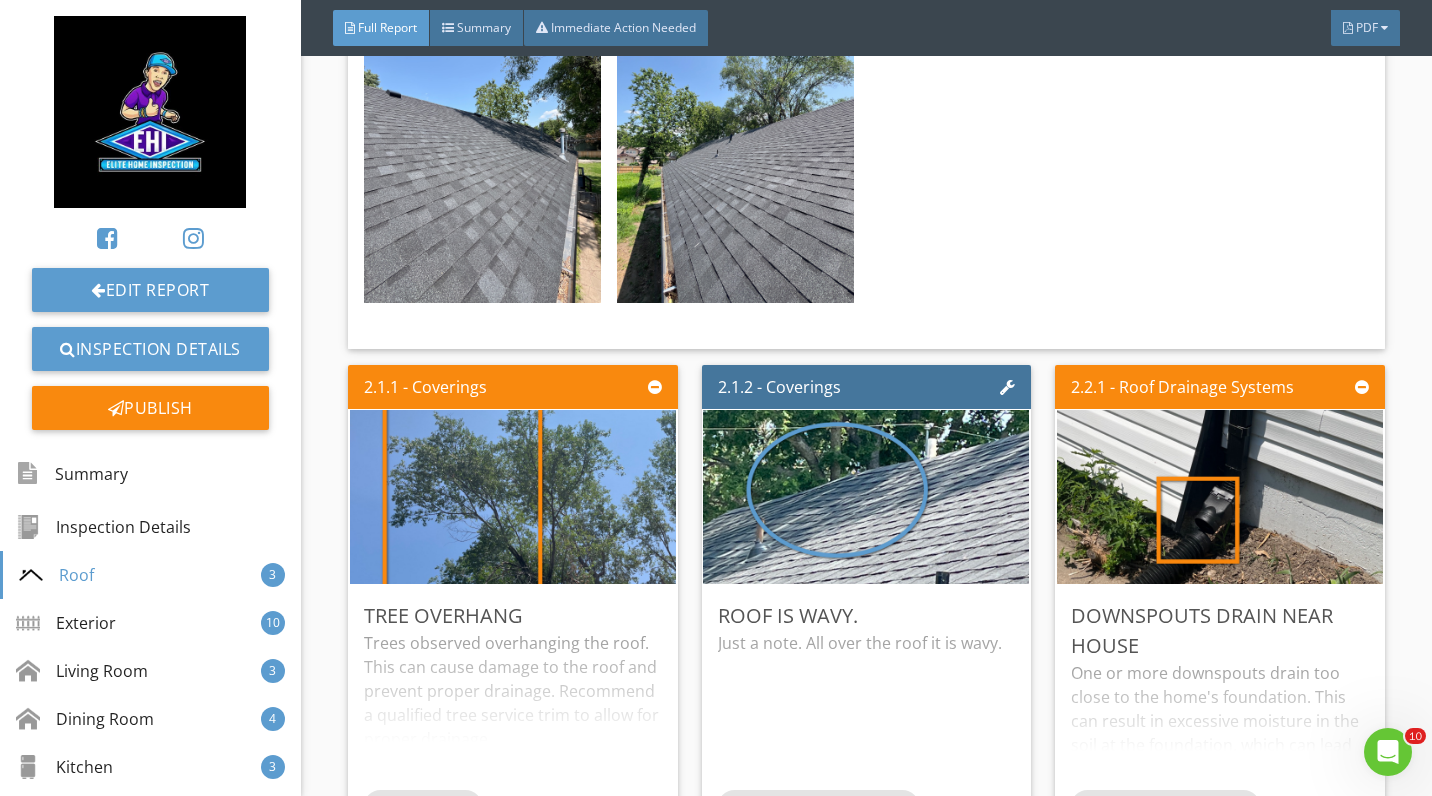 click at bounding box center (1220, 497) 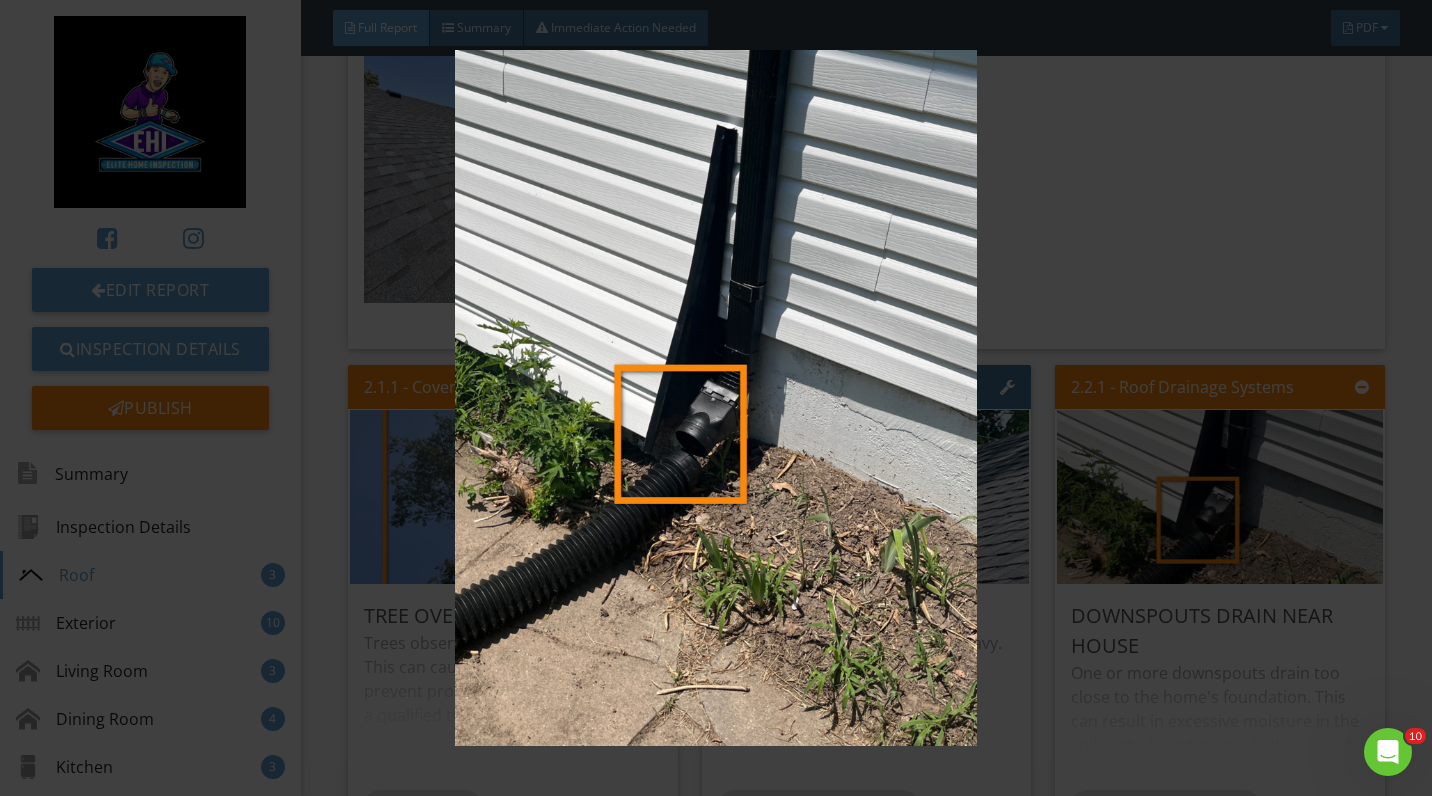 click at bounding box center (716, 397) 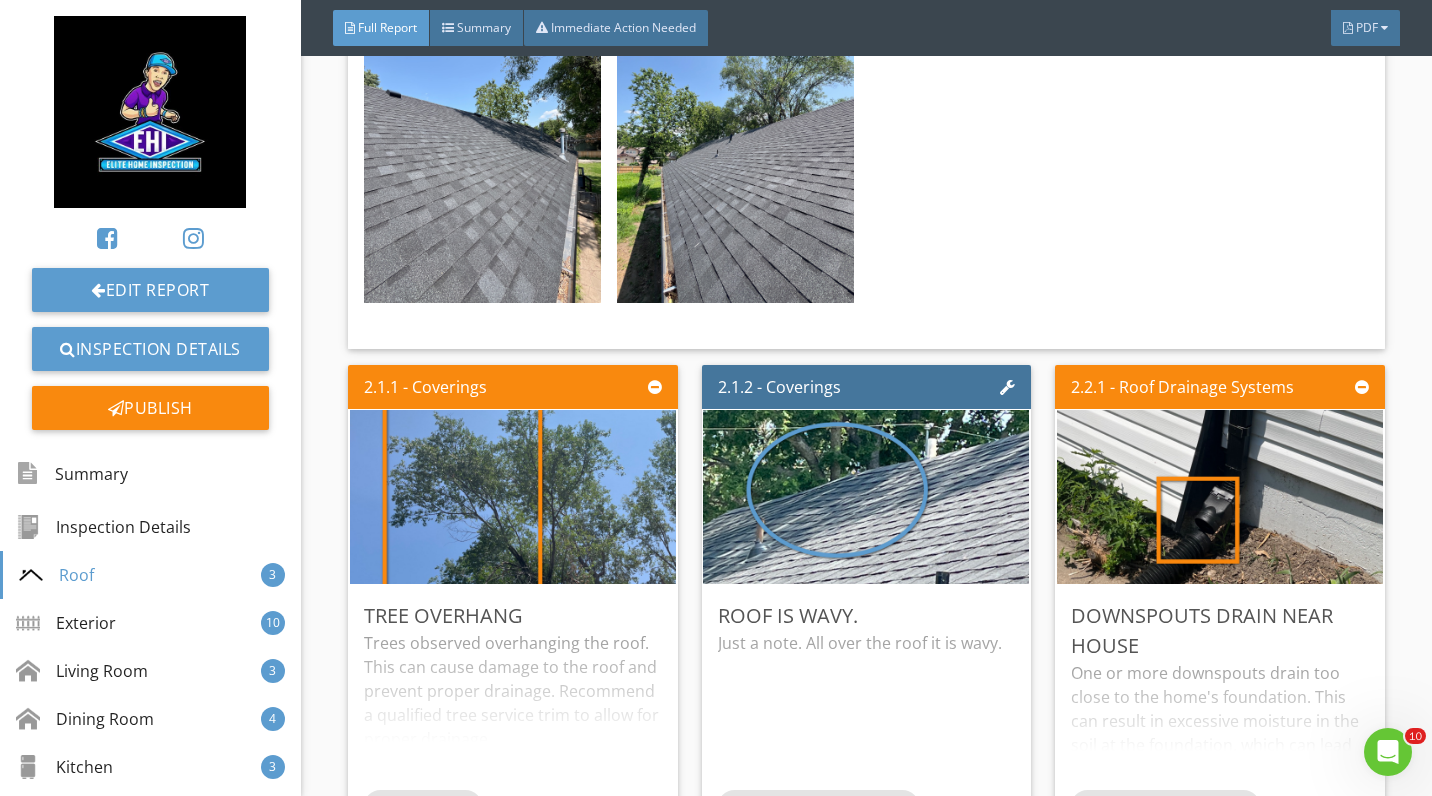 click at bounding box center [1220, 497] 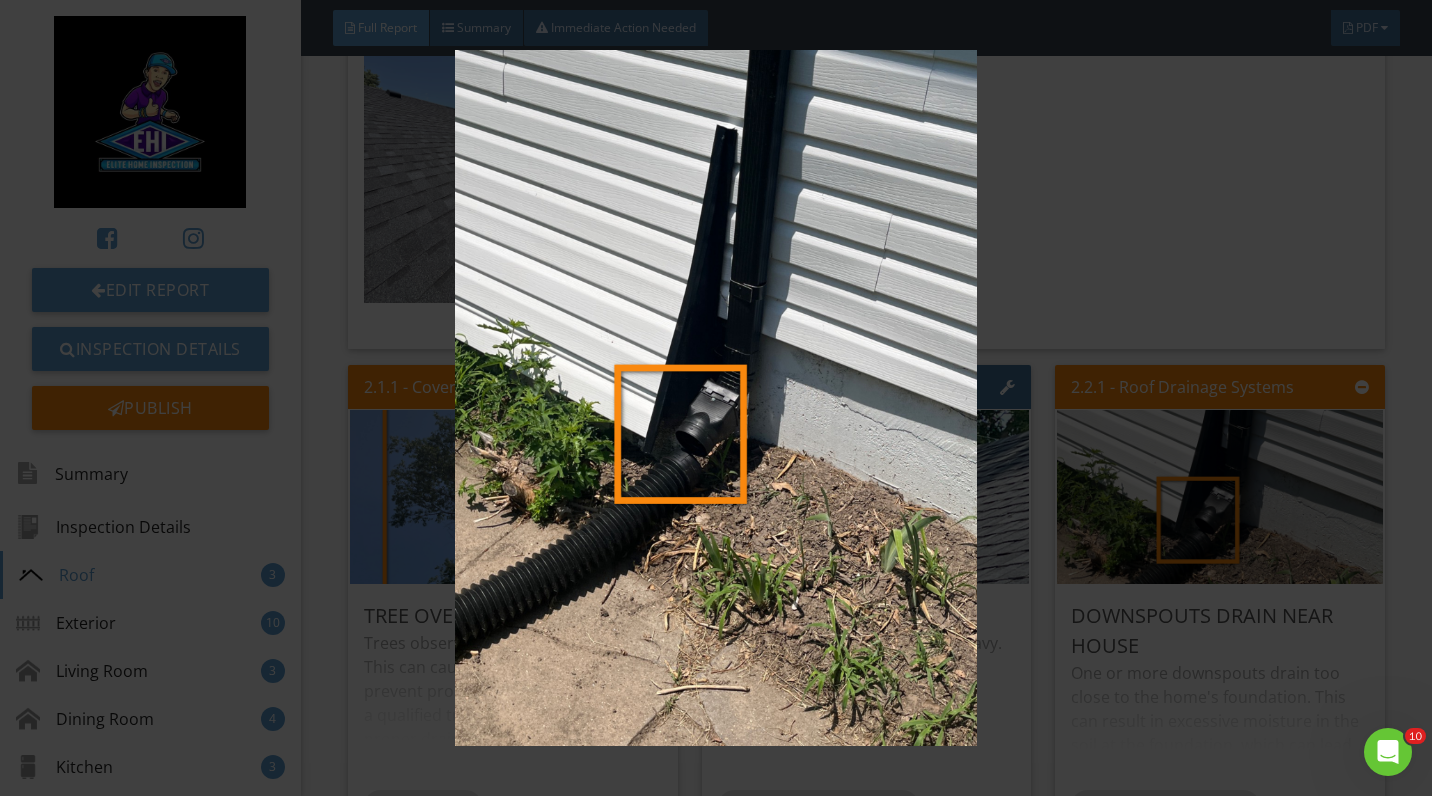 click at bounding box center [716, 397] 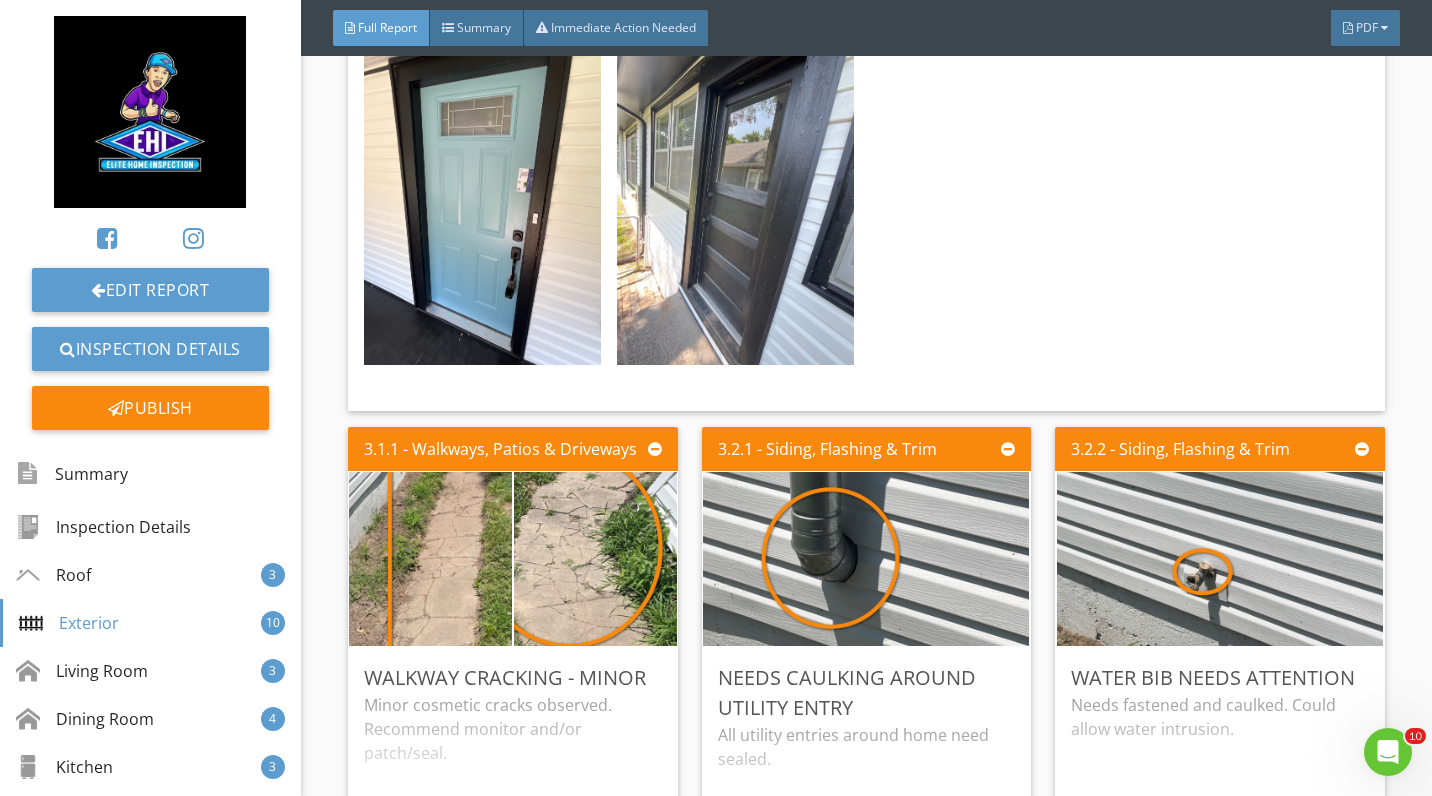 scroll, scrollTop: 4754, scrollLeft: 0, axis: vertical 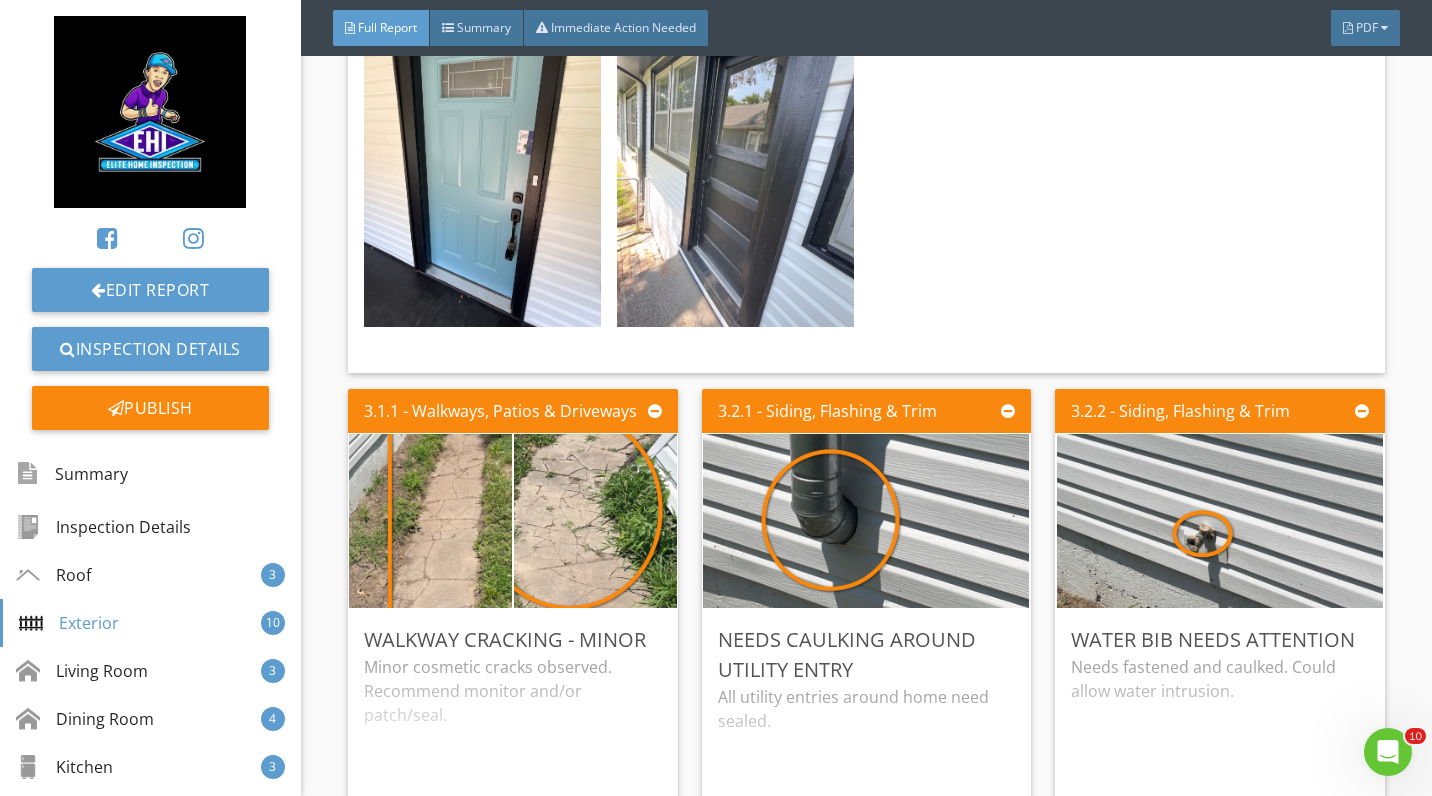 click at bounding box center (430, 520) 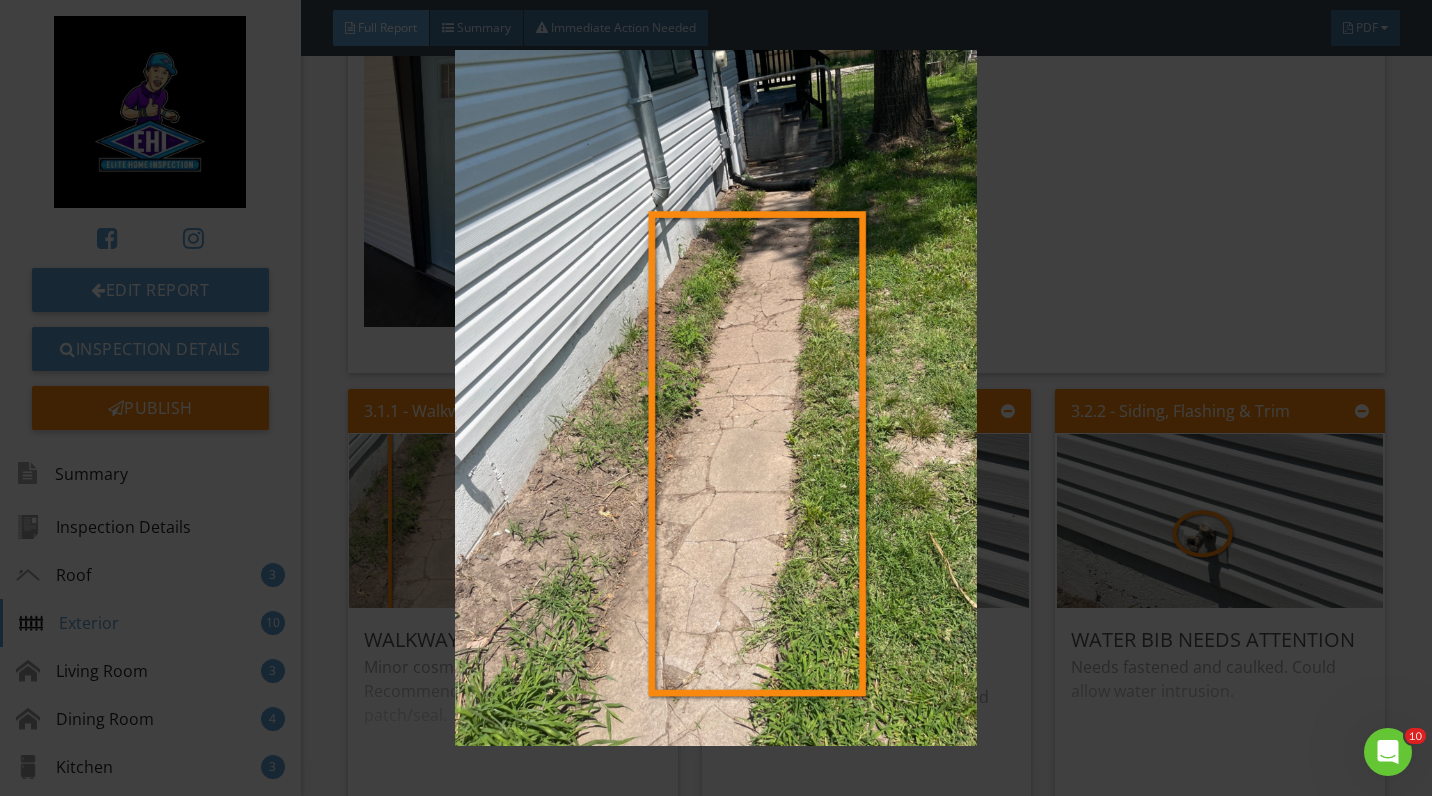 click at bounding box center [716, 397] 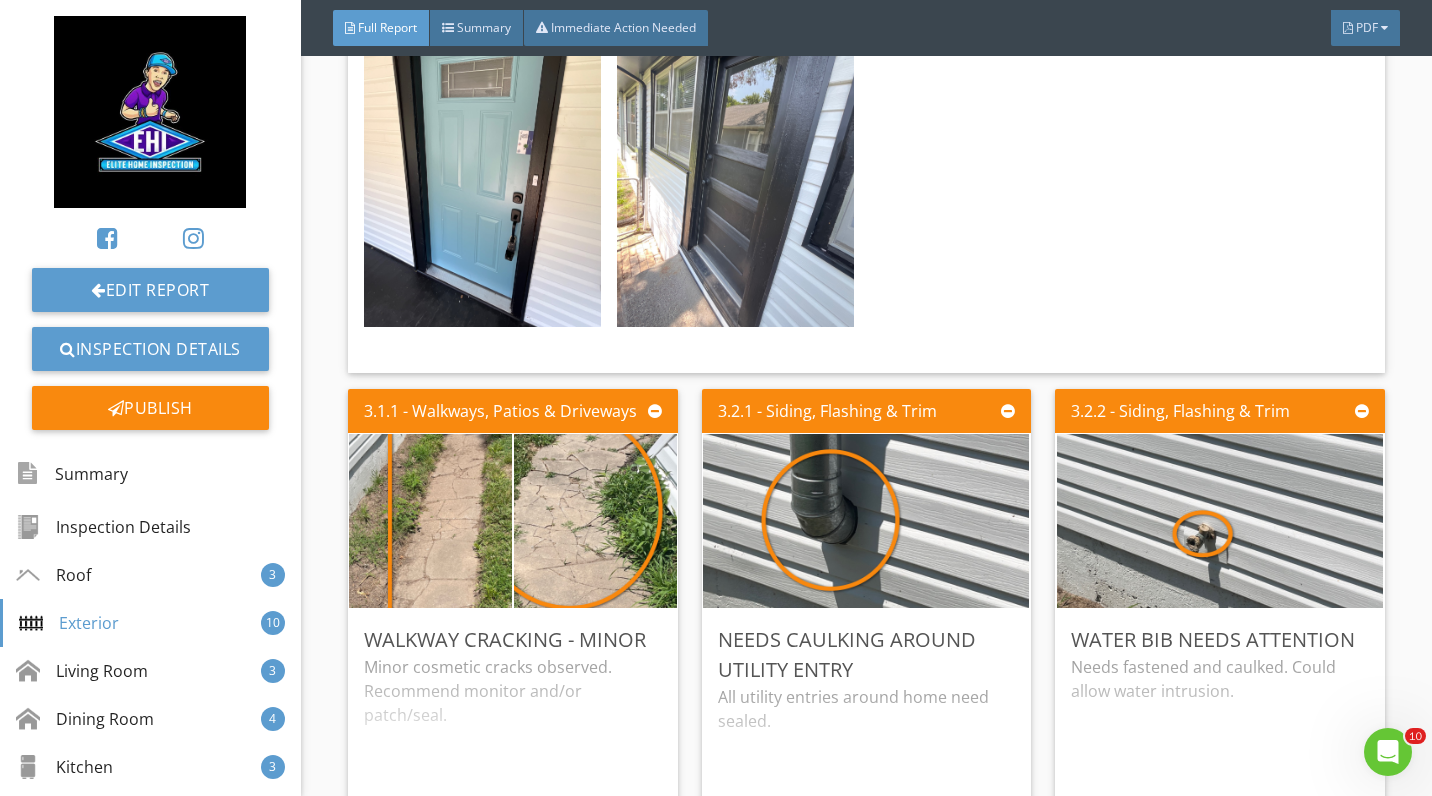 click at bounding box center (866, 520) 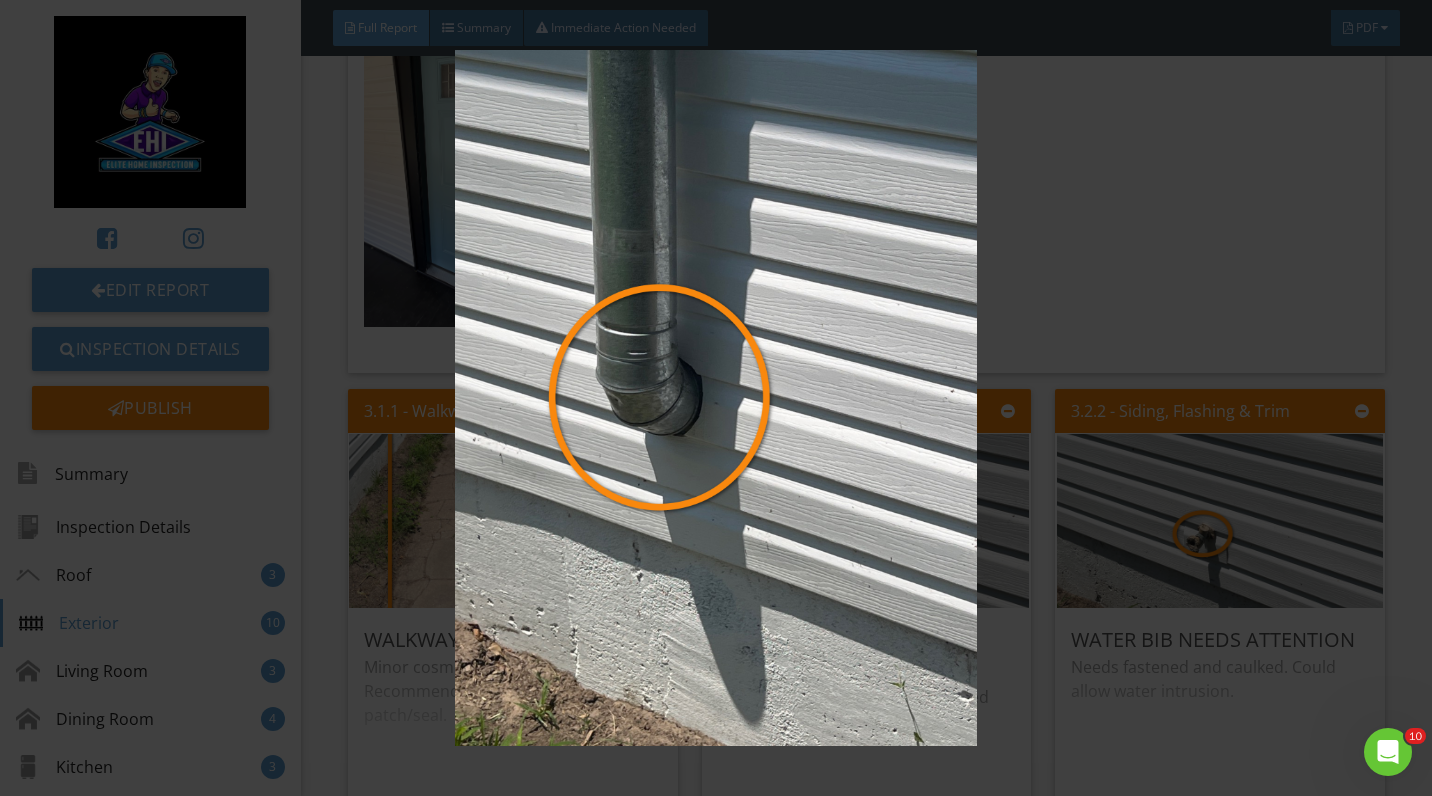 click at bounding box center [716, 397] 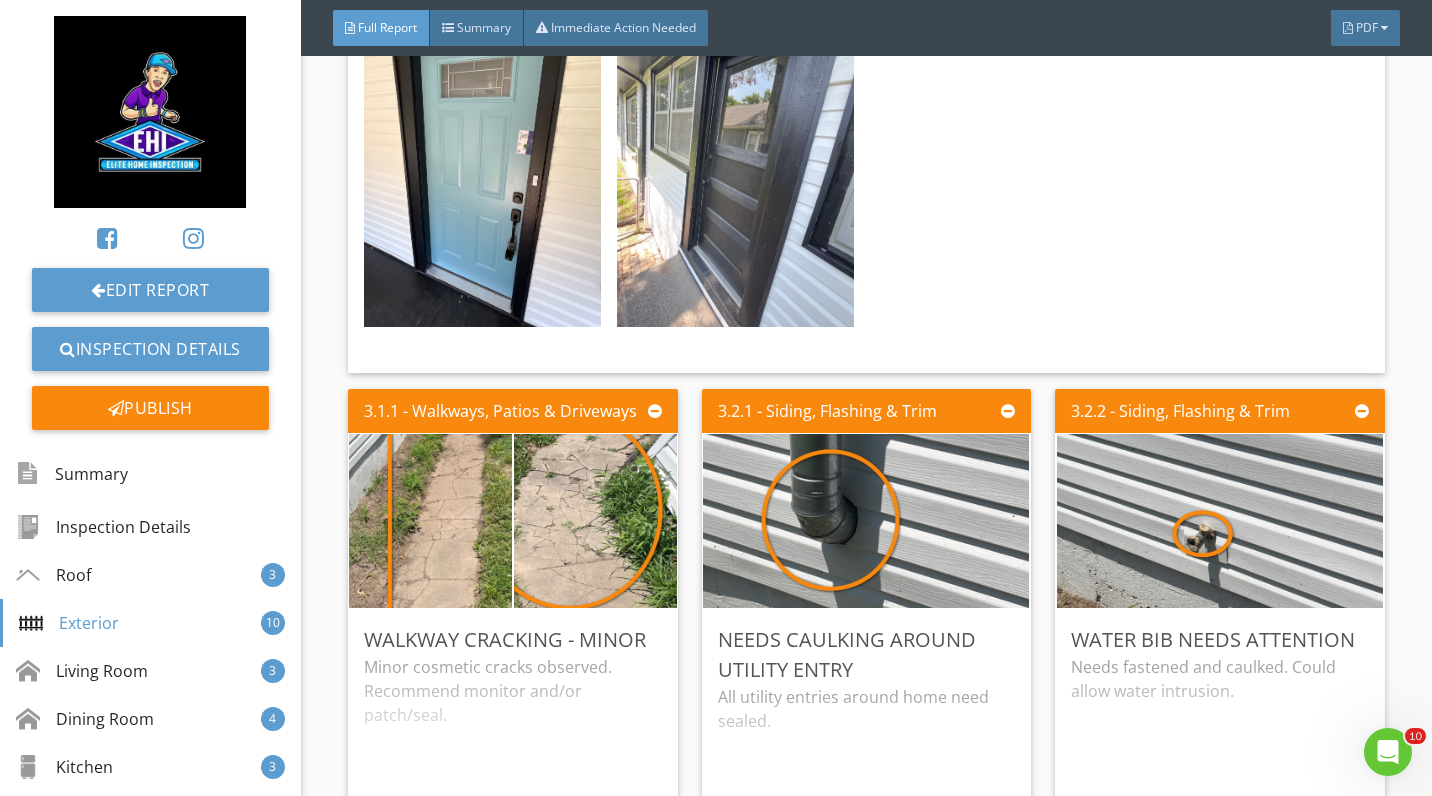 click at bounding box center [1220, 520] 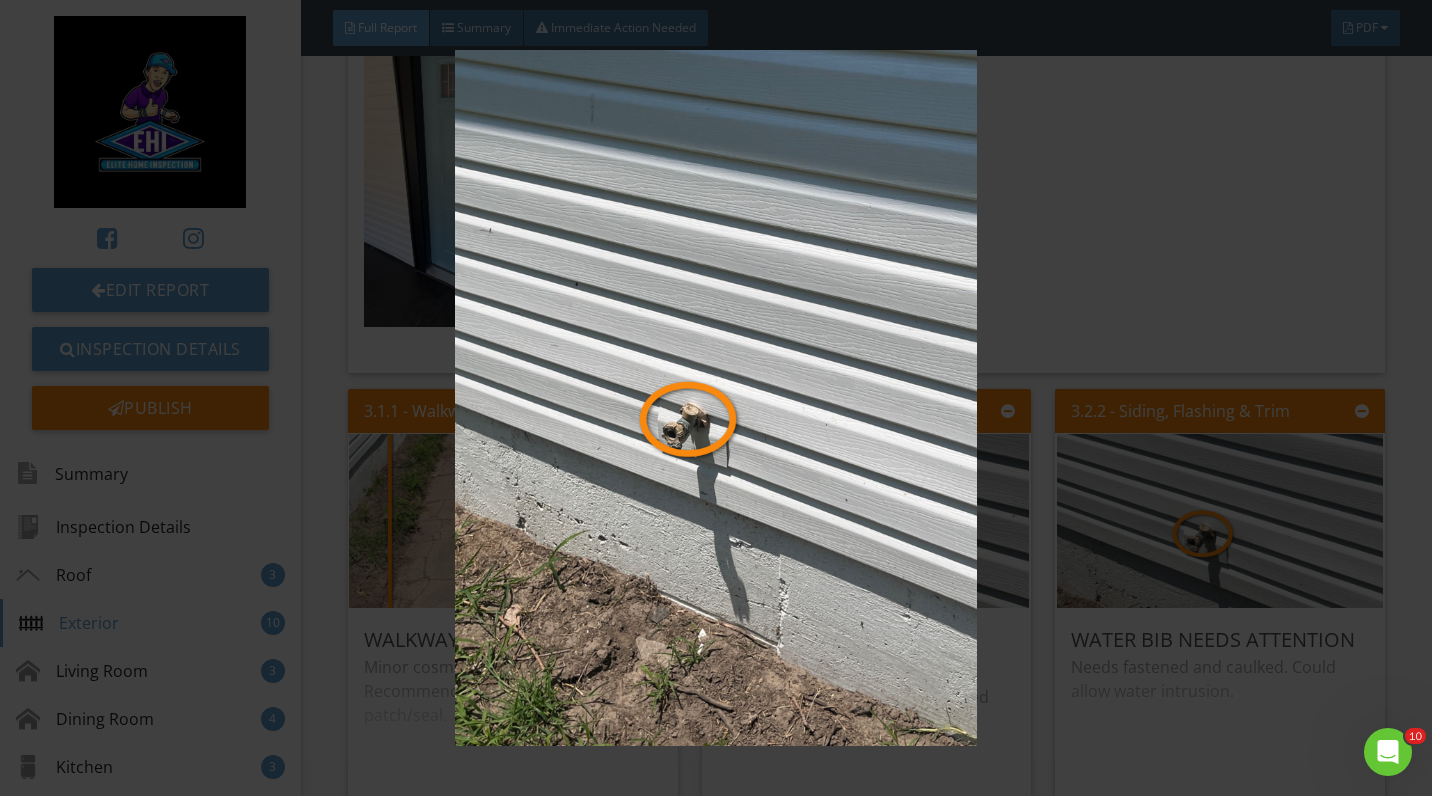 click at bounding box center (716, 397) 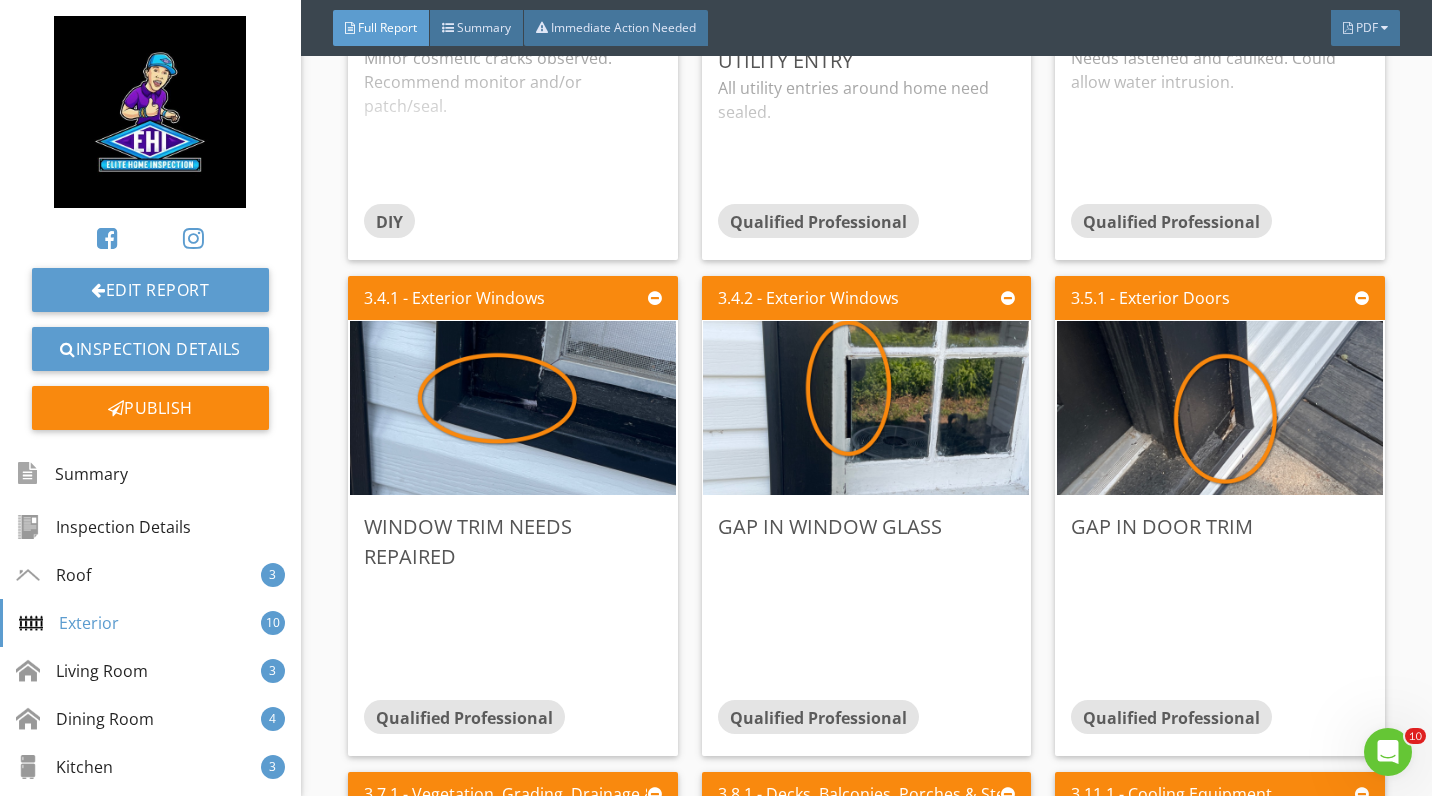 scroll, scrollTop: 5375, scrollLeft: 0, axis: vertical 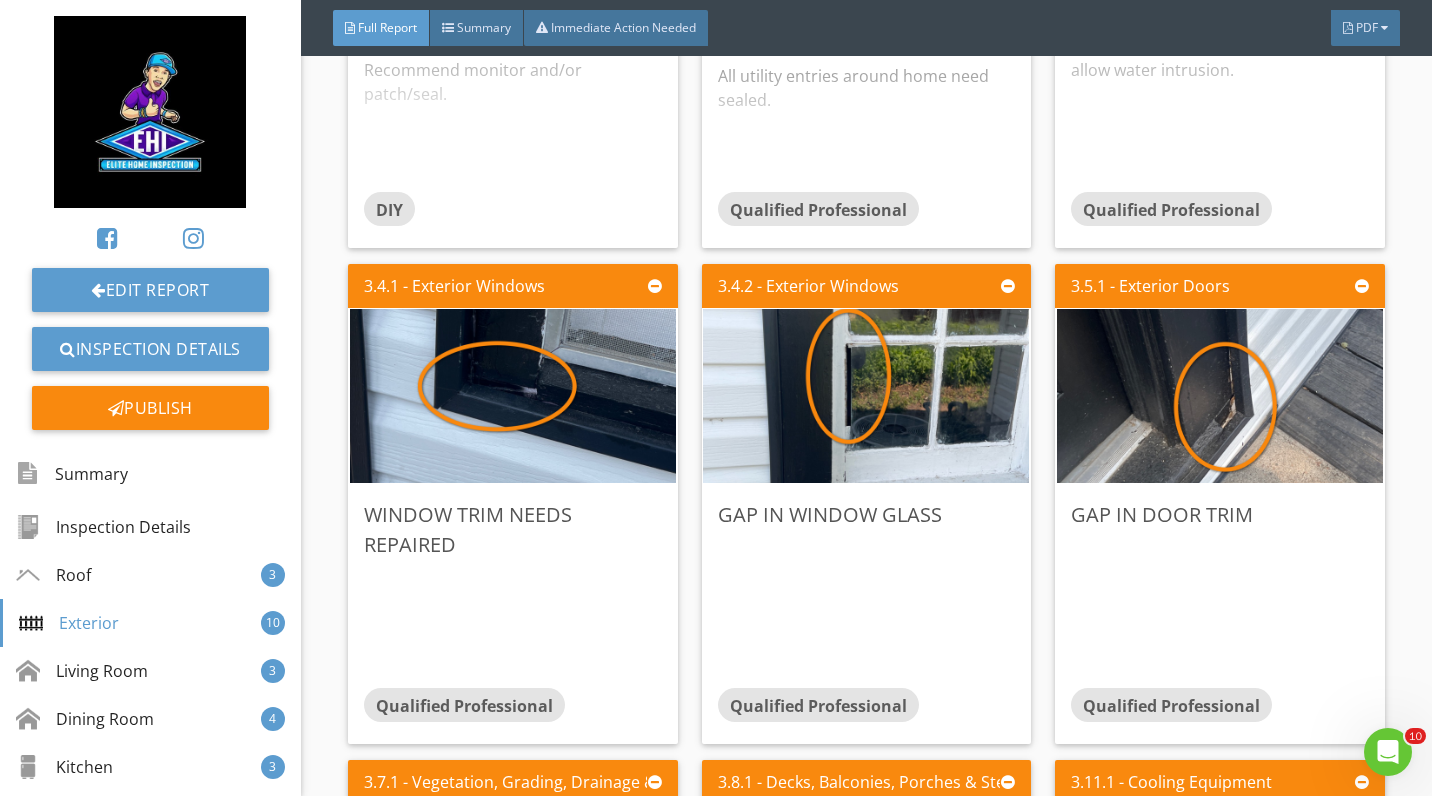 click at bounding box center [513, 395] 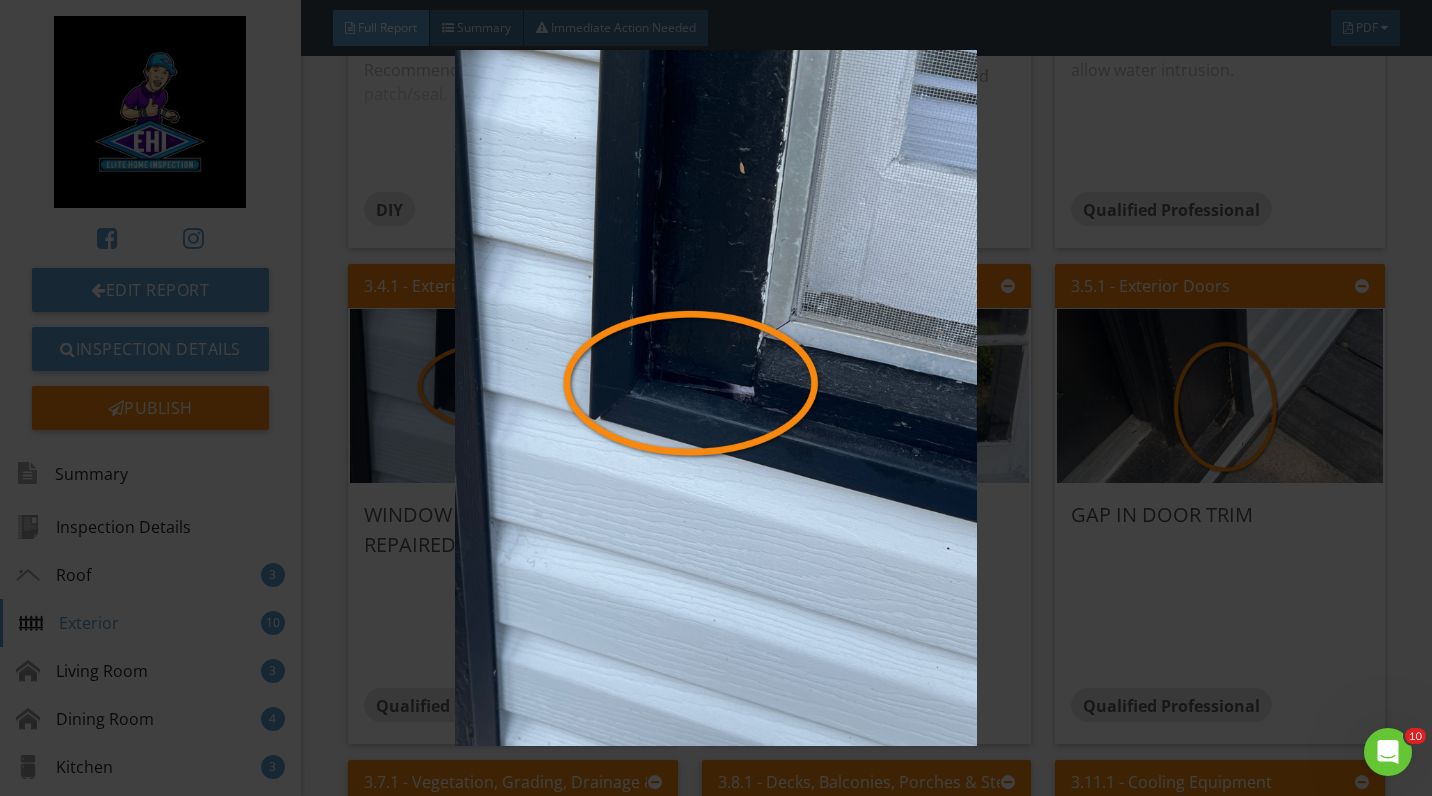click at bounding box center (716, 397) 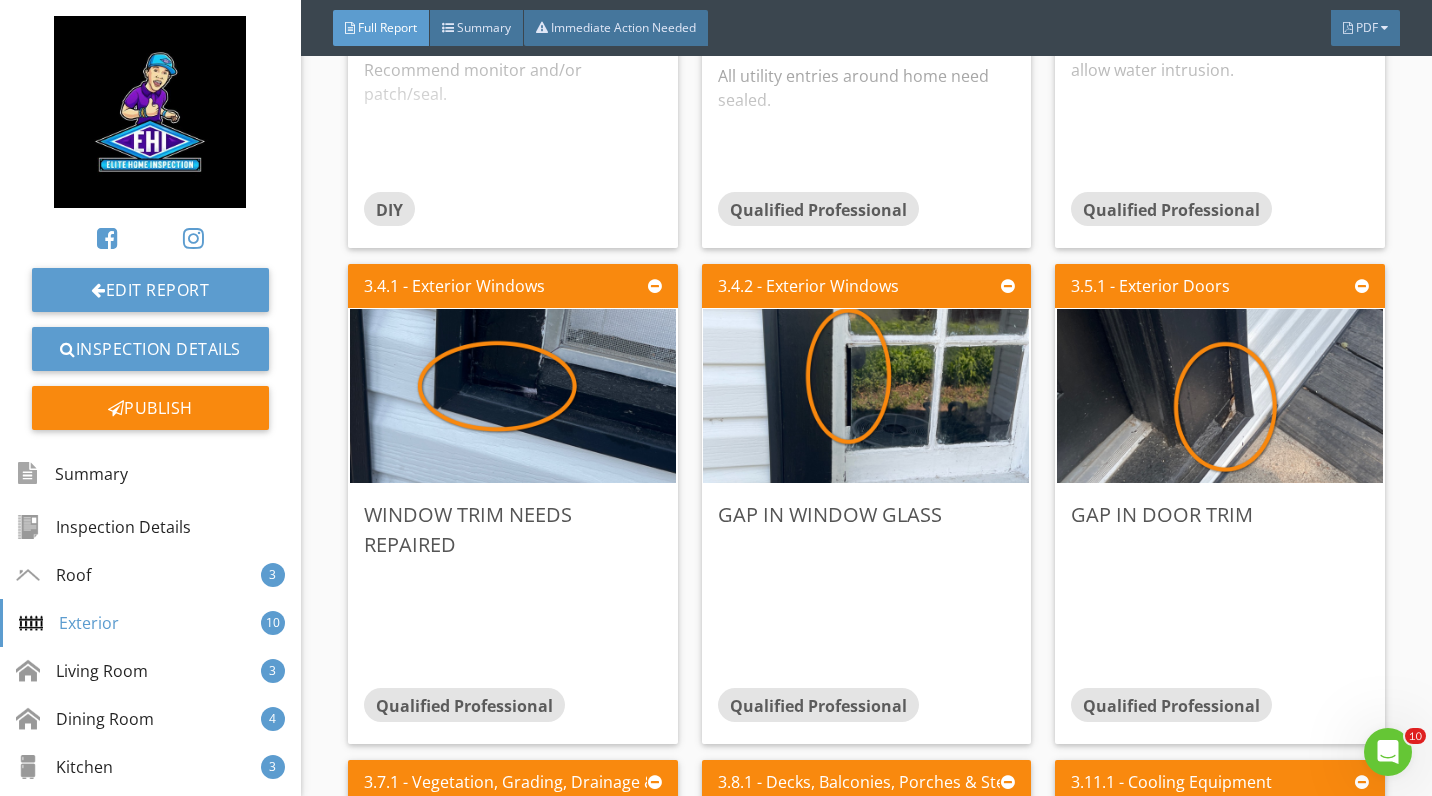 click at bounding box center [1220, 395] 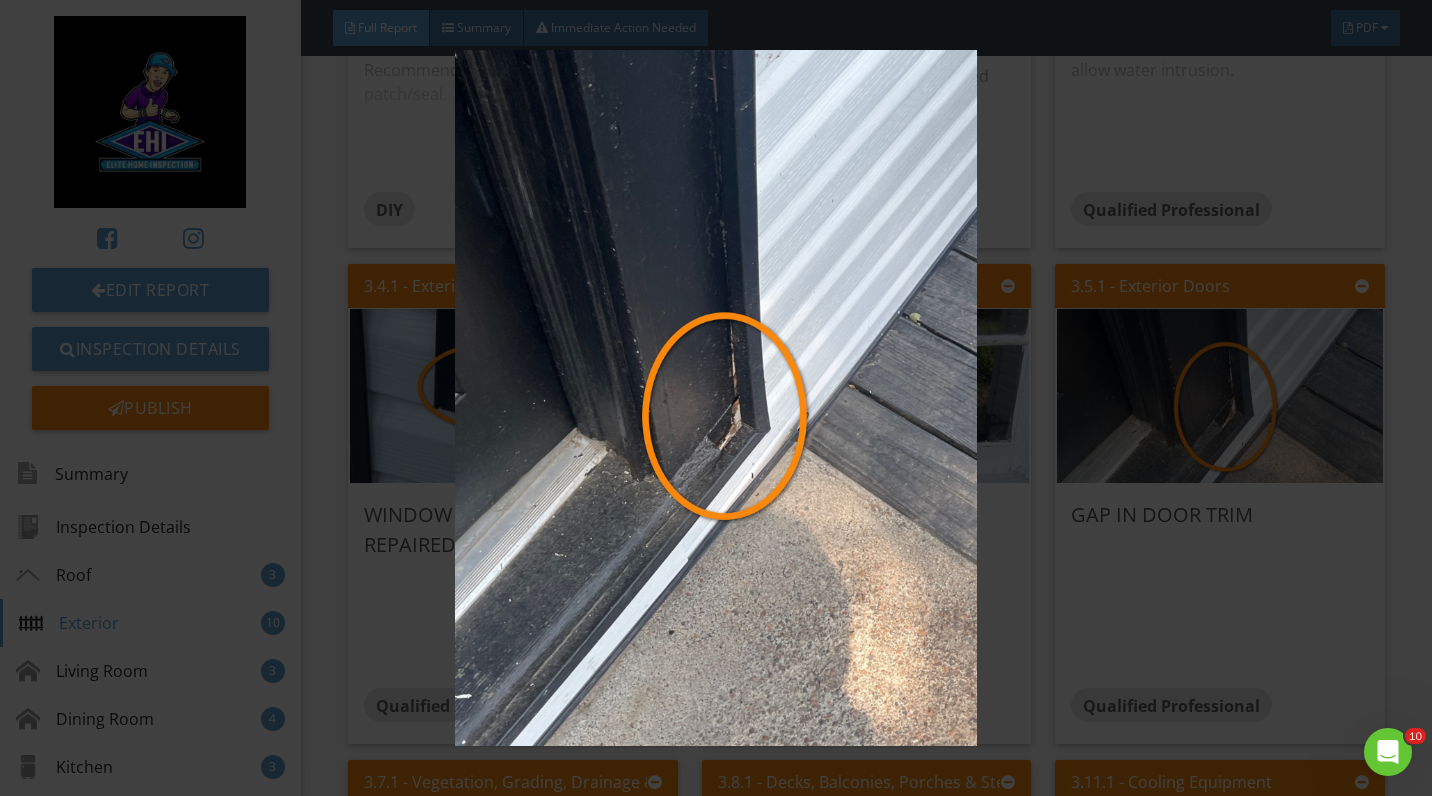click at bounding box center (716, 397) 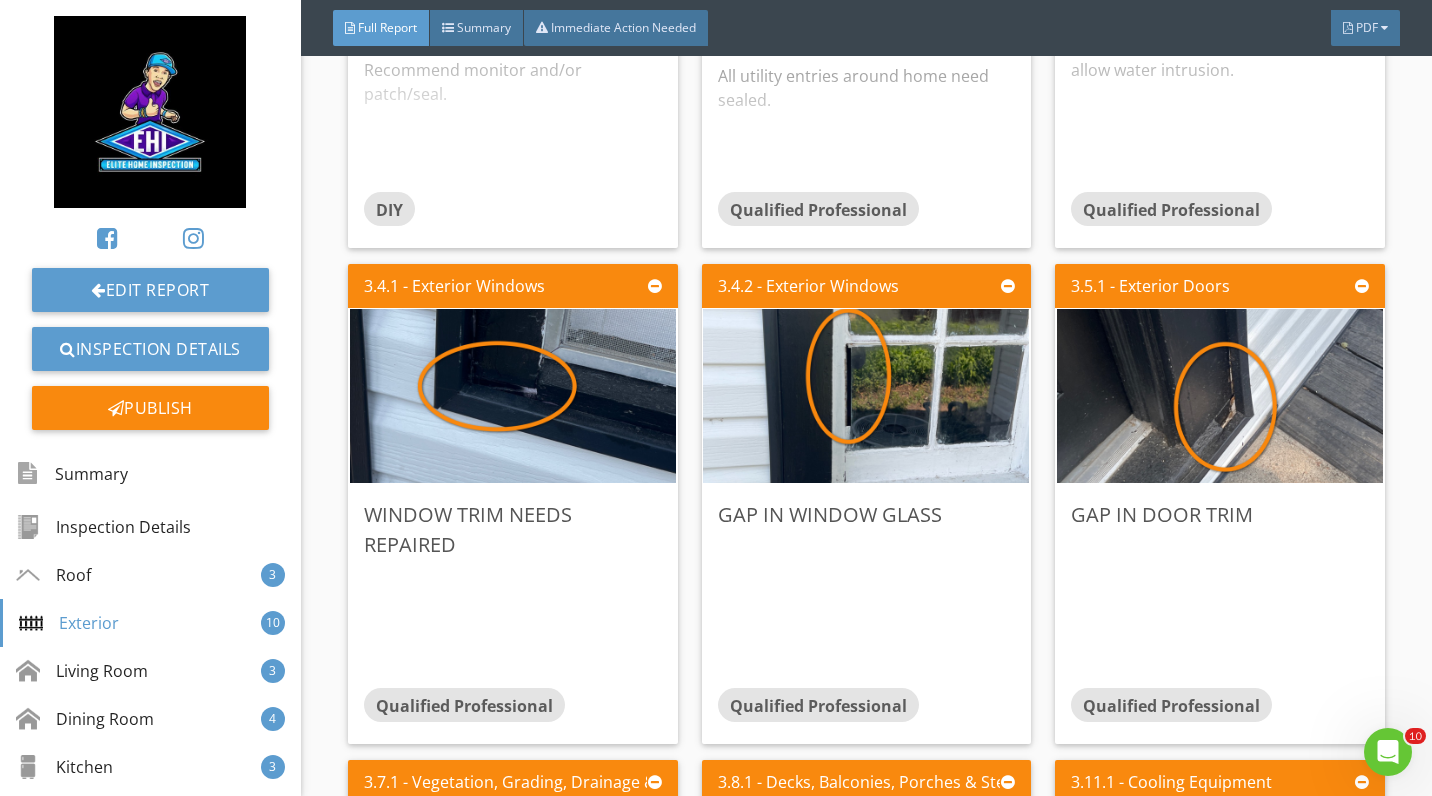 click at bounding box center (866, 395) 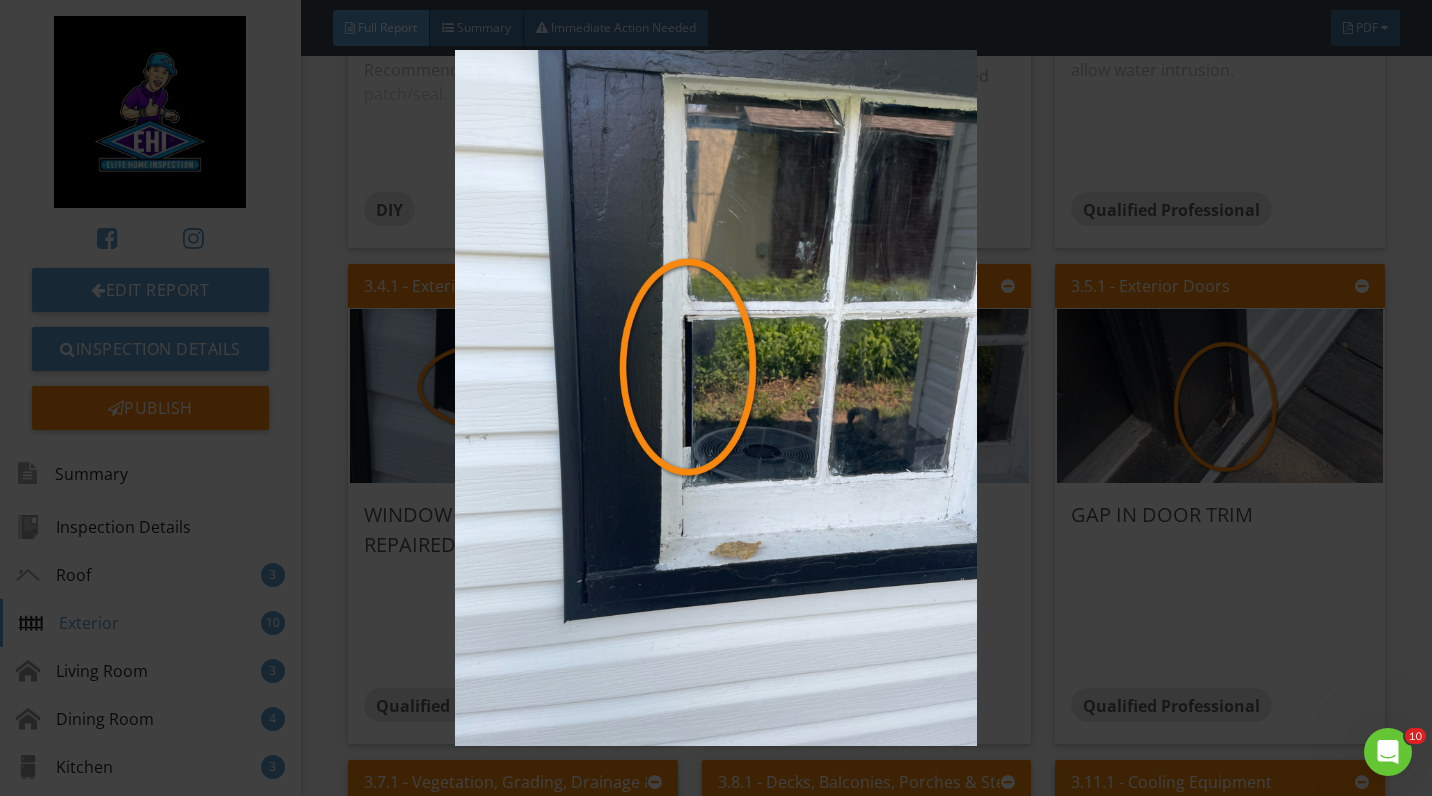 click at bounding box center [716, 397] 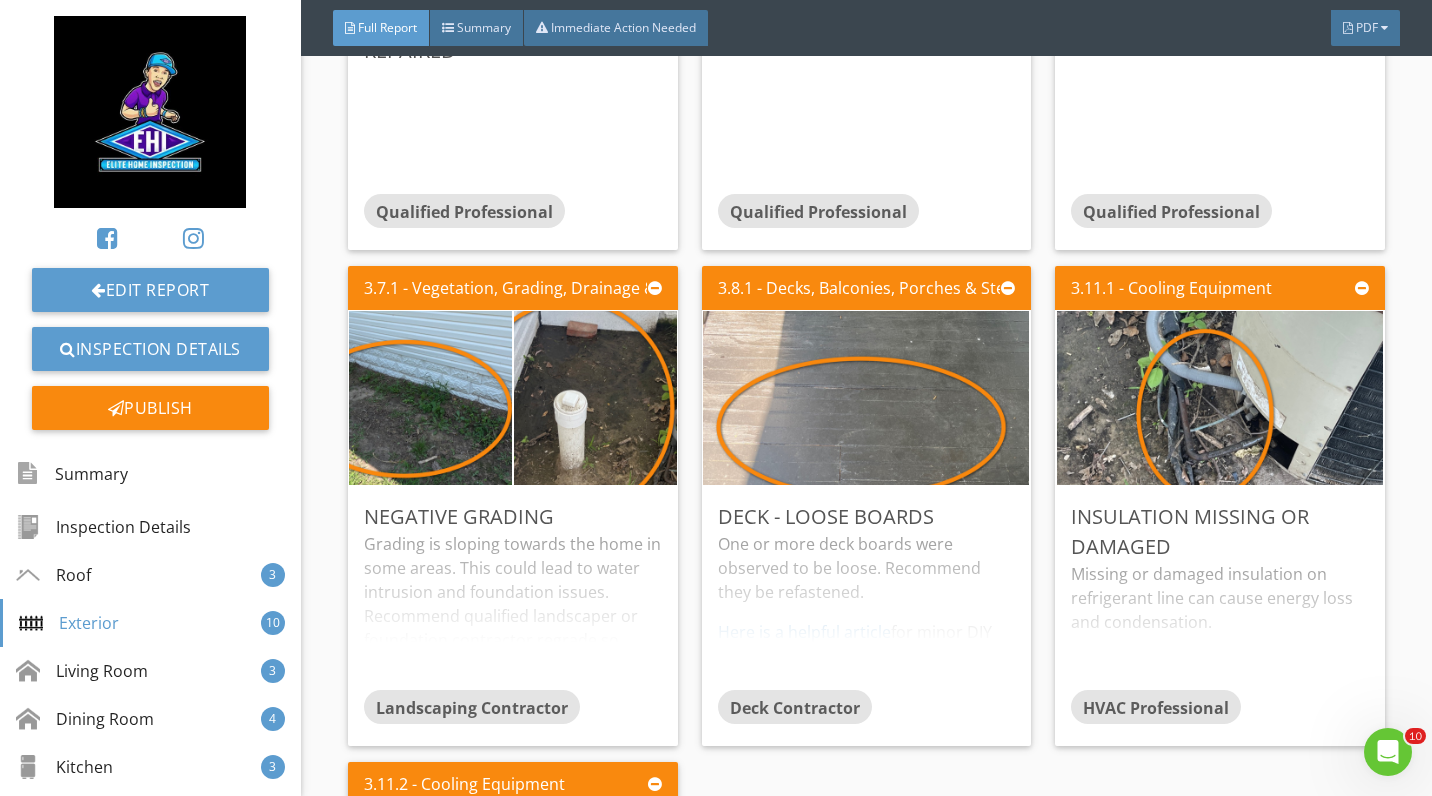scroll, scrollTop: 5871, scrollLeft: 0, axis: vertical 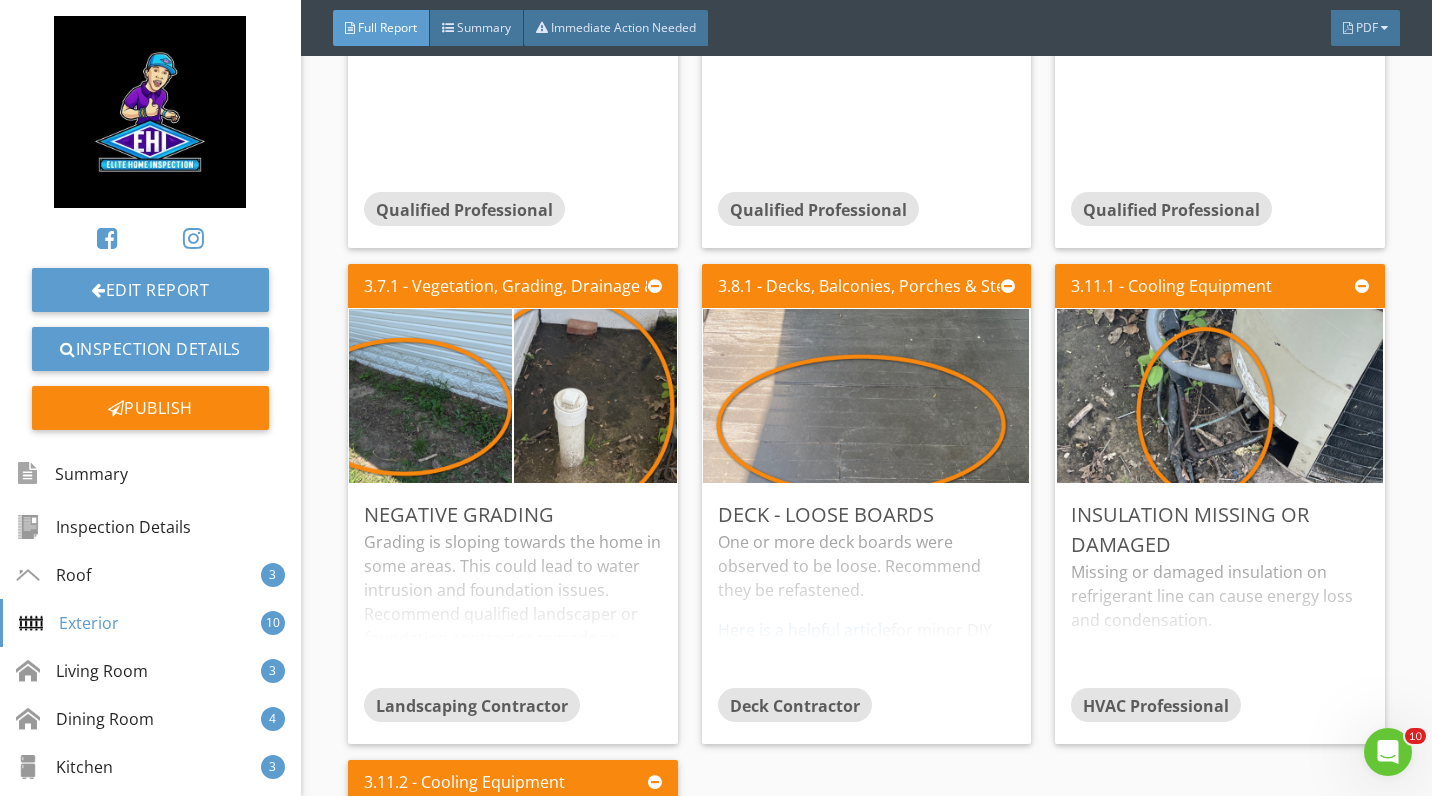 click at bounding box center [430, 395] 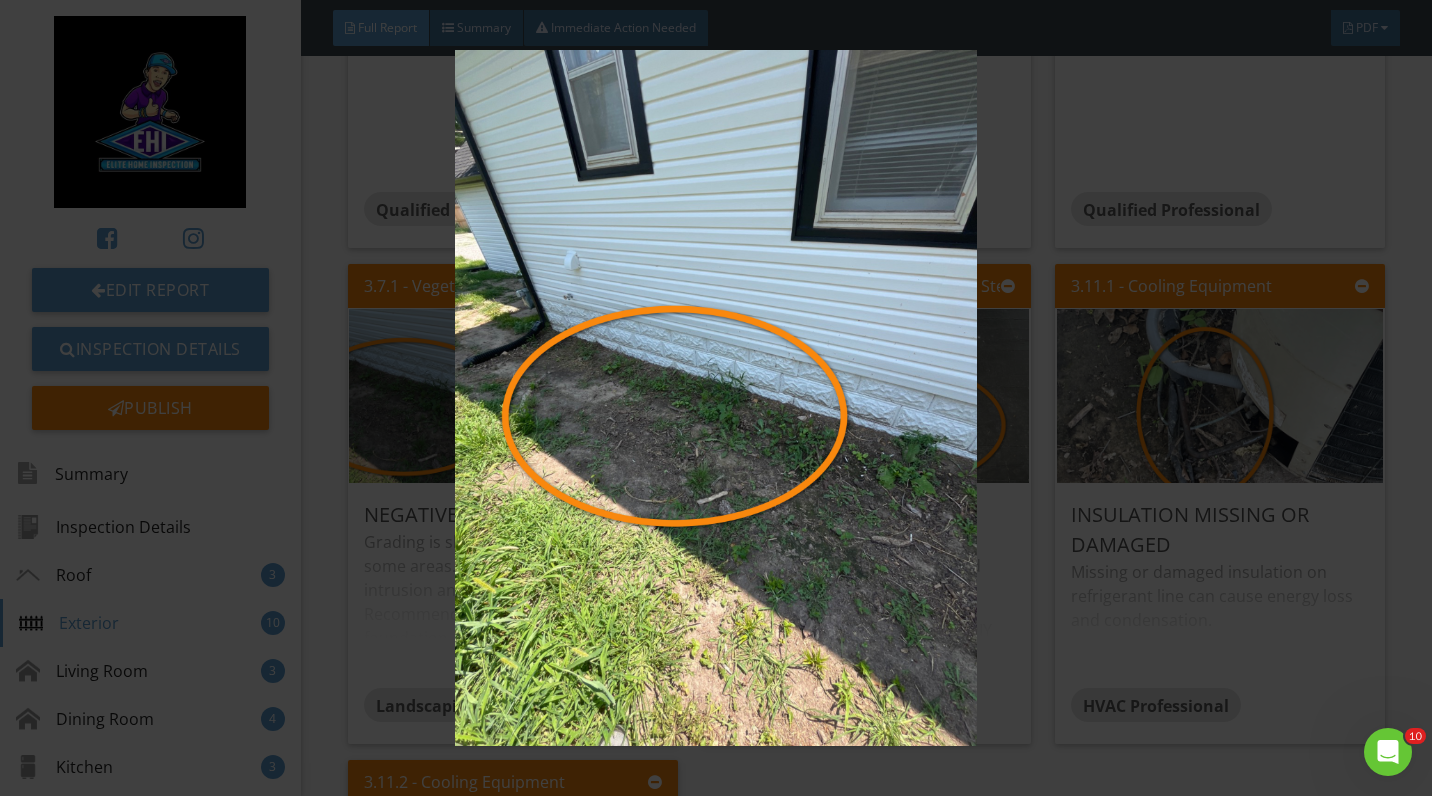 click at bounding box center [716, 397] 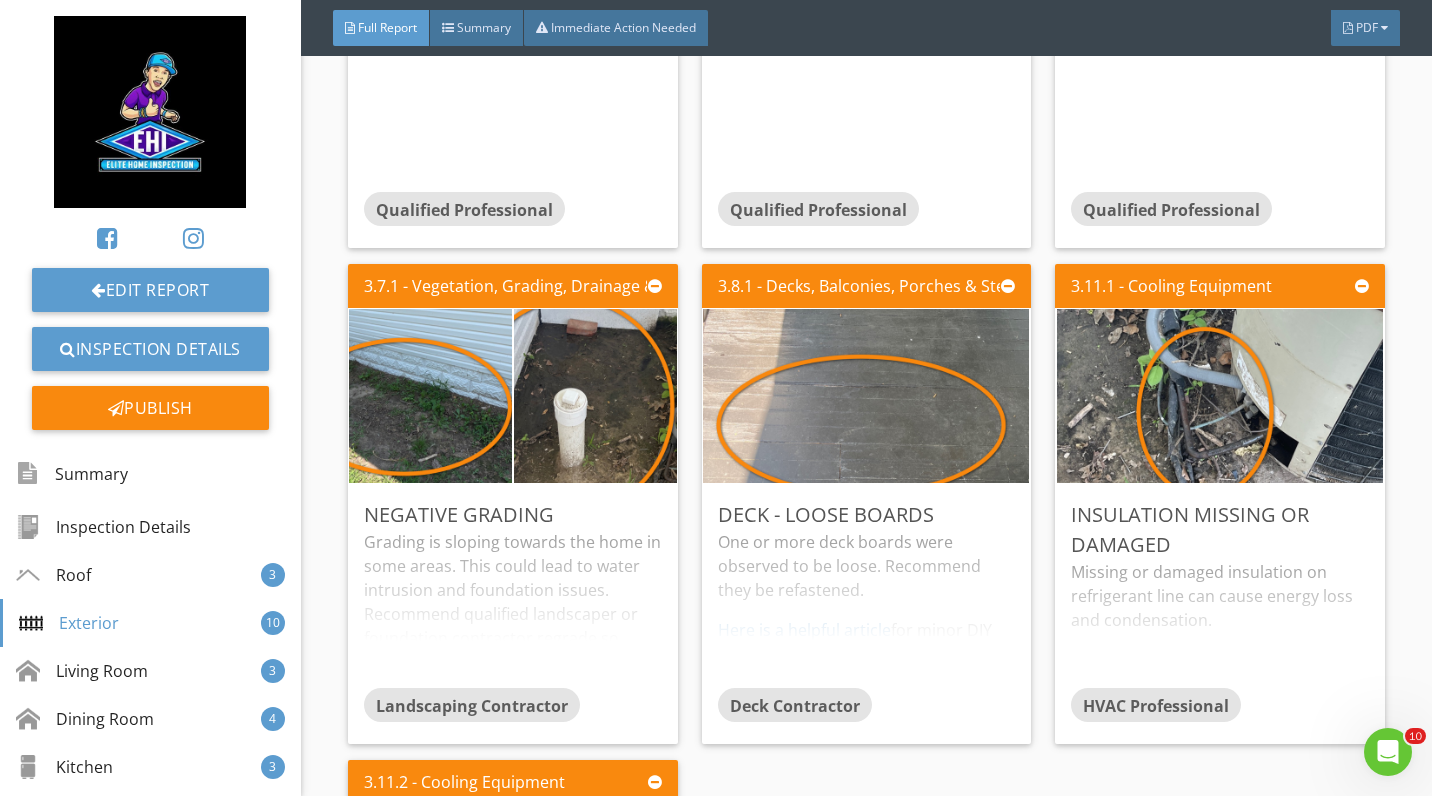 click at bounding box center (595, 395) 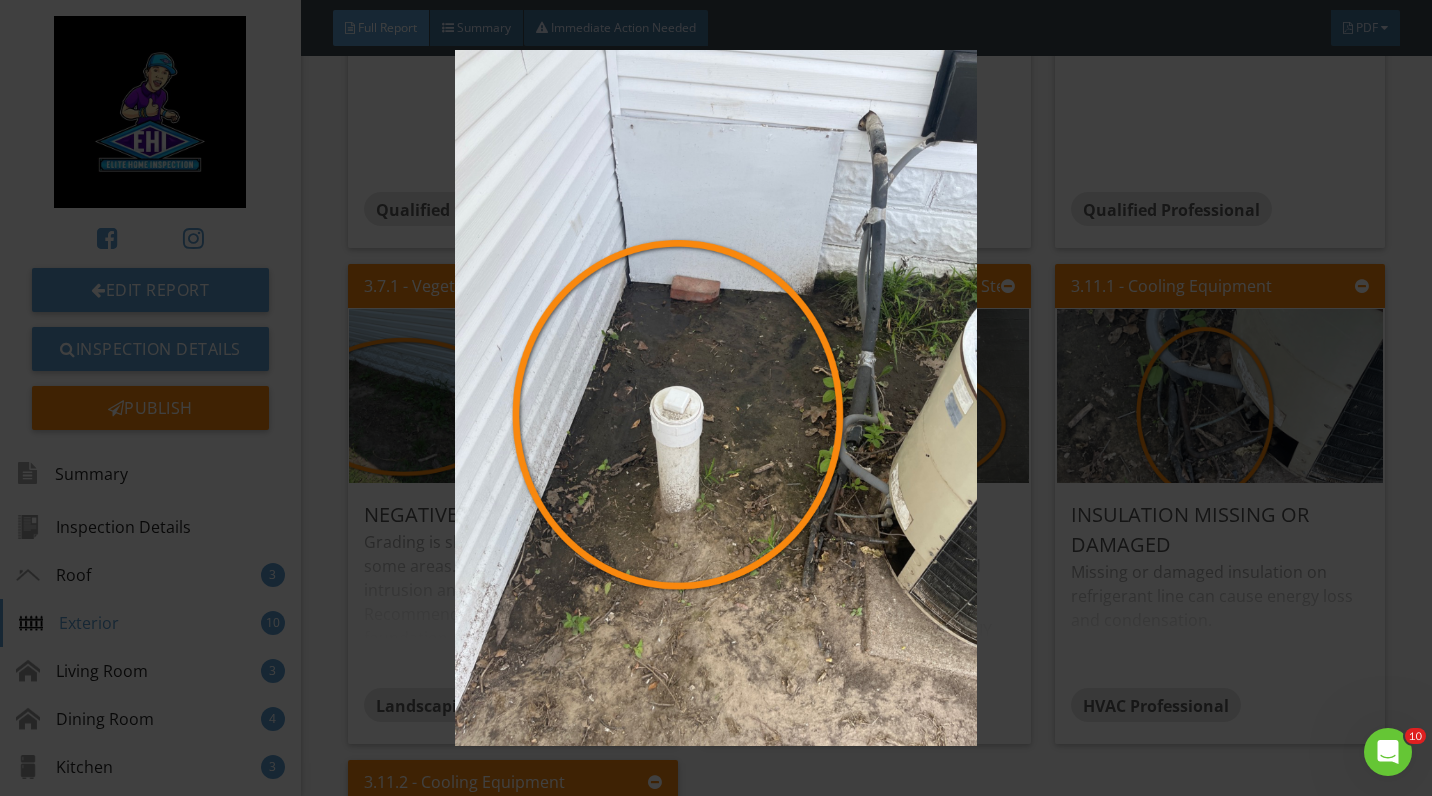 click at bounding box center [716, 397] 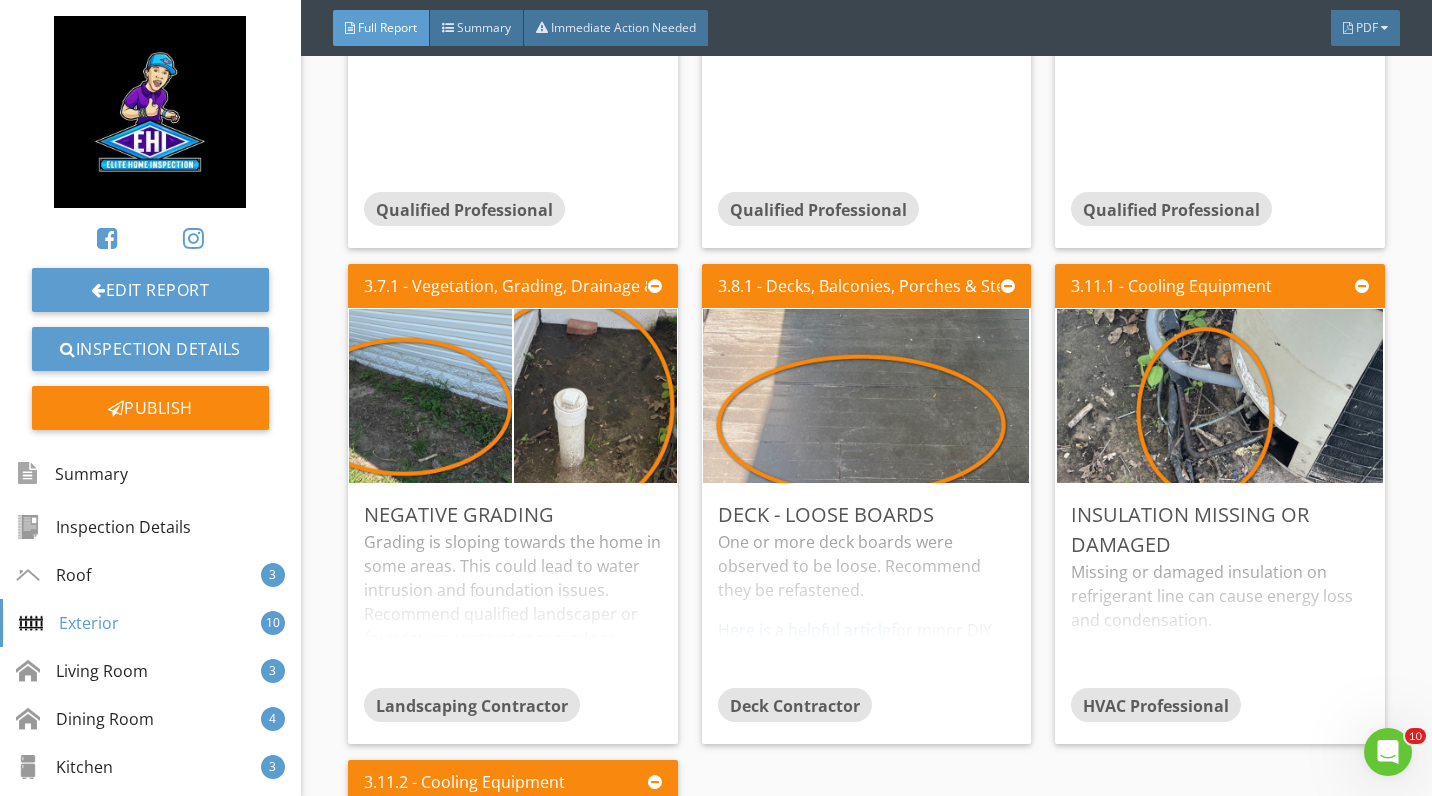 click at bounding box center [866, 395] 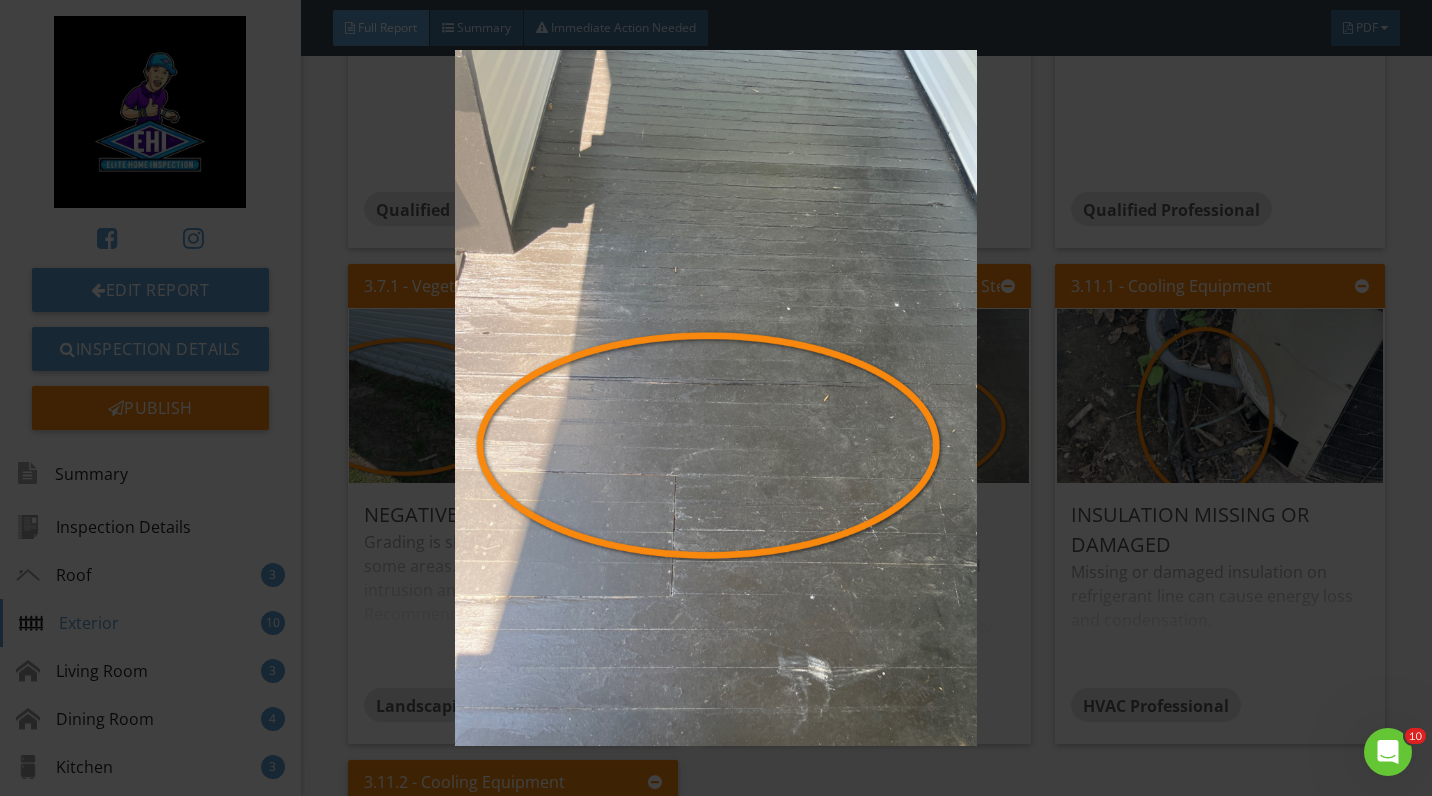 click at bounding box center (716, 397) 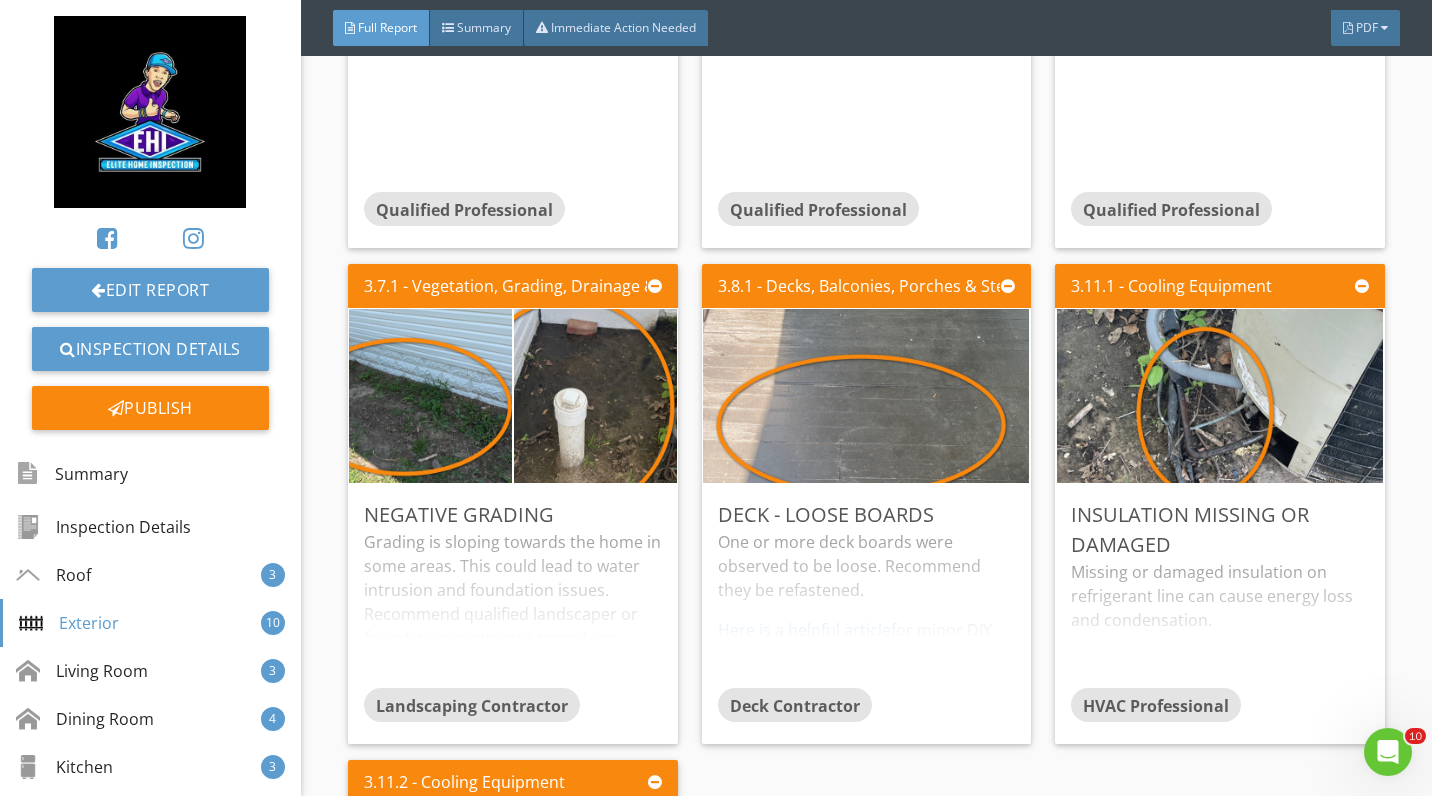 click at bounding box center [1220, 395] 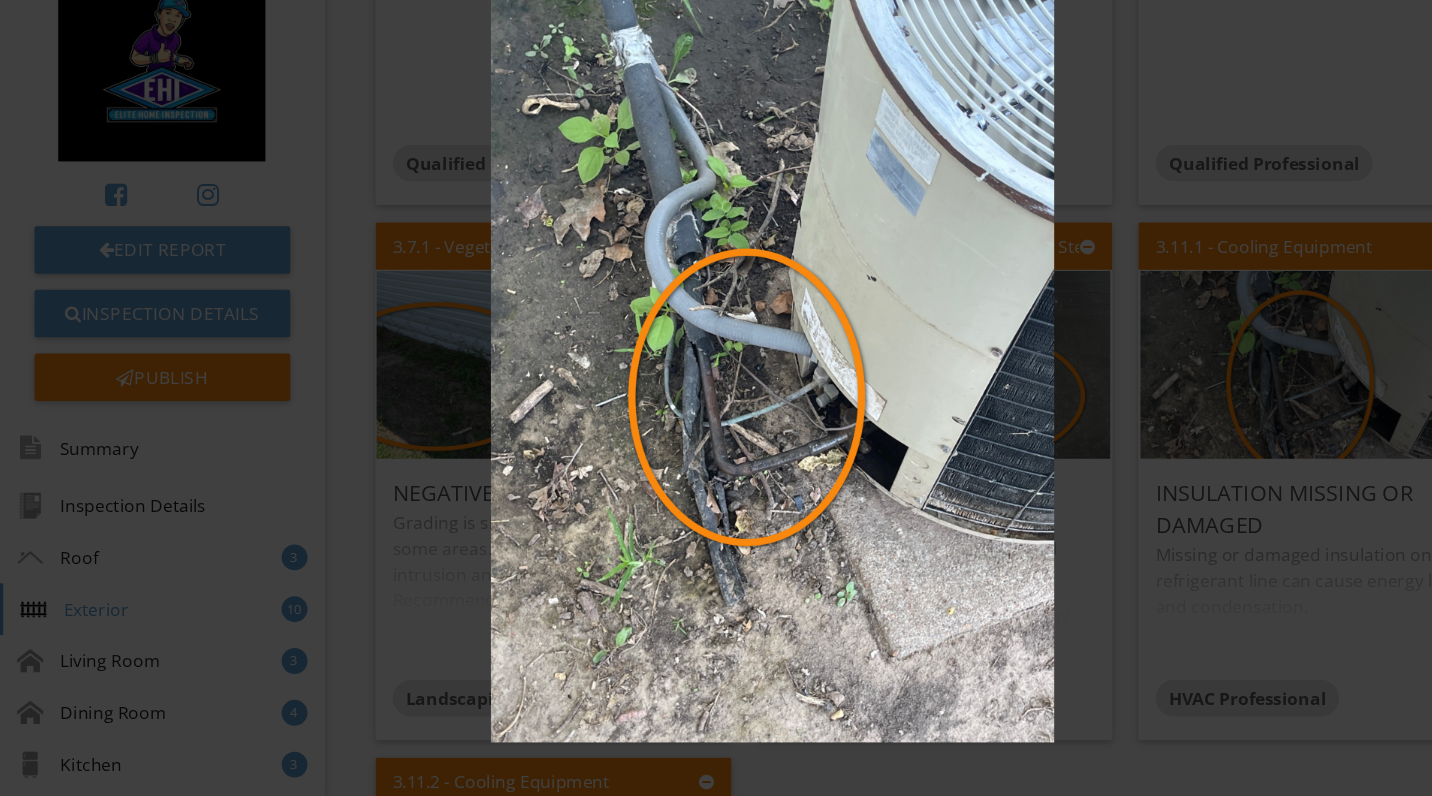 scroll, scrollTop: 0, scrollLeft: 0, axis: both 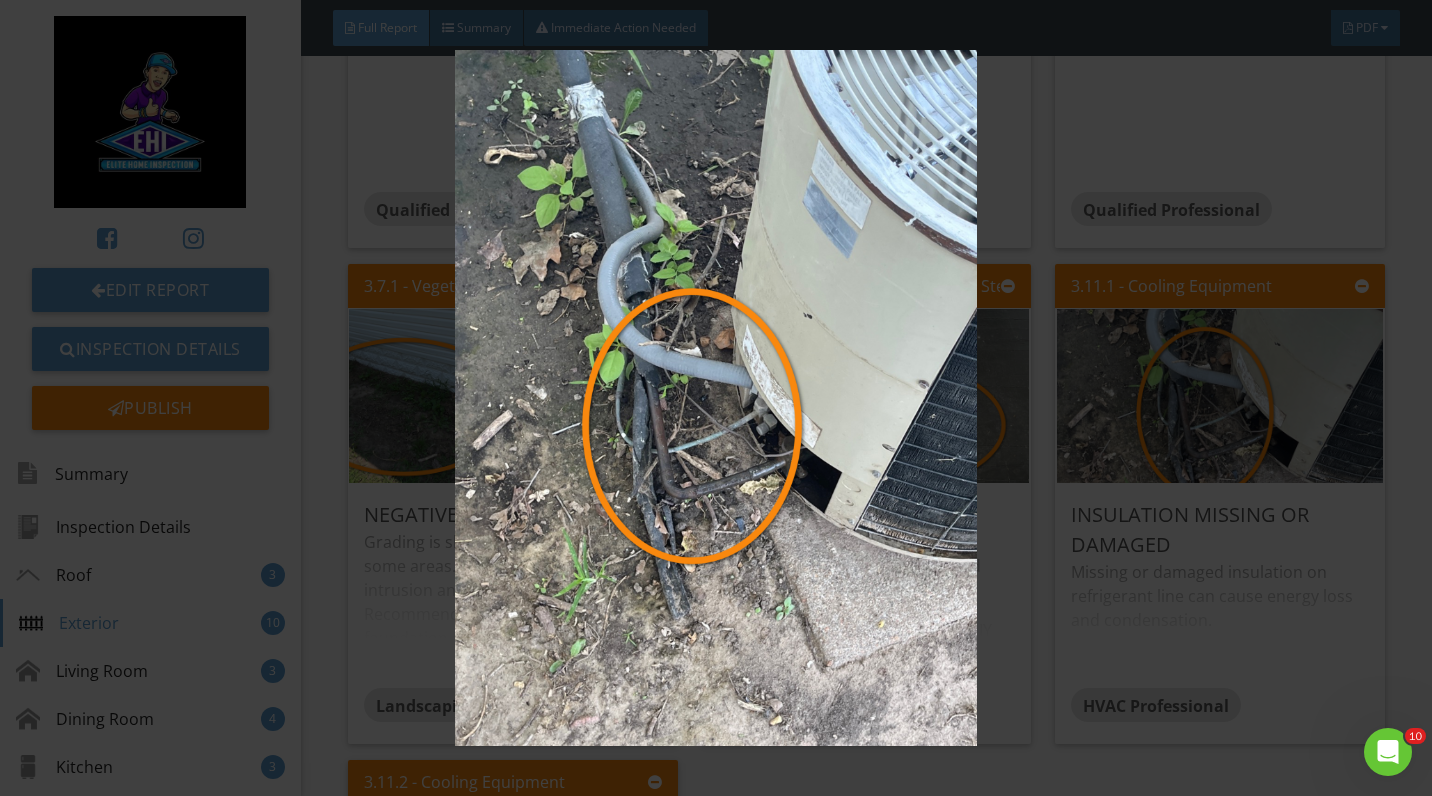 click at bounding box center [716, 397] 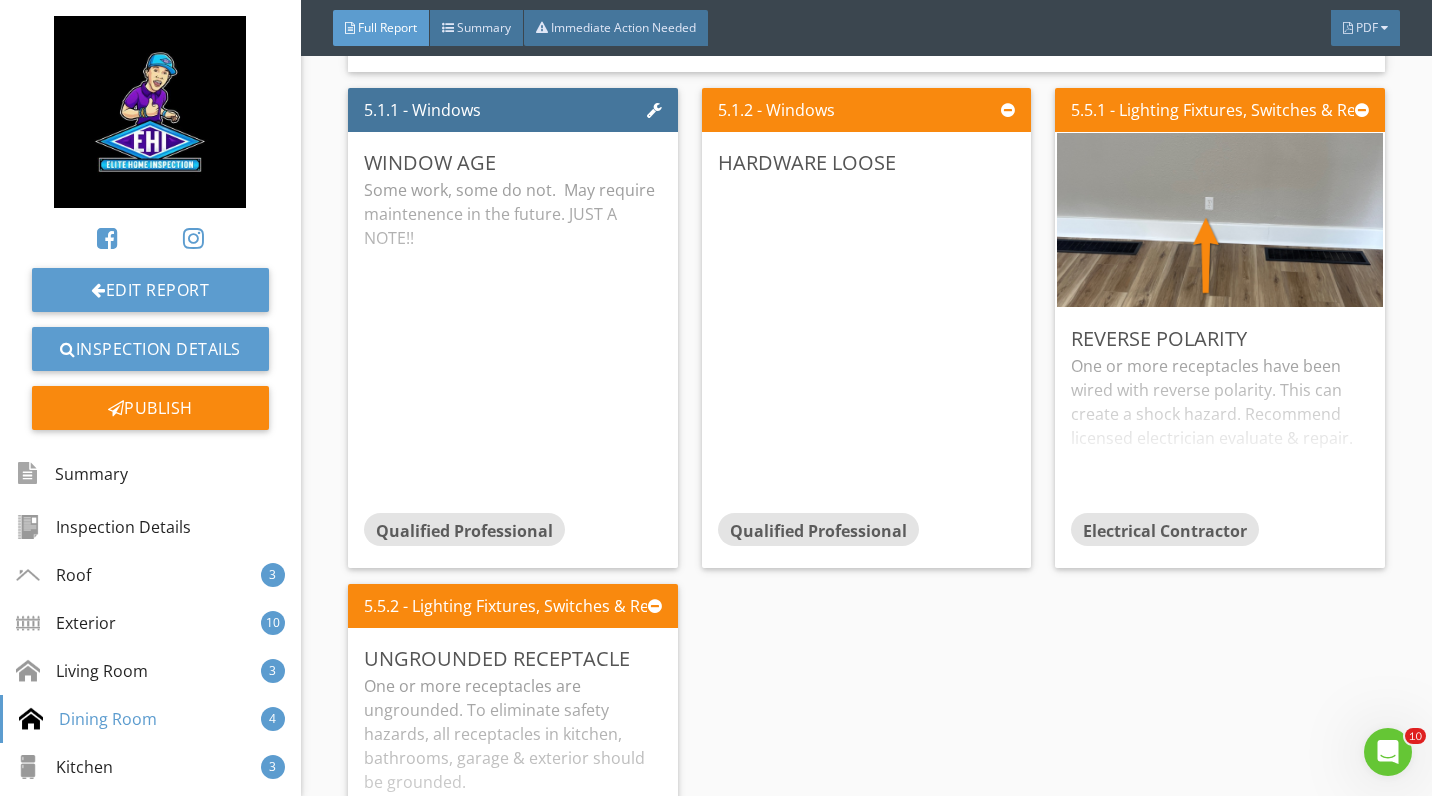 scroll, scrollTop: 9653, scrollLeft: 0, axis: vertical 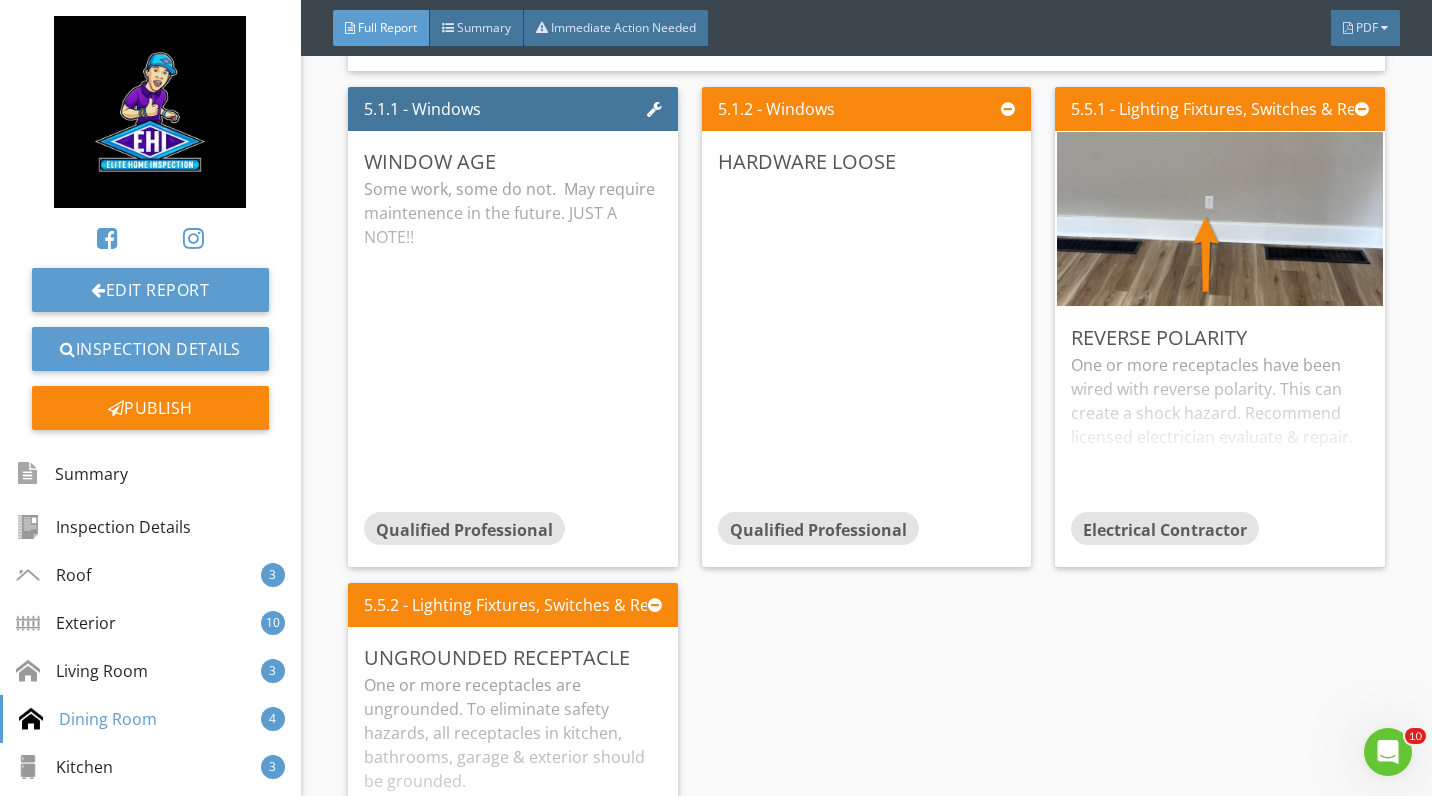 click at bounding box center [1220, 219] 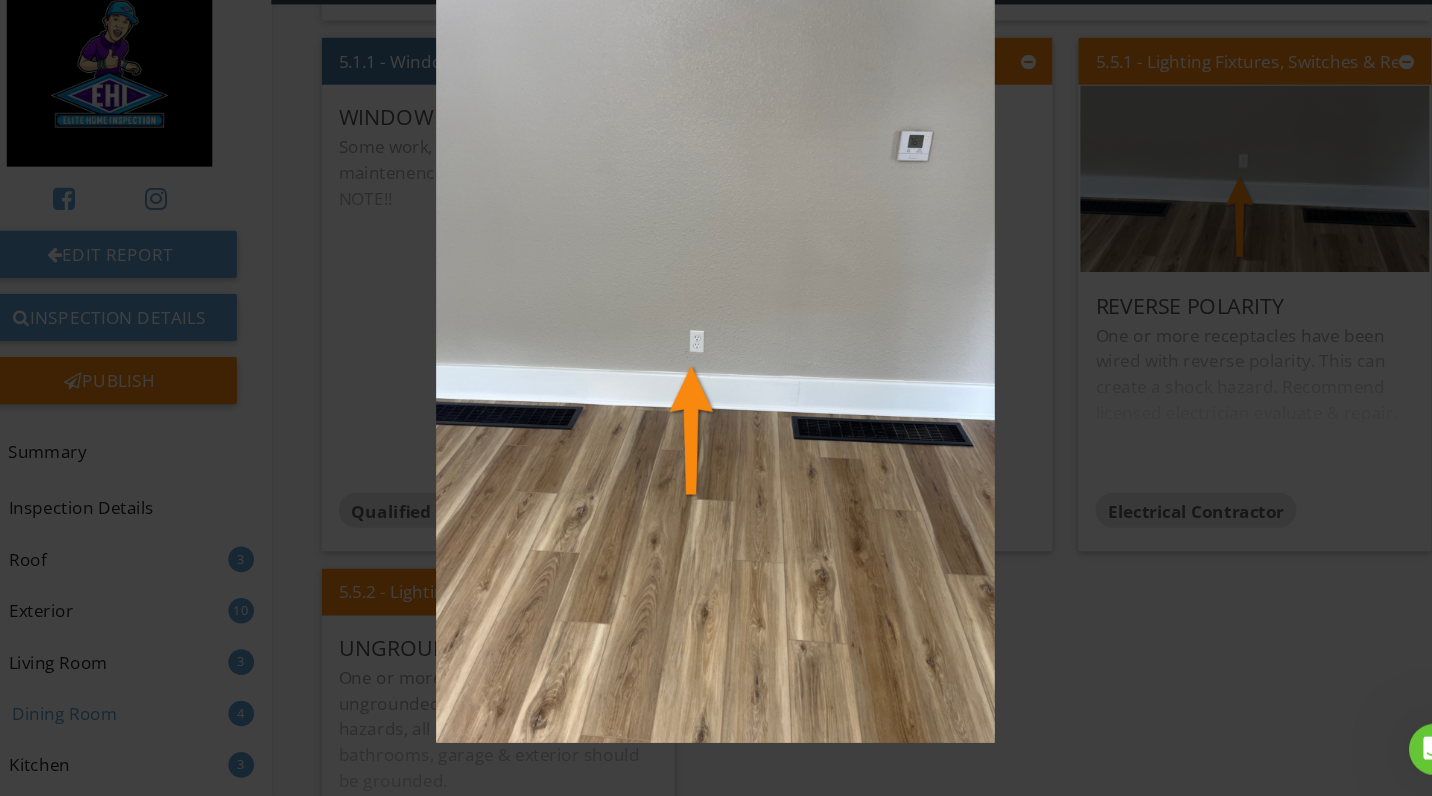 scroll, scrollTop: 0, scrollLeft: 0, axis: both 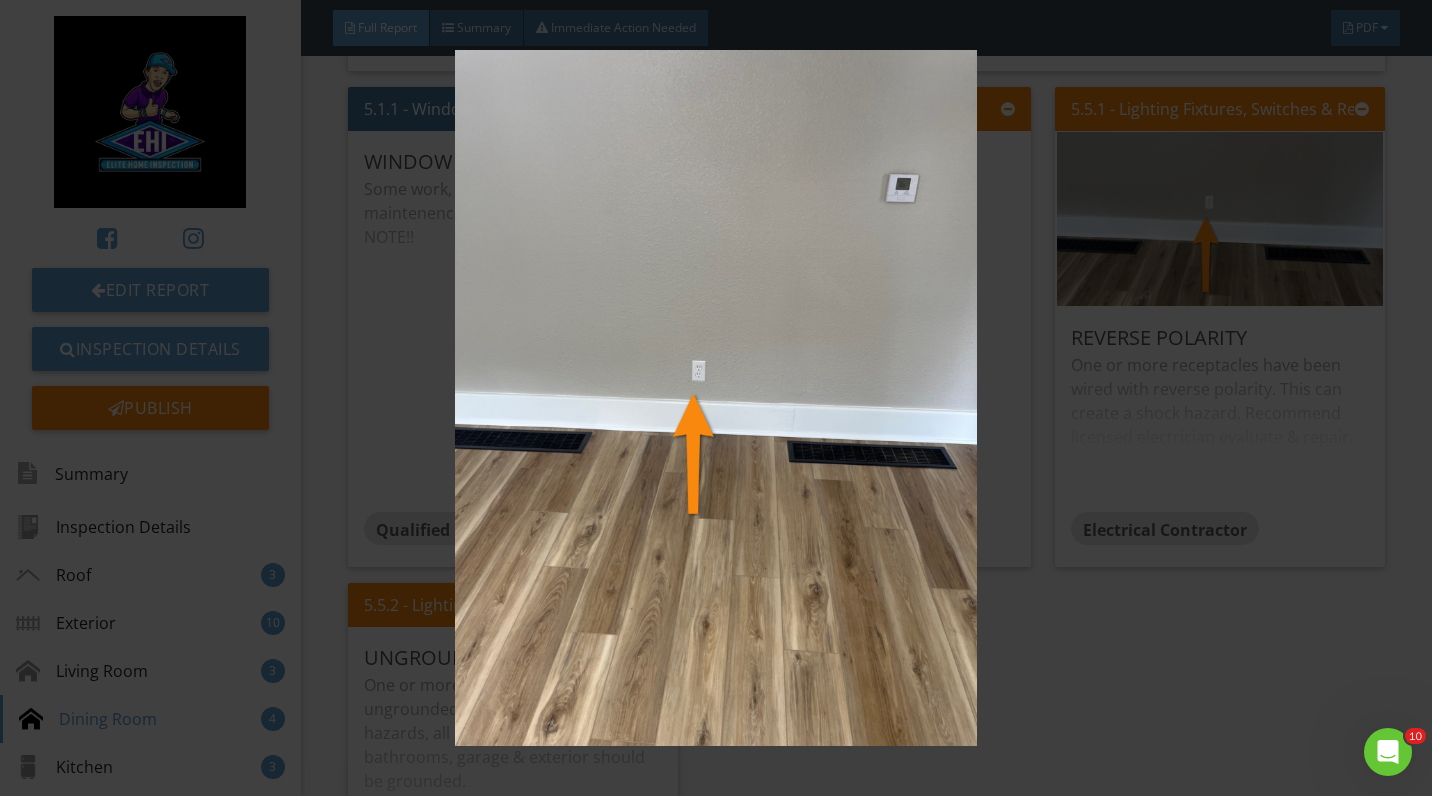 click at bounding box center (716, 397) 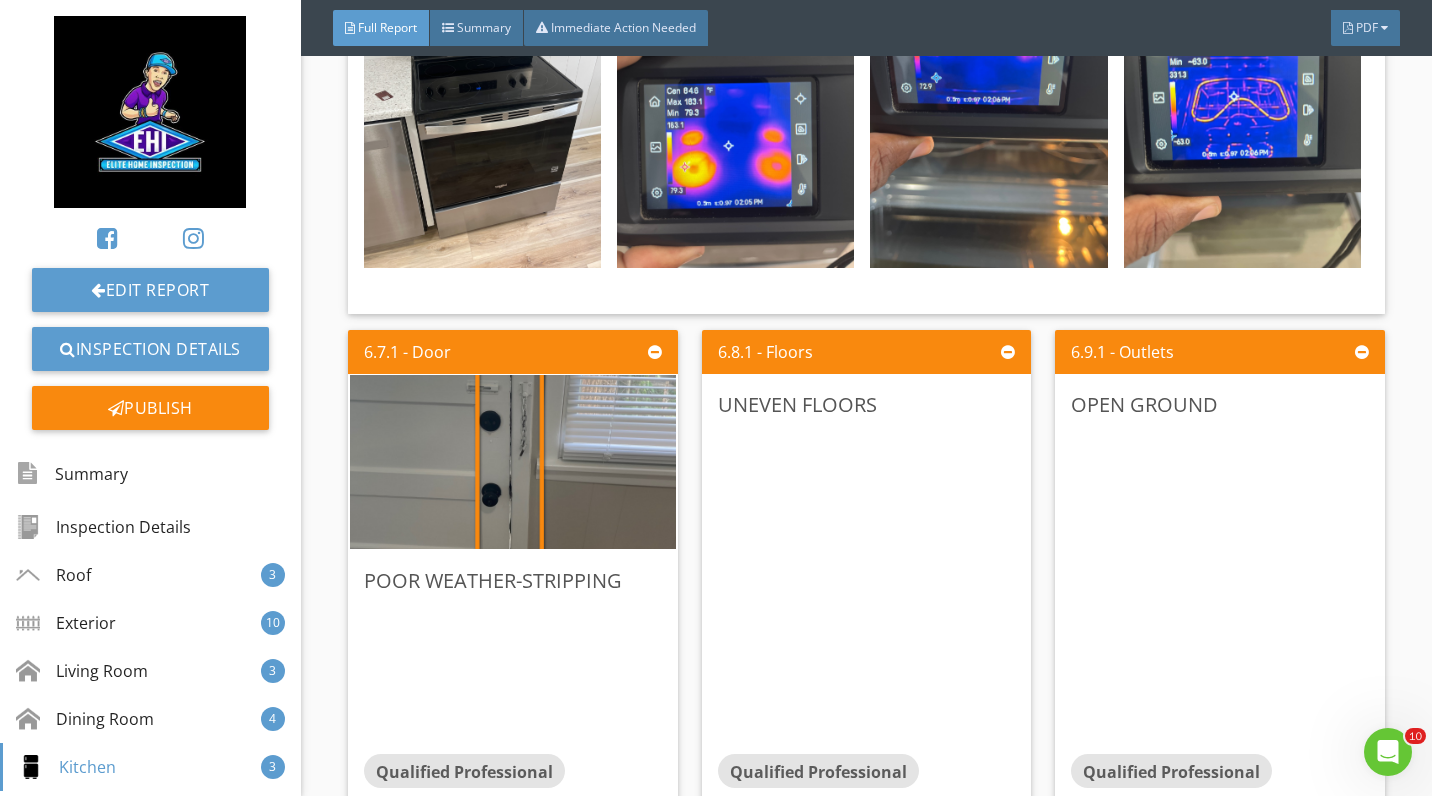scroll, scrollTop: 12298, scrollLeft: 0, axis: vertical 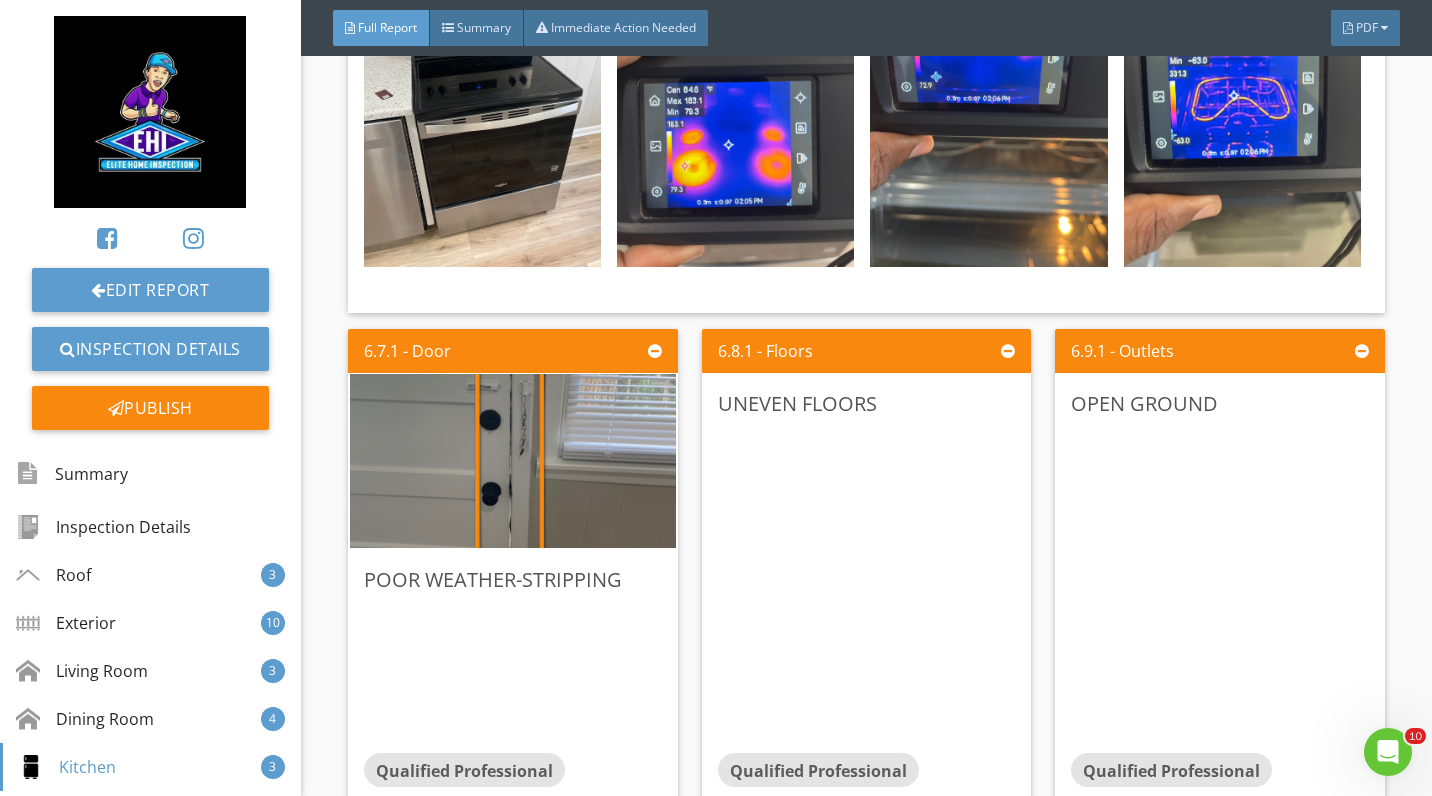 click at bounding box center (513, 460) 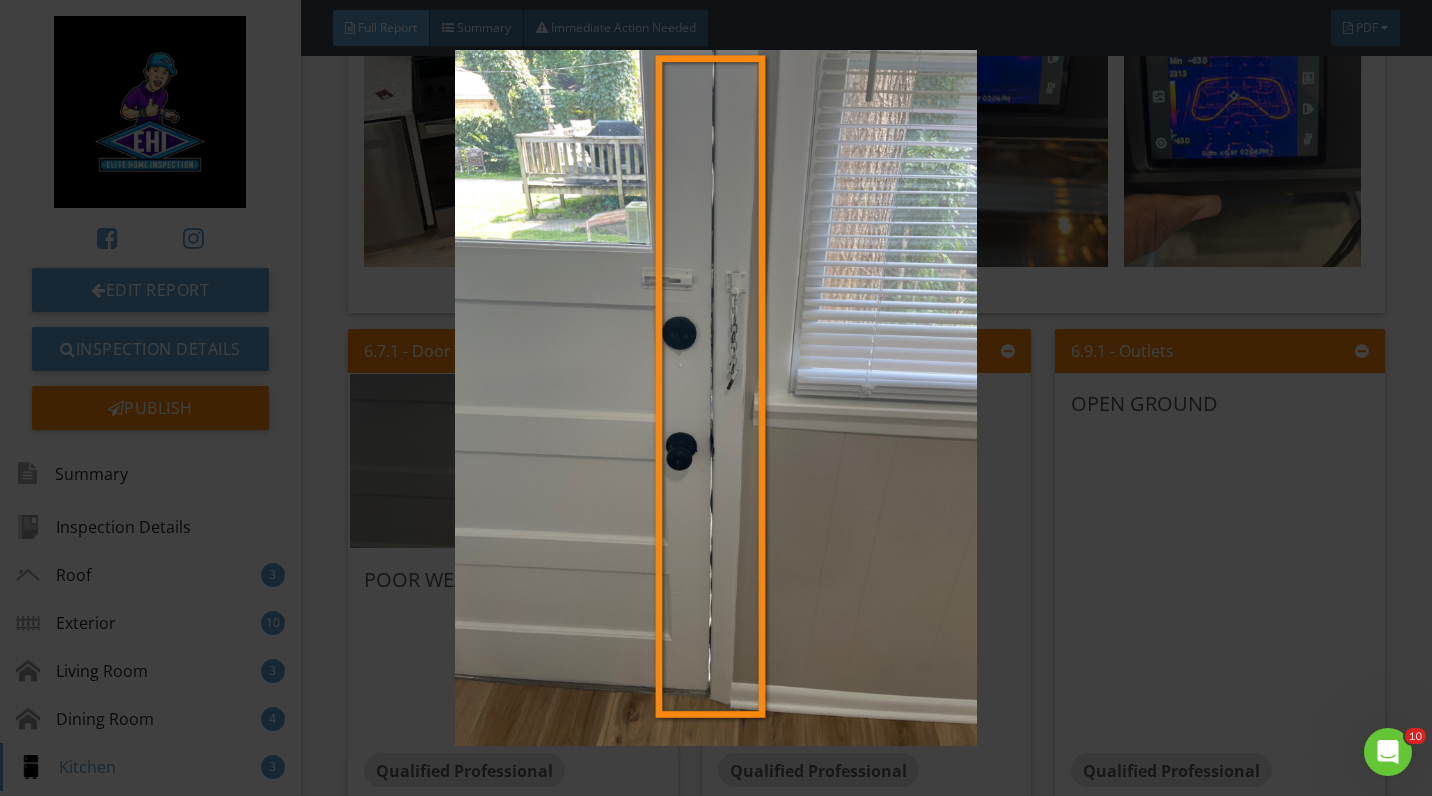 click at bounding box center (716, 397) 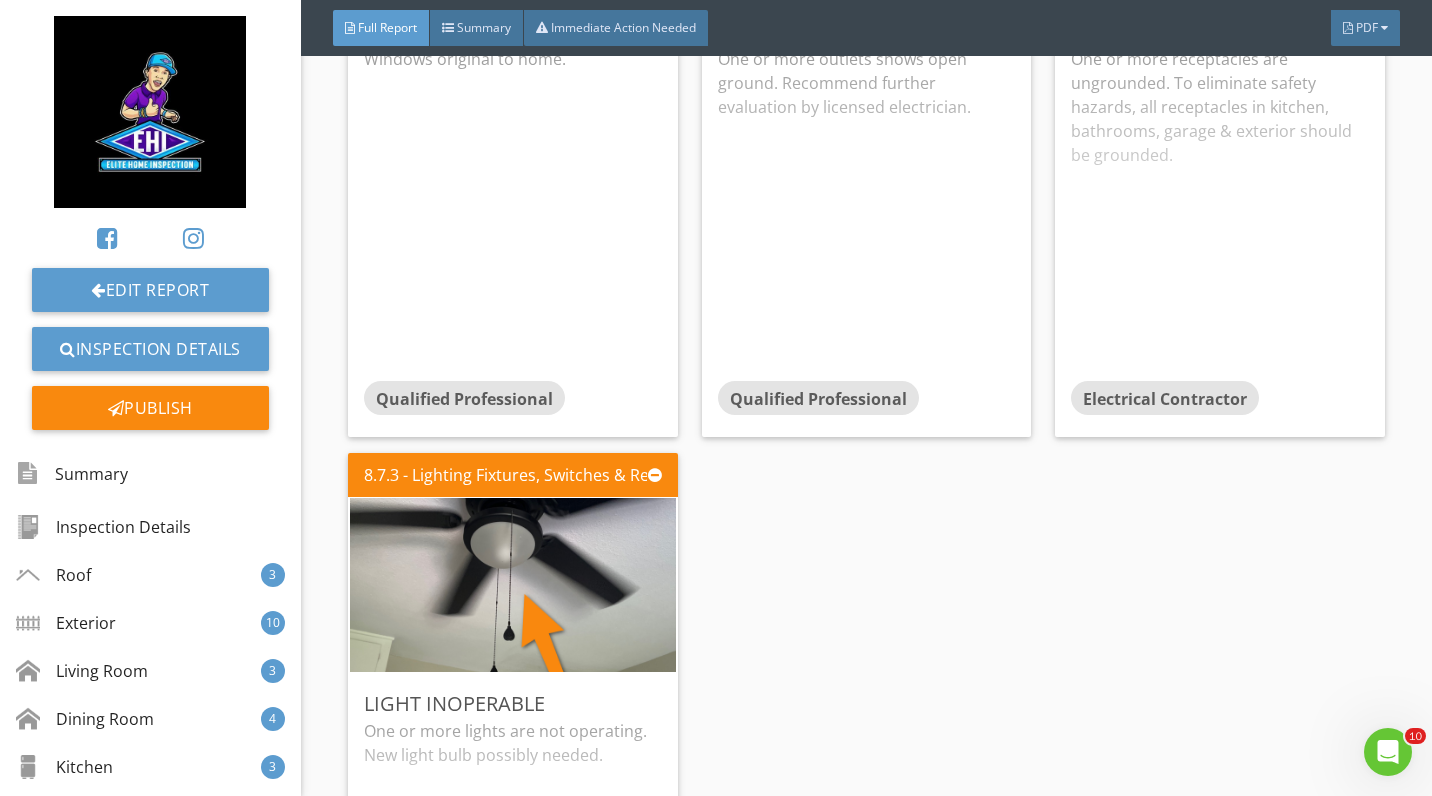 scroll, scrollTop: 15303, scrollLeft: 0, axis: vertical 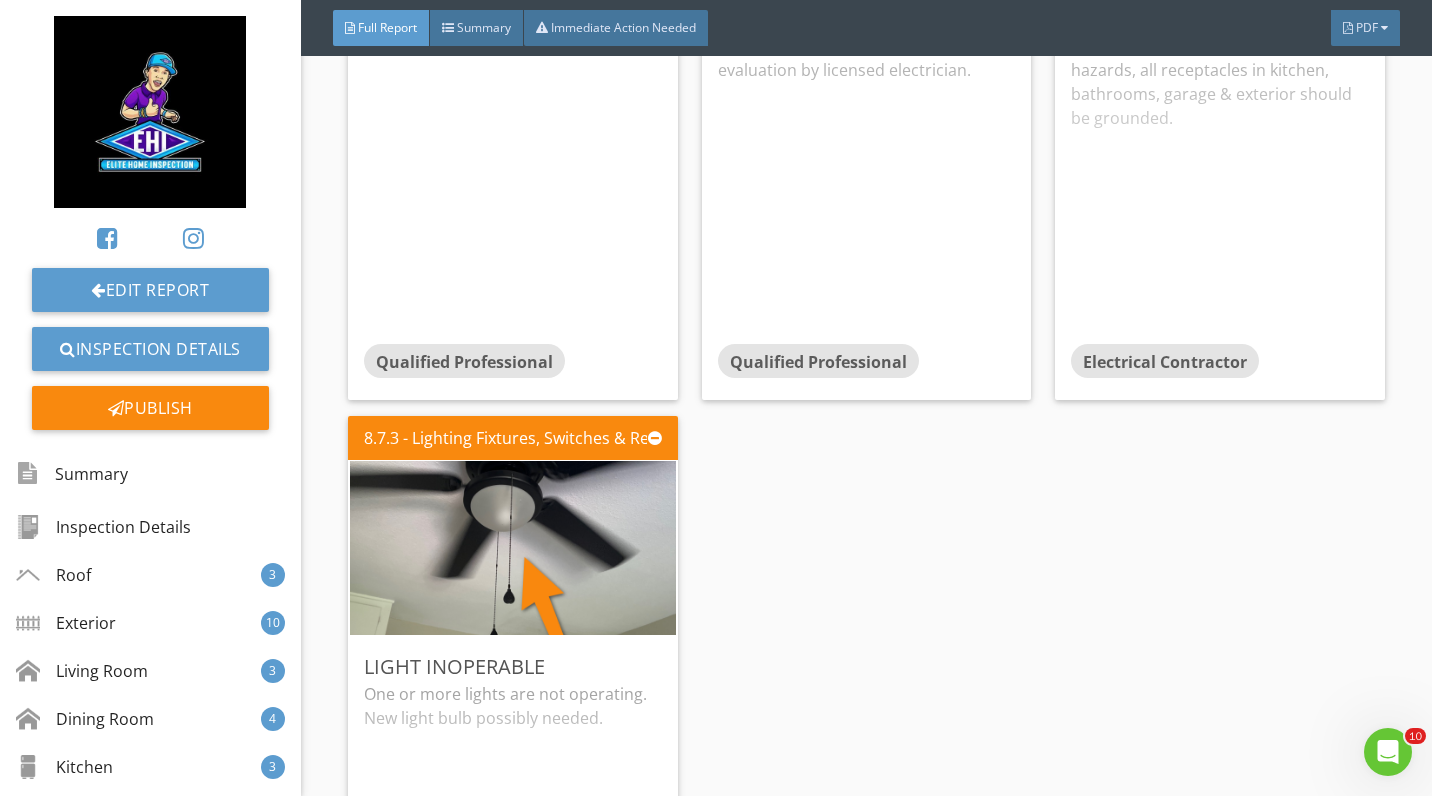 click at bounding box center (513, 547) 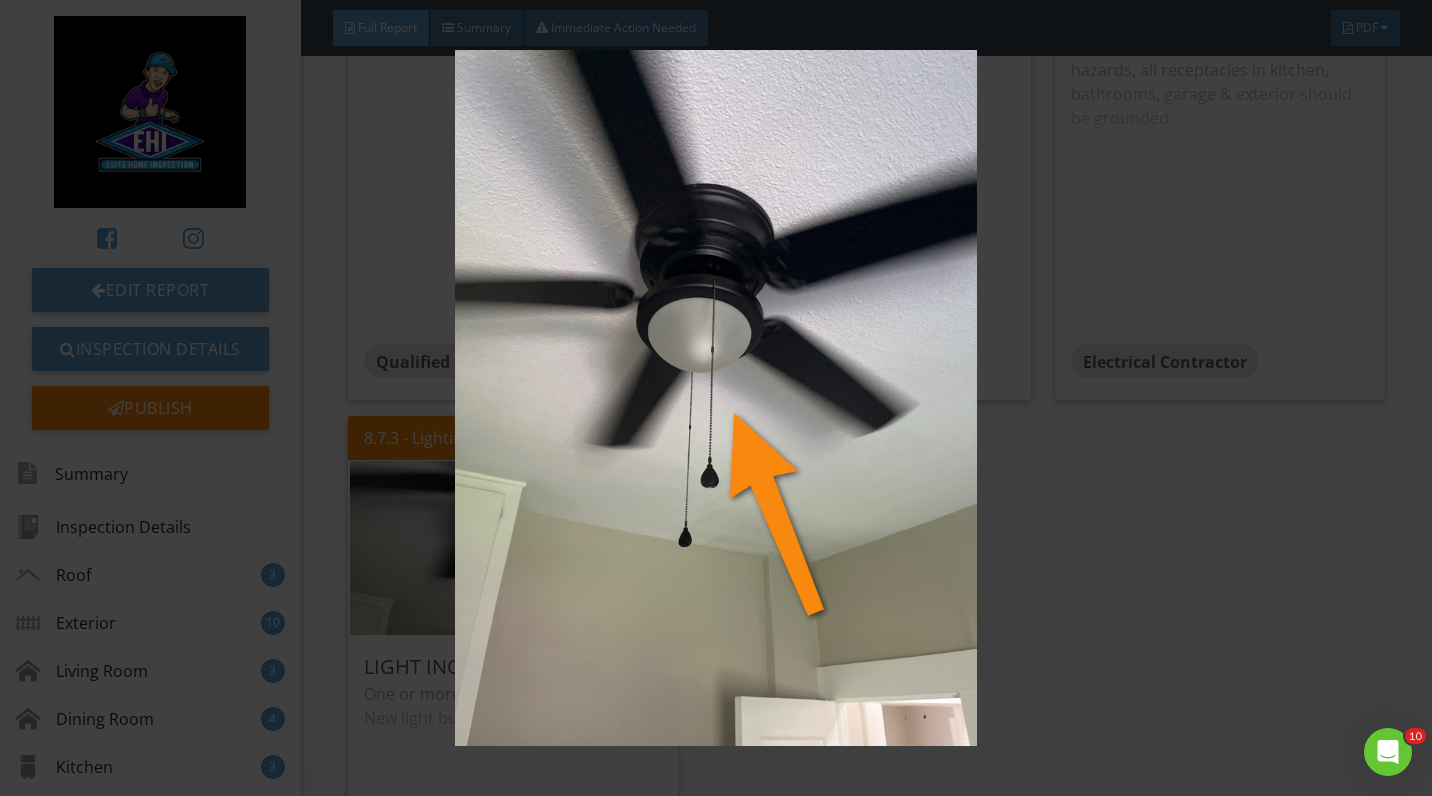 click at bounding box center (716, 397) 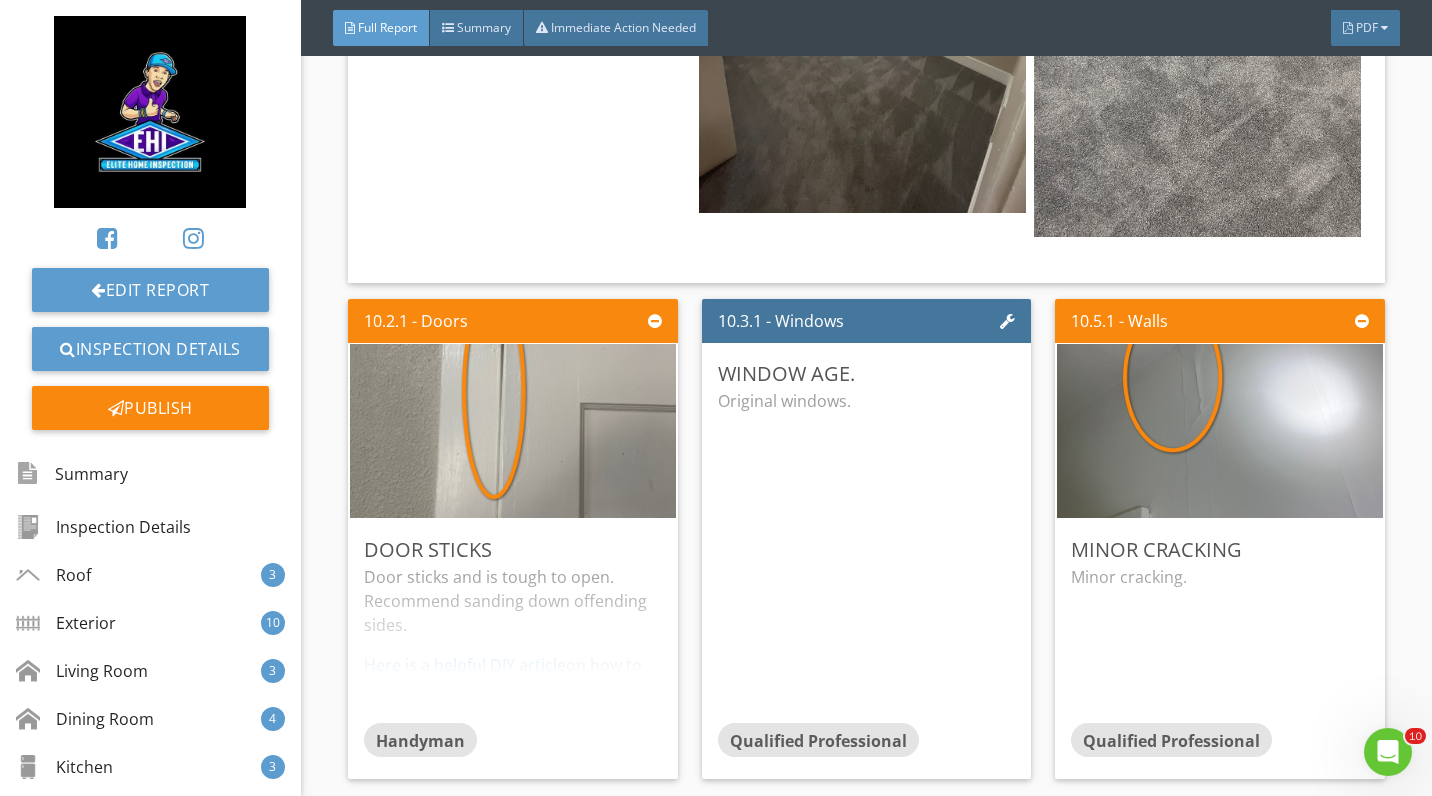 scroll, scrollTop: 18019, scrollLeft: 0, axis: vertical 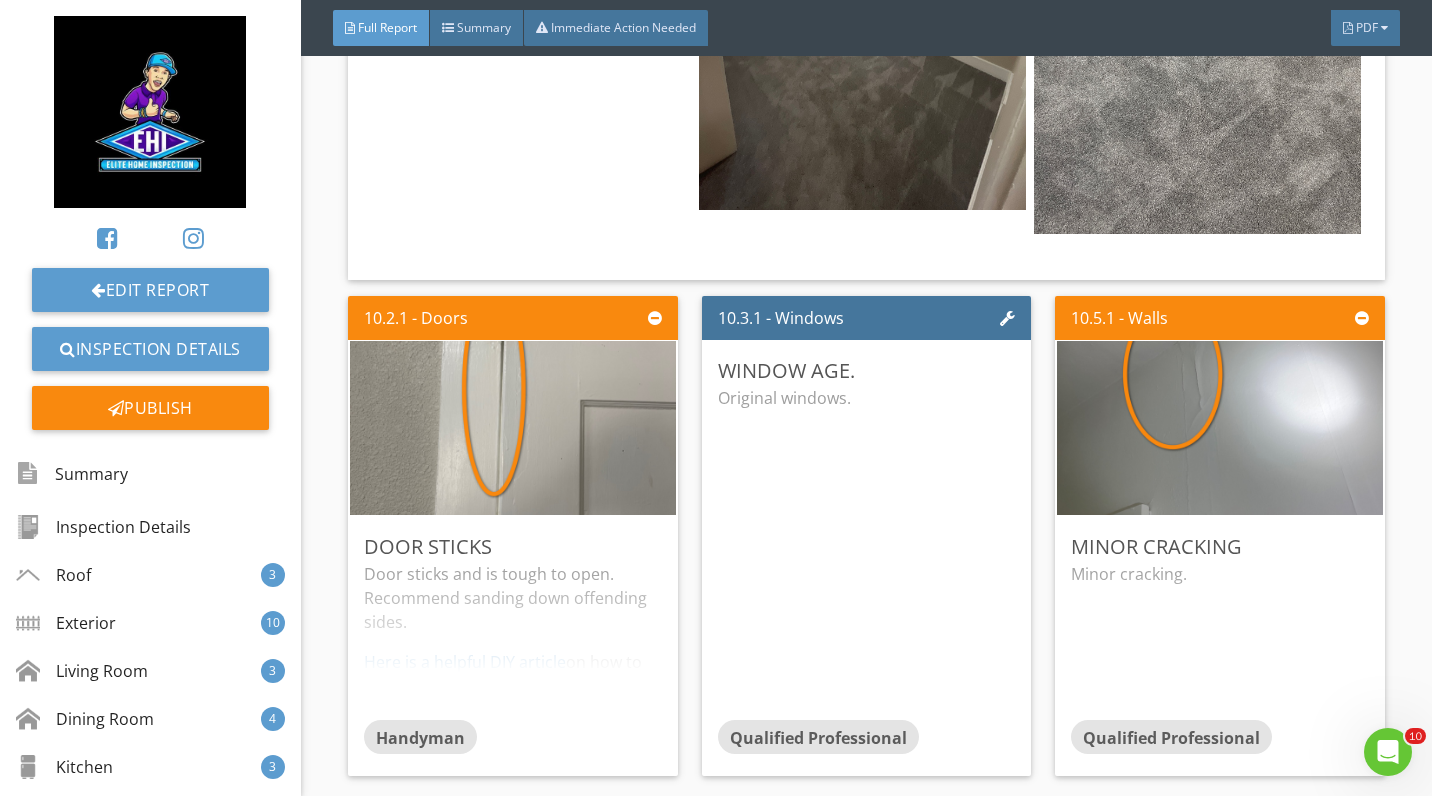 click at bounding box center (513, 427) 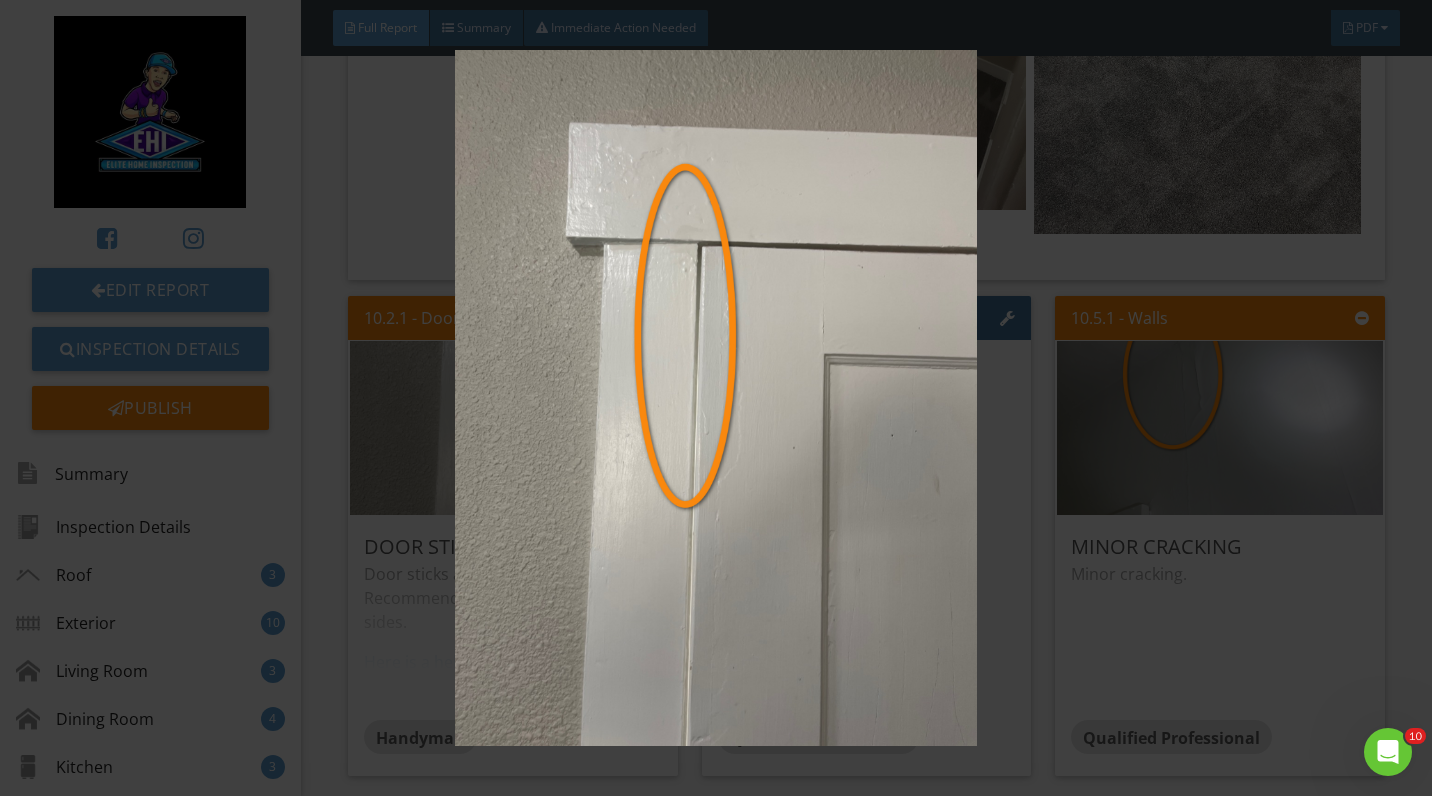 click at bounding box center [716, 397] 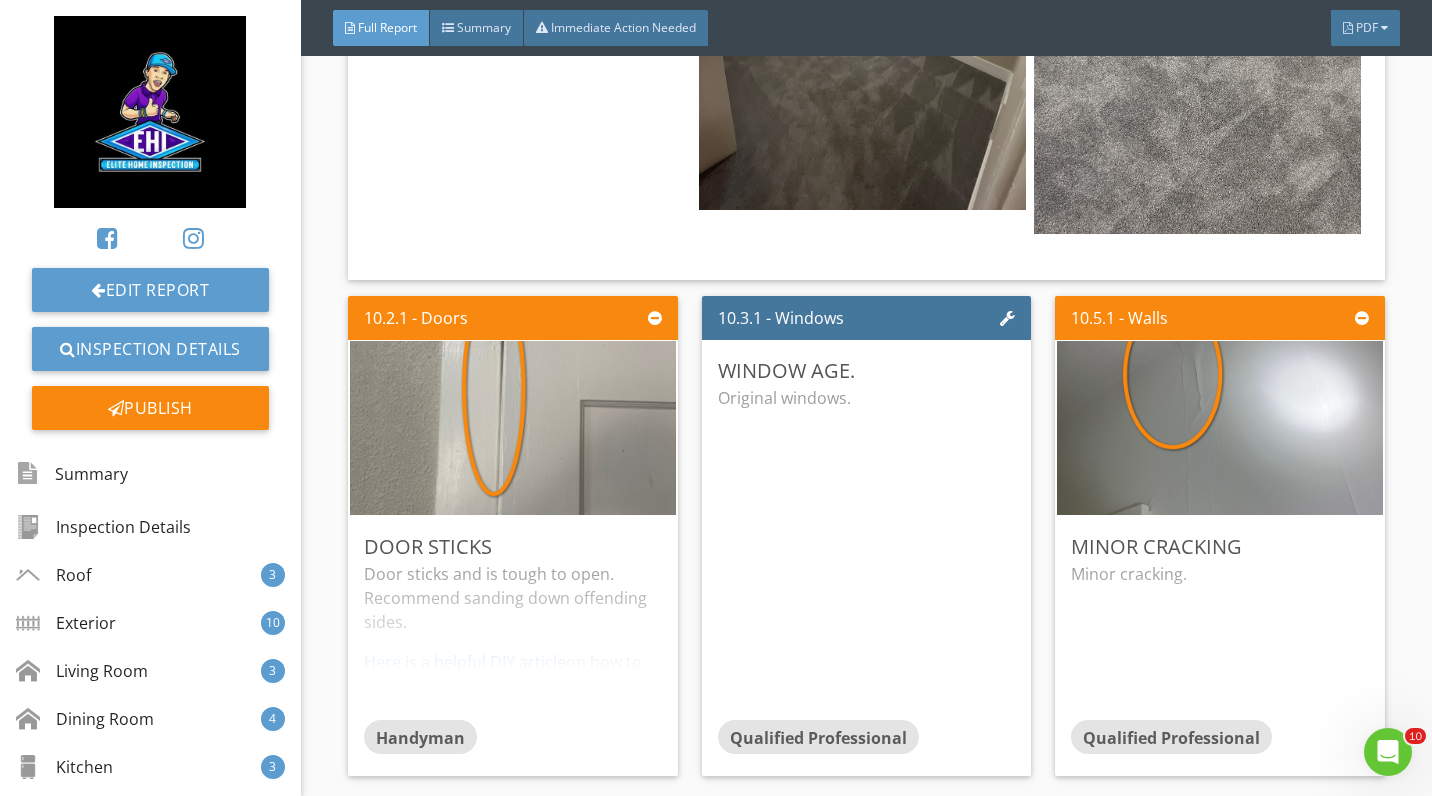 click at bounding box center [1220, 427] 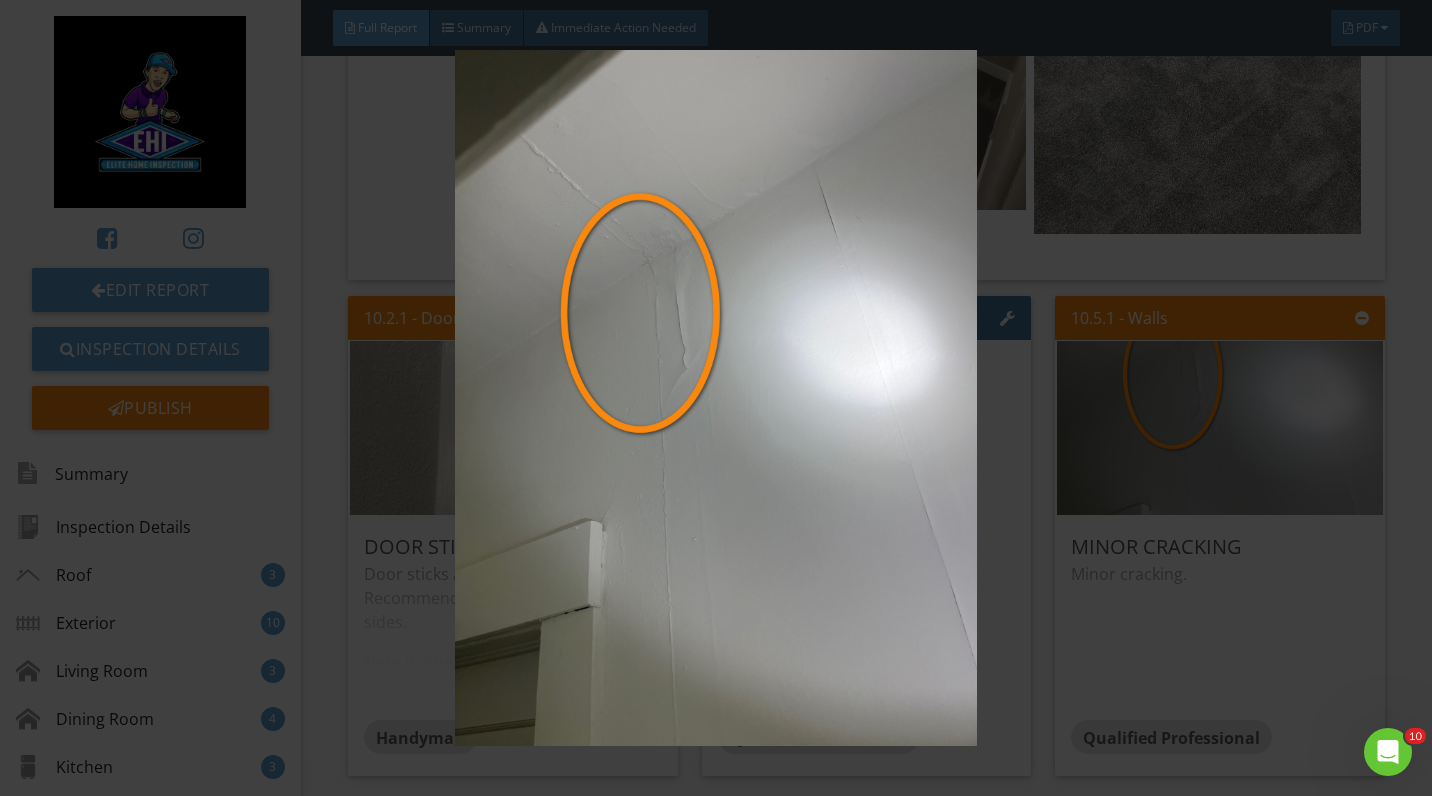 click at bounding box center [716, 397] 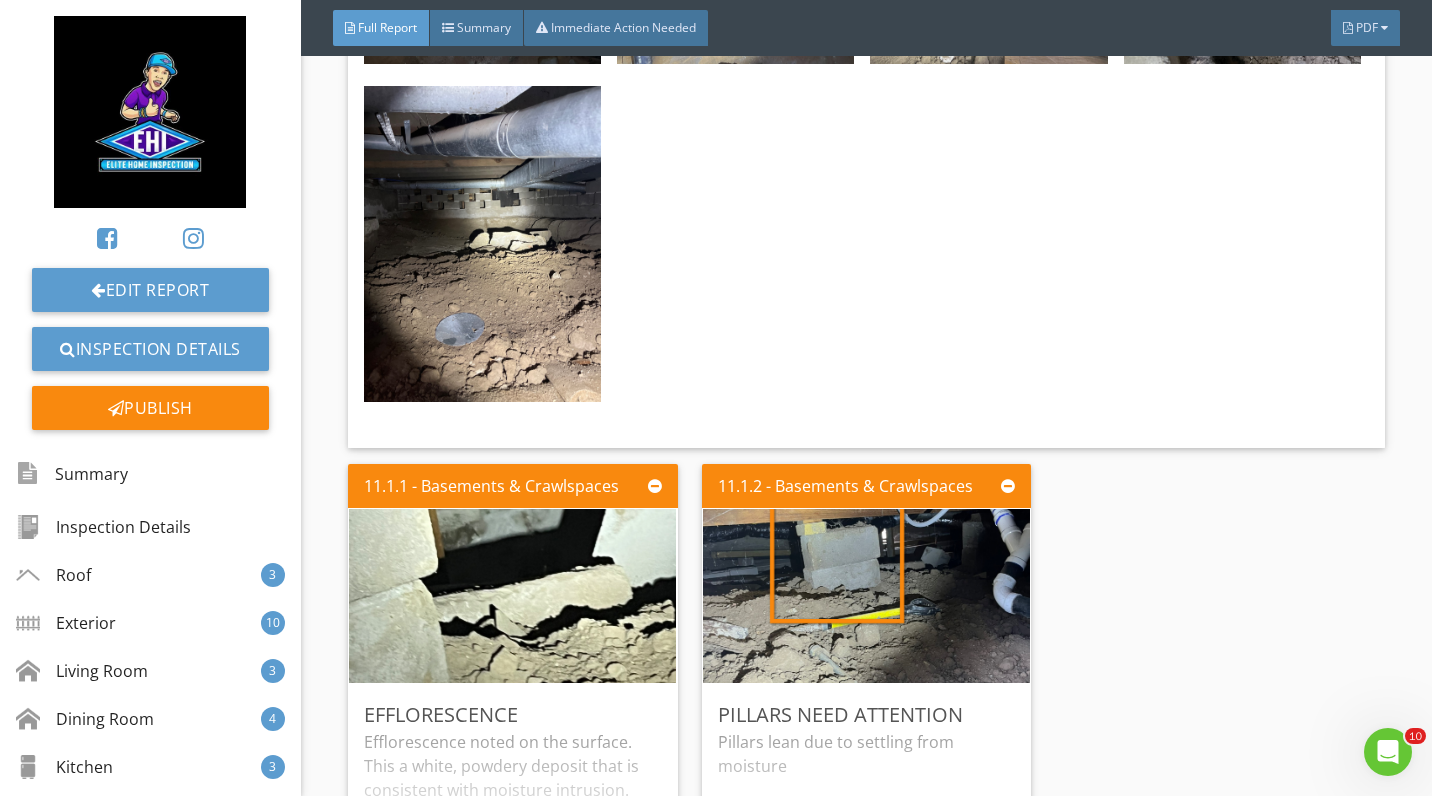 scroll, scrollTop: 19317, scrollLeft: 0, axis: vertical 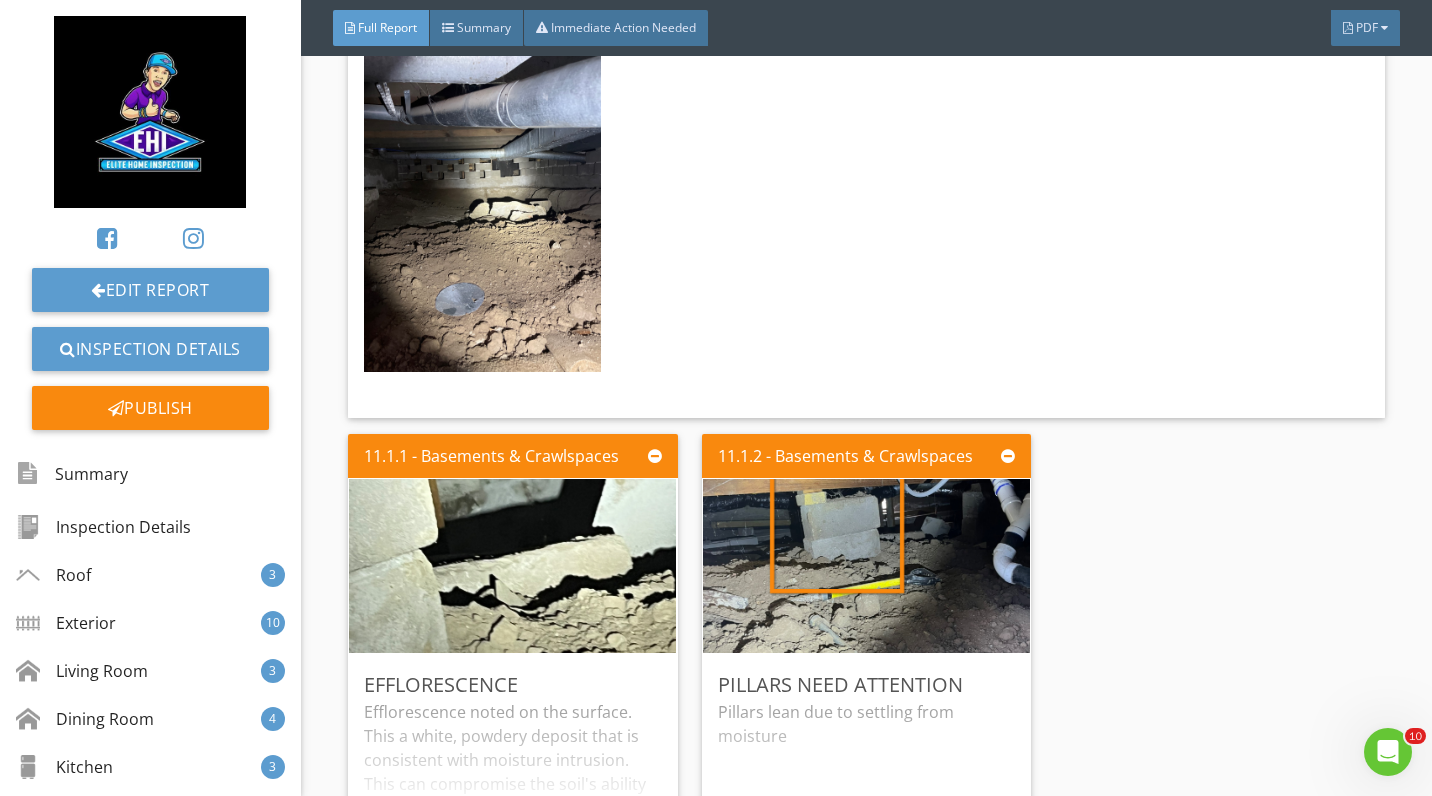 click at bounding box center (512, 565) 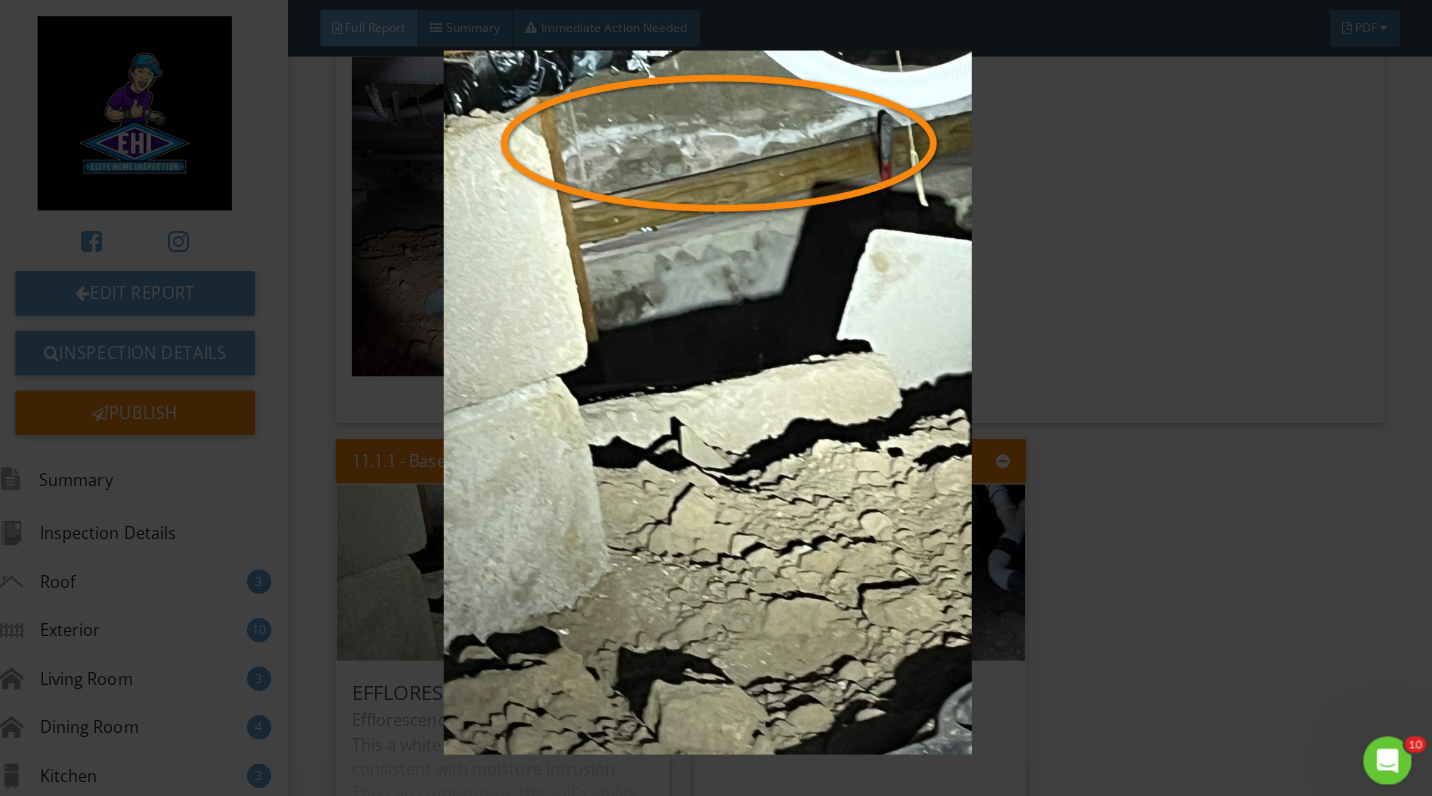 scroll, scrollTop: 0, scrollLeft: 0, axis: both 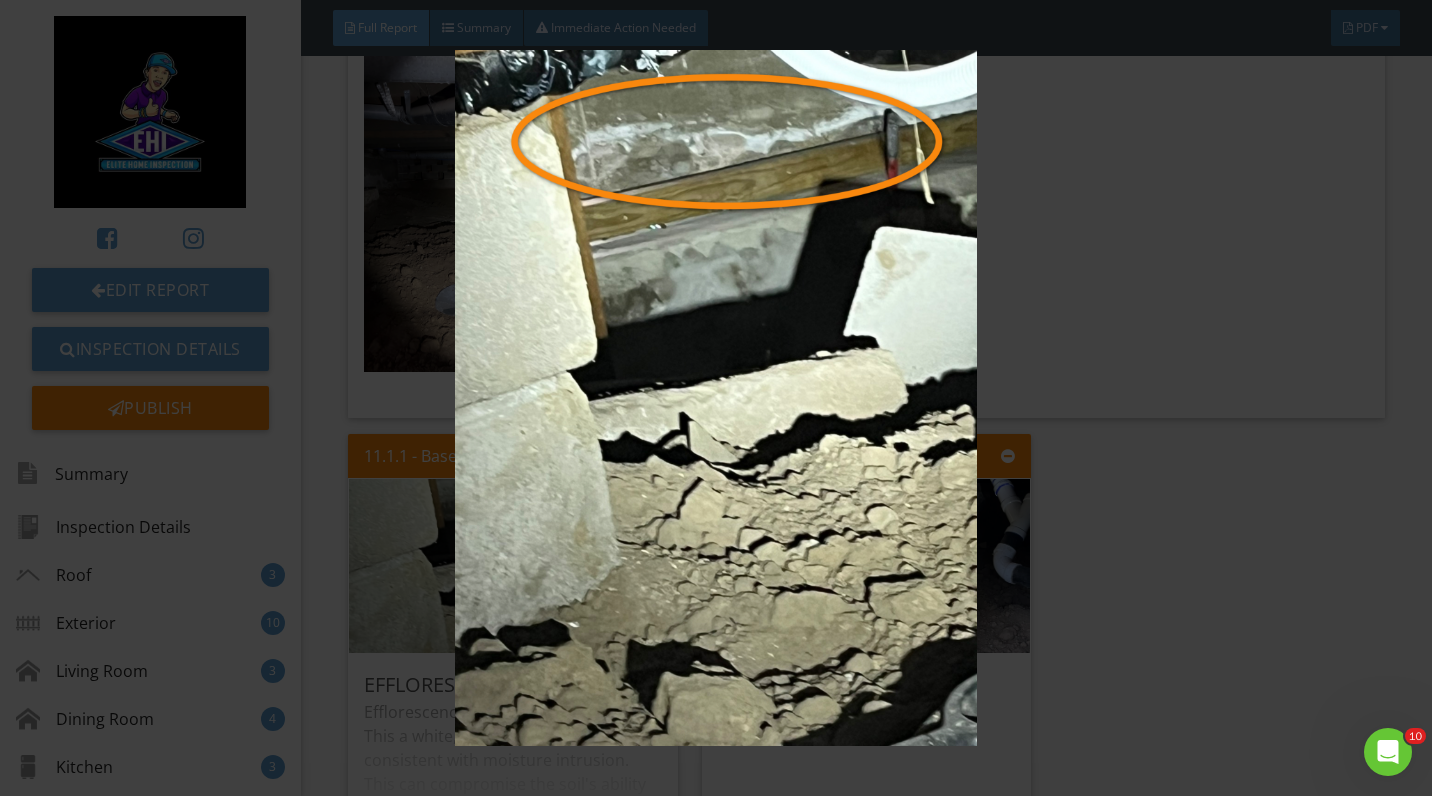 click at bounding box center [716, 397] 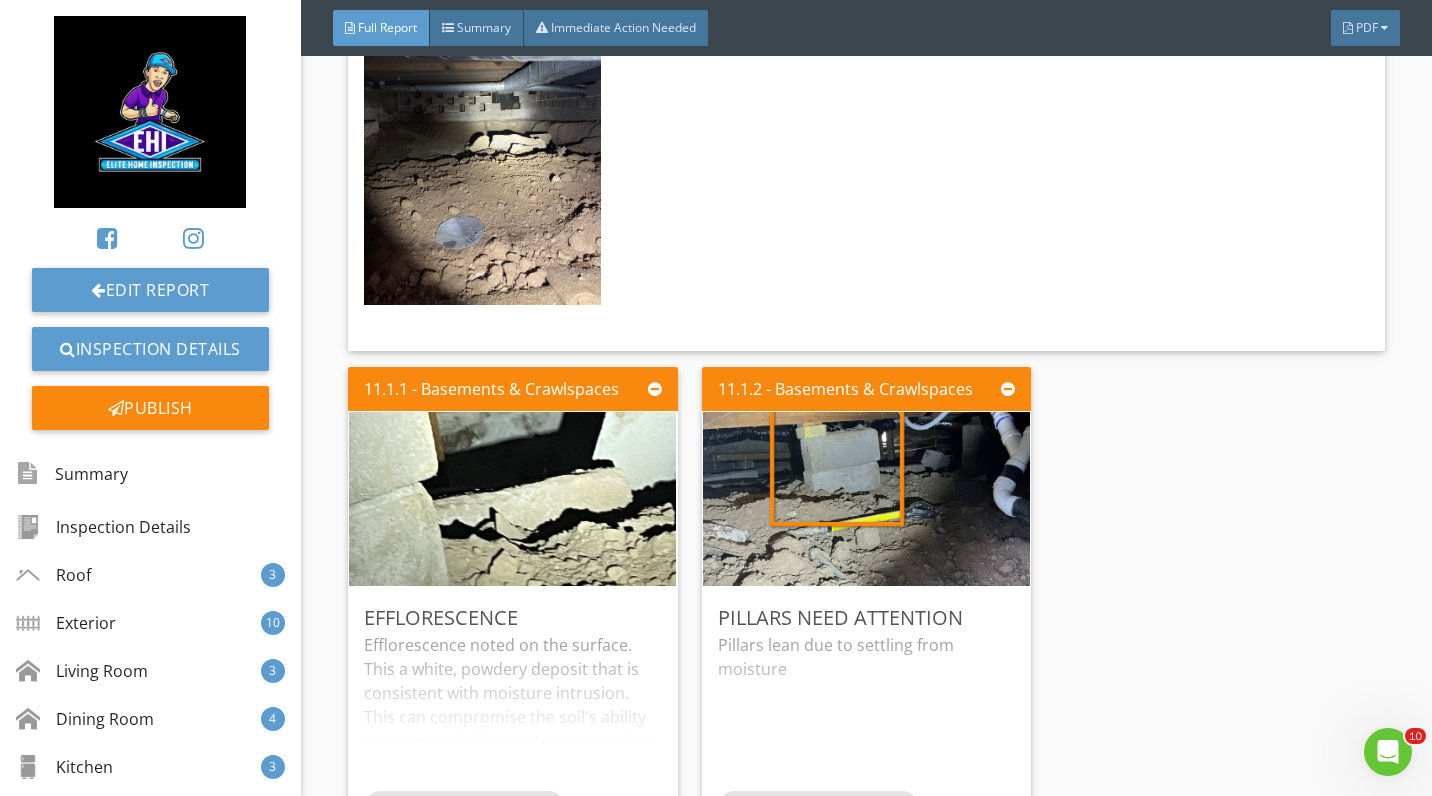 scroll, scrollTop: 19408, scrollLeft: 0, axis: vertical 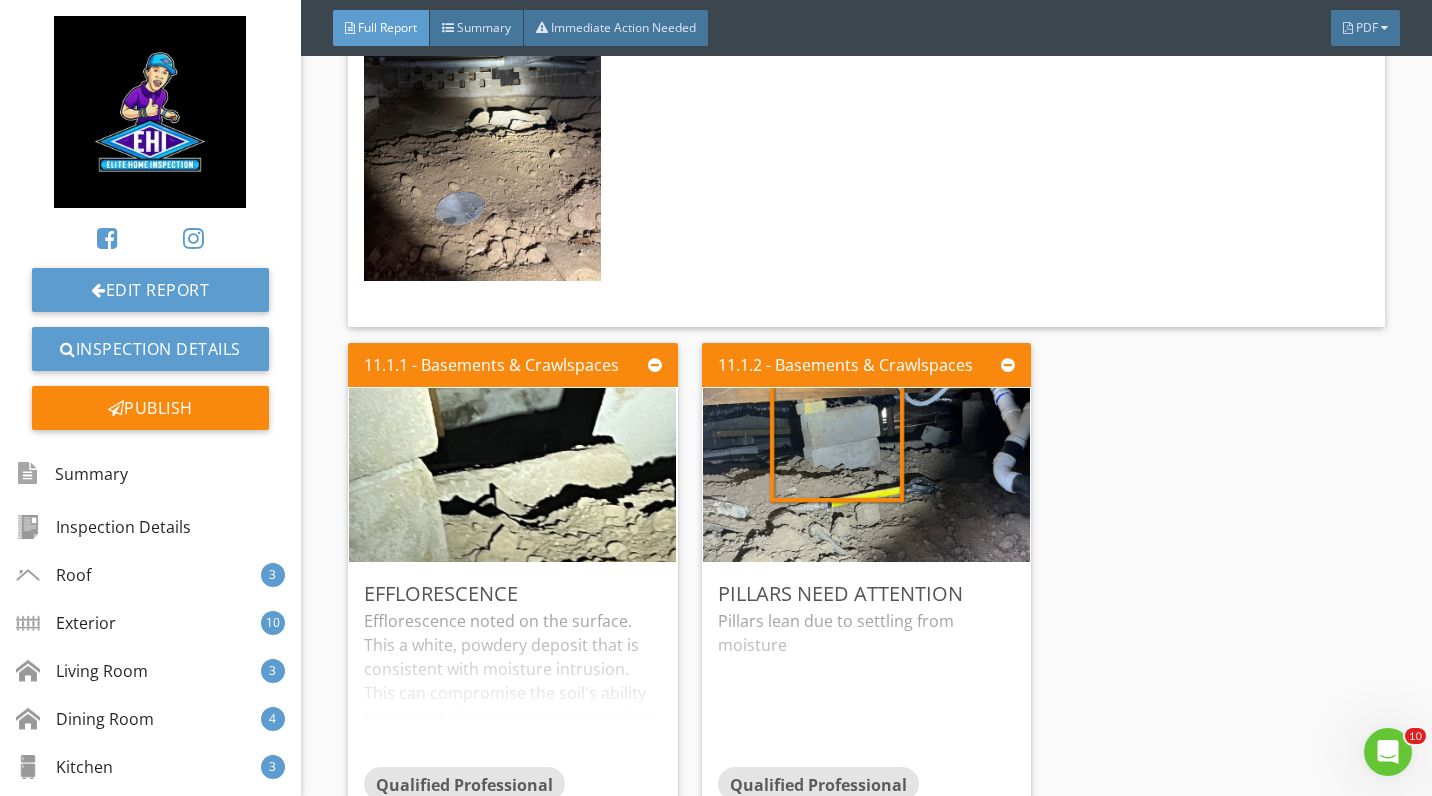 click at bounding box center [866, 474] 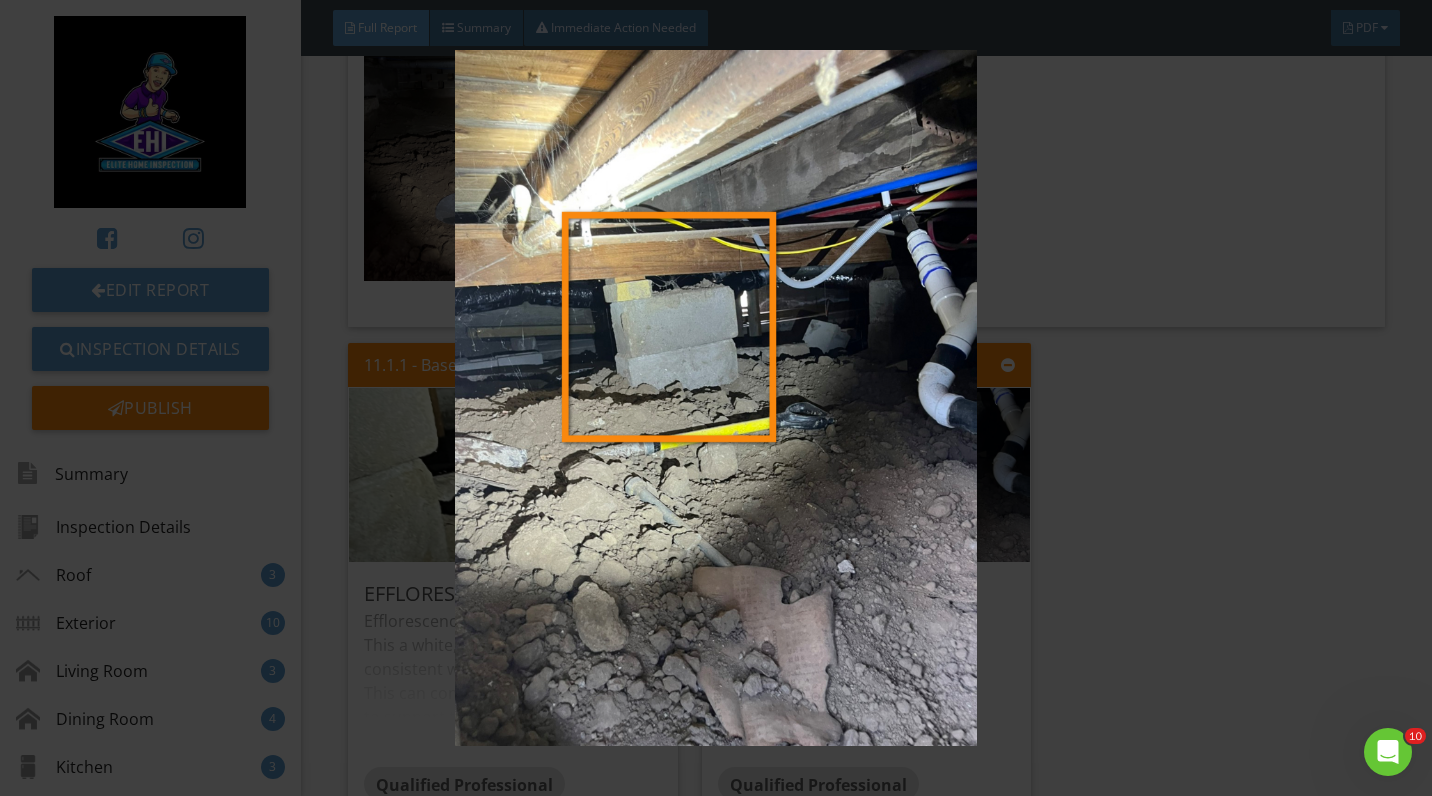 click at bounding box center [716, 397] 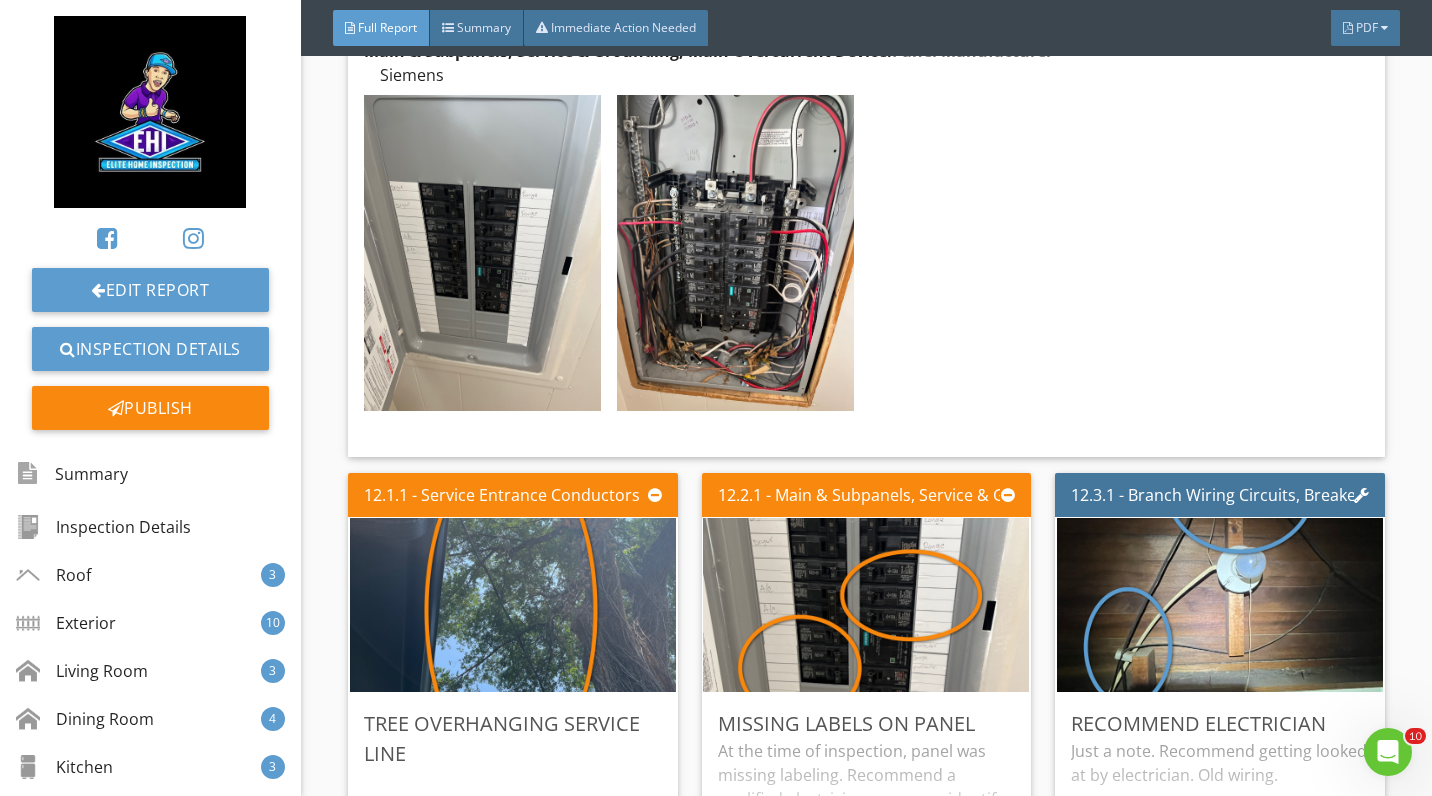 scroll, scrollTop: 21094, scrollLeft: 0, axis: vertical 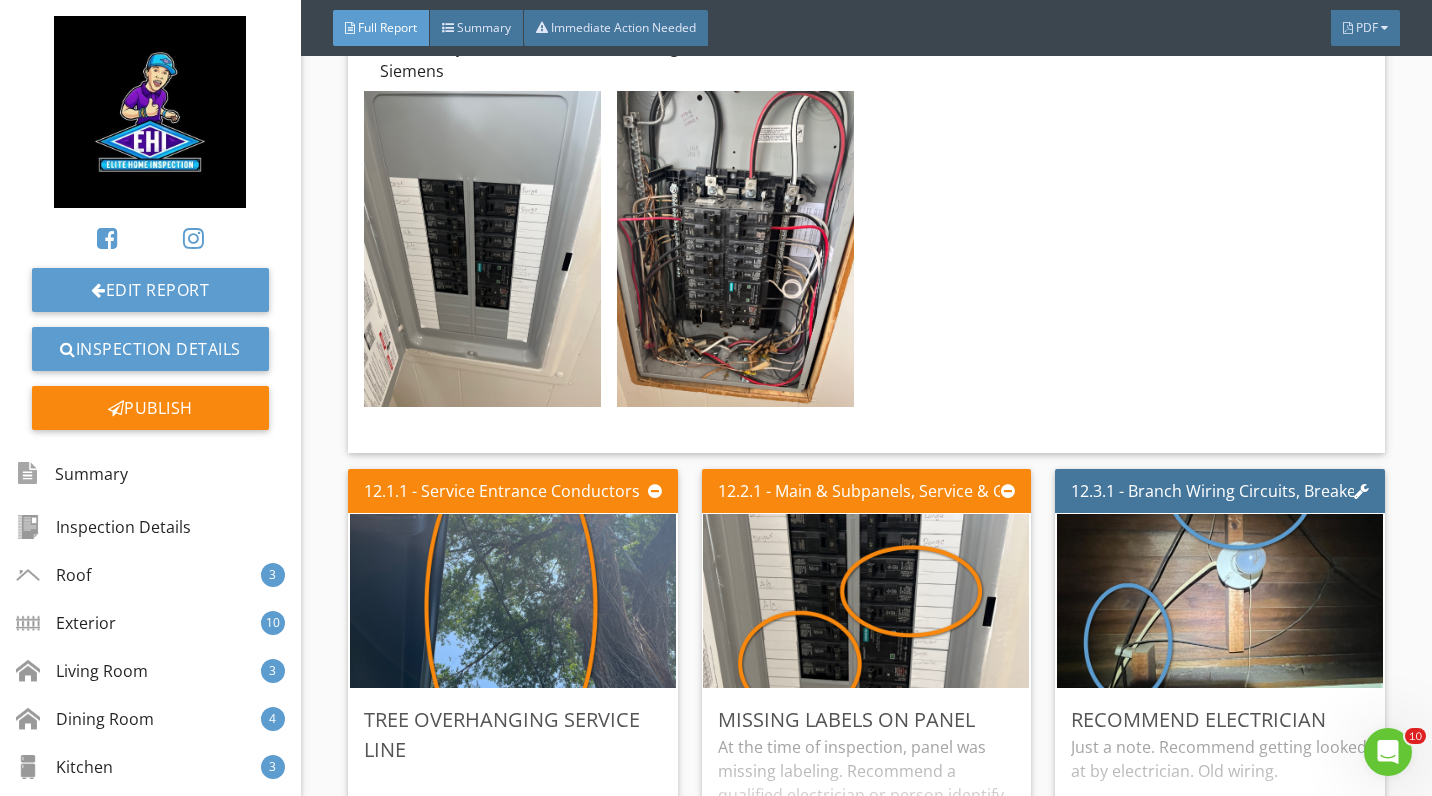 click at bounding box center (513, 601) 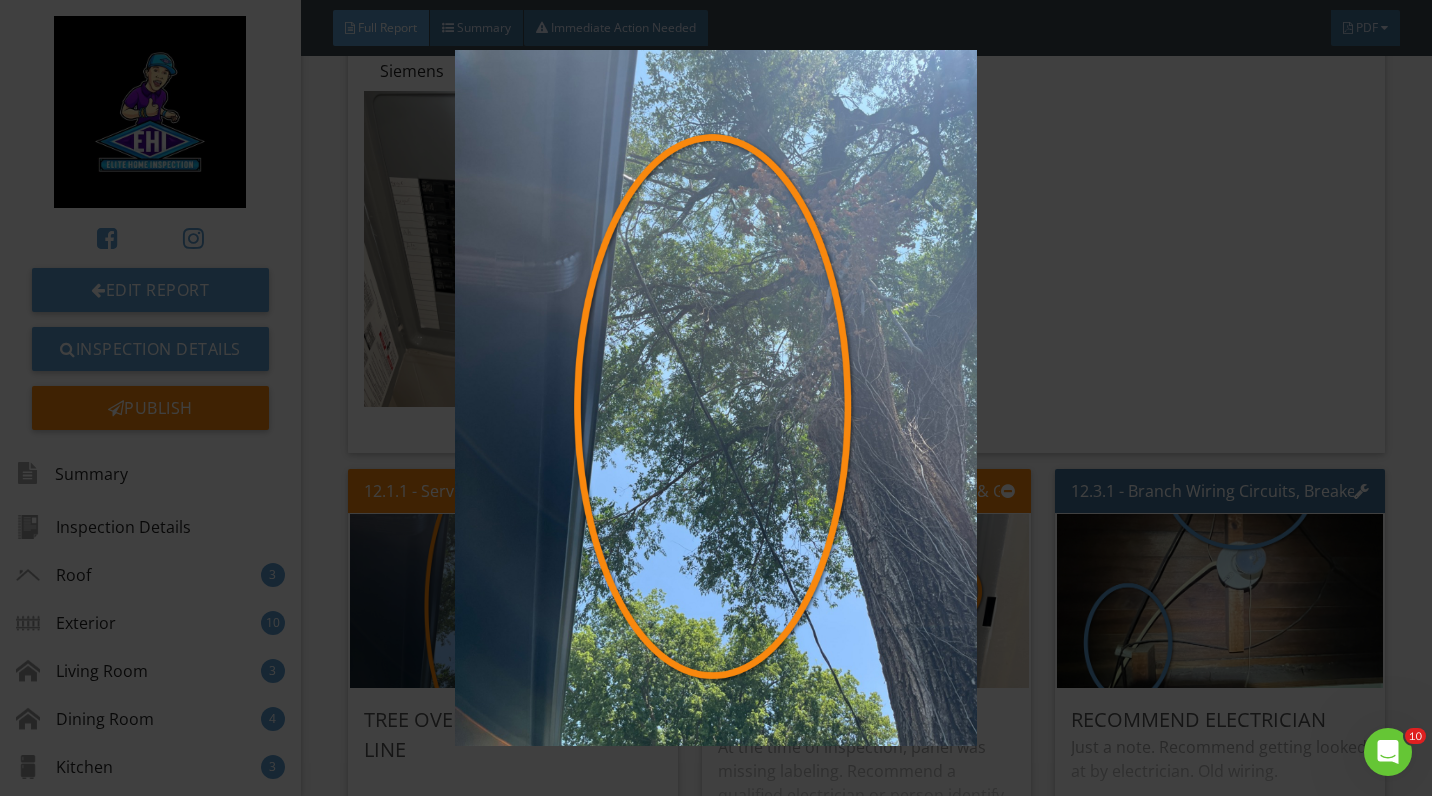click at bounding box center [716, 397] 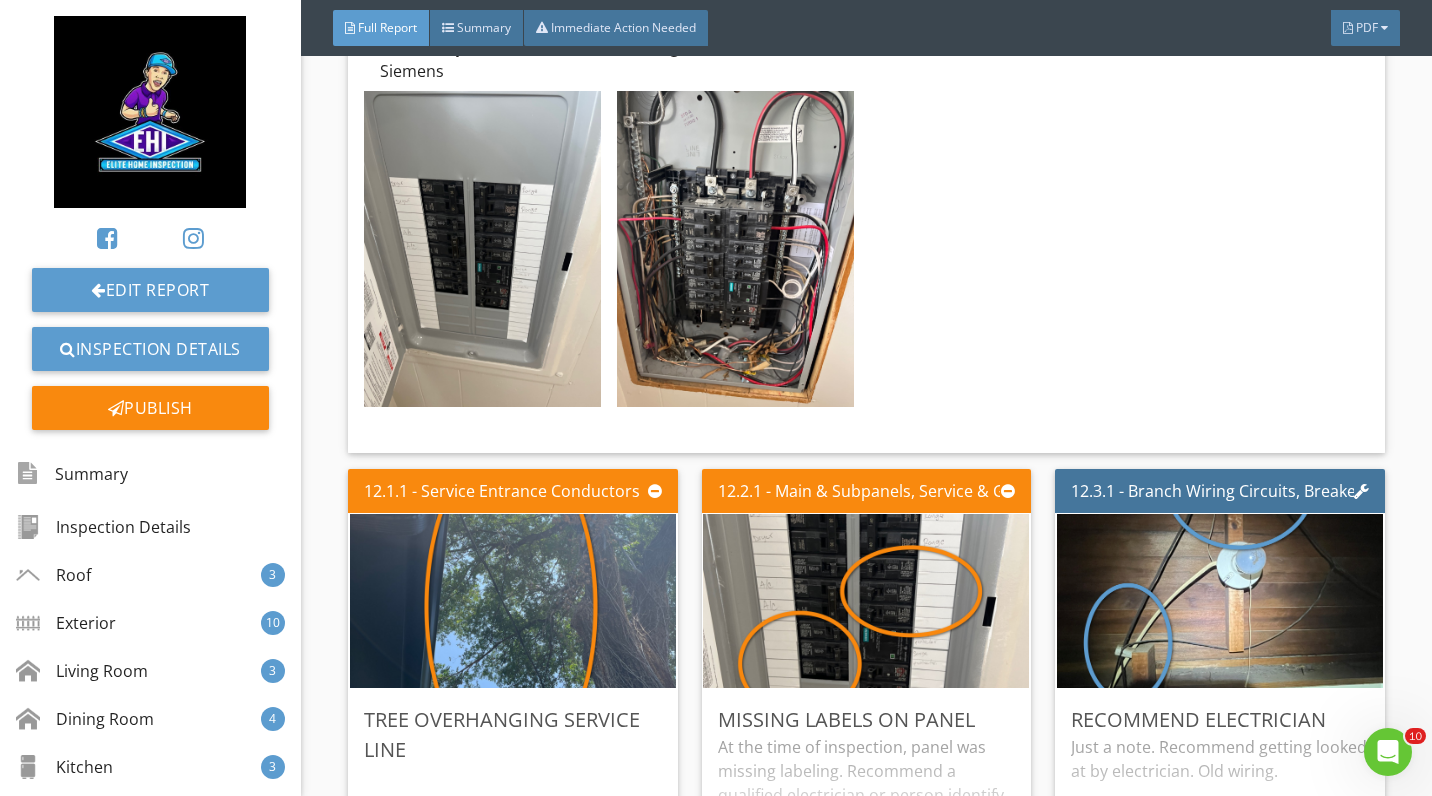 click at bounding box center (866, 601) 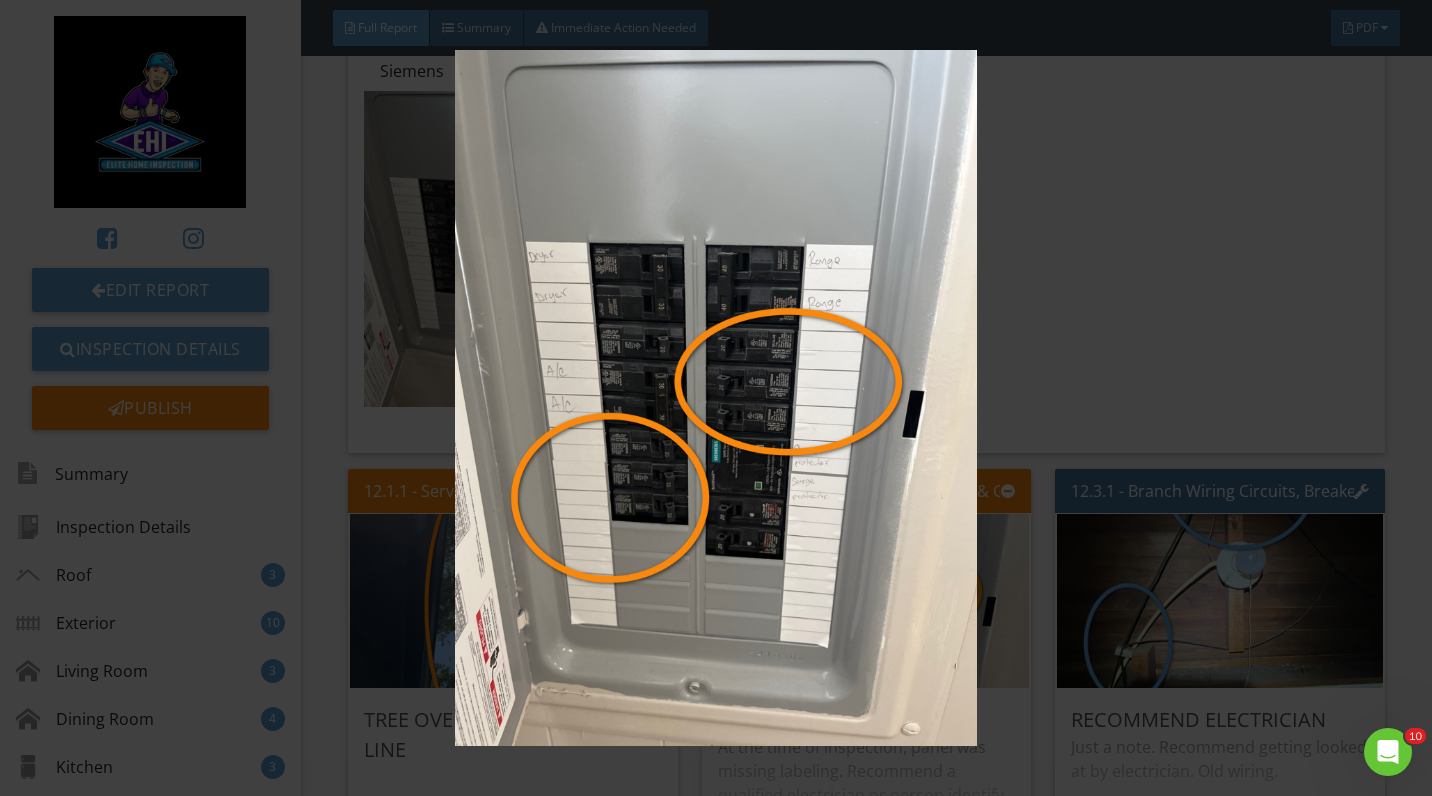 click at bounding box center [716, 397] 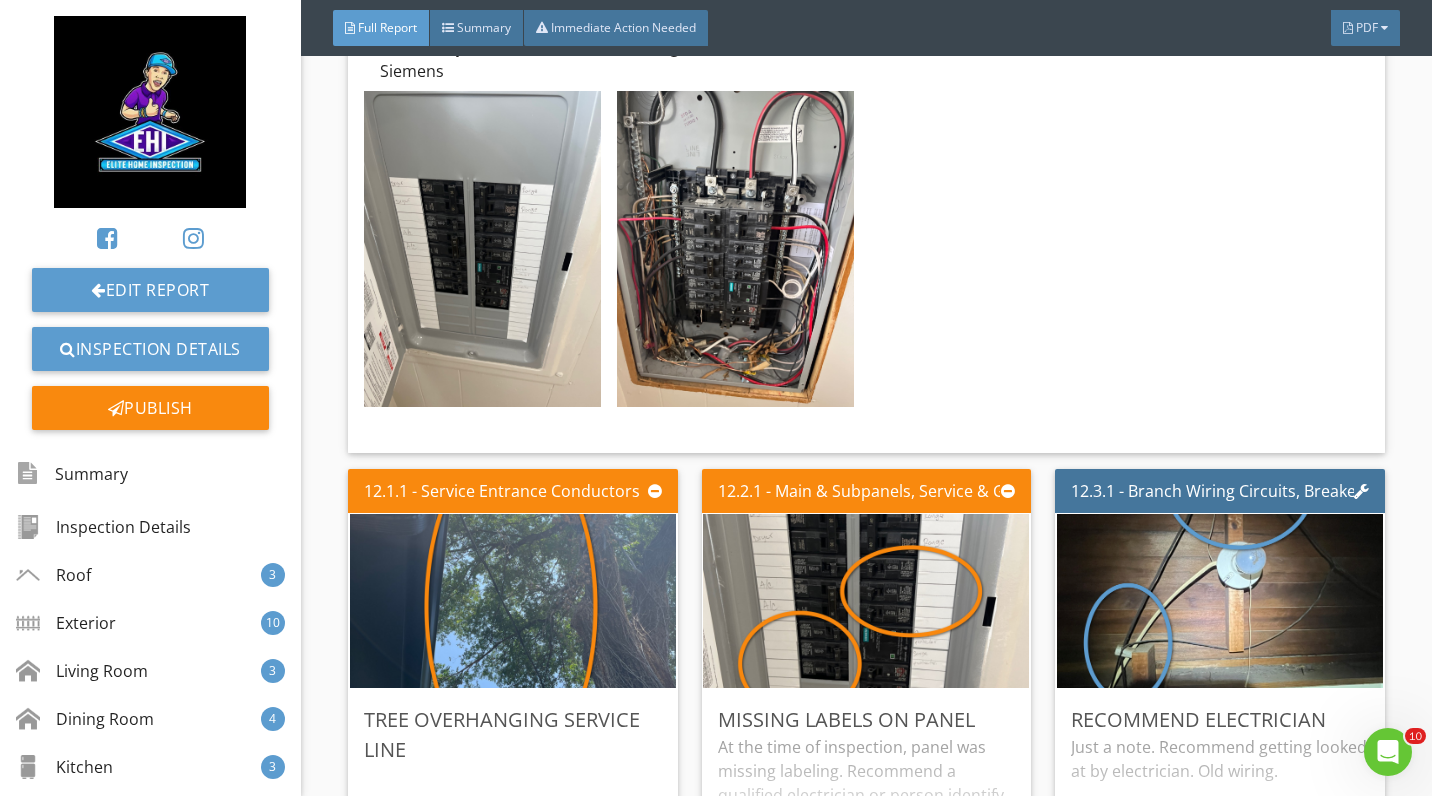 click at bounding box center [1220, 601] 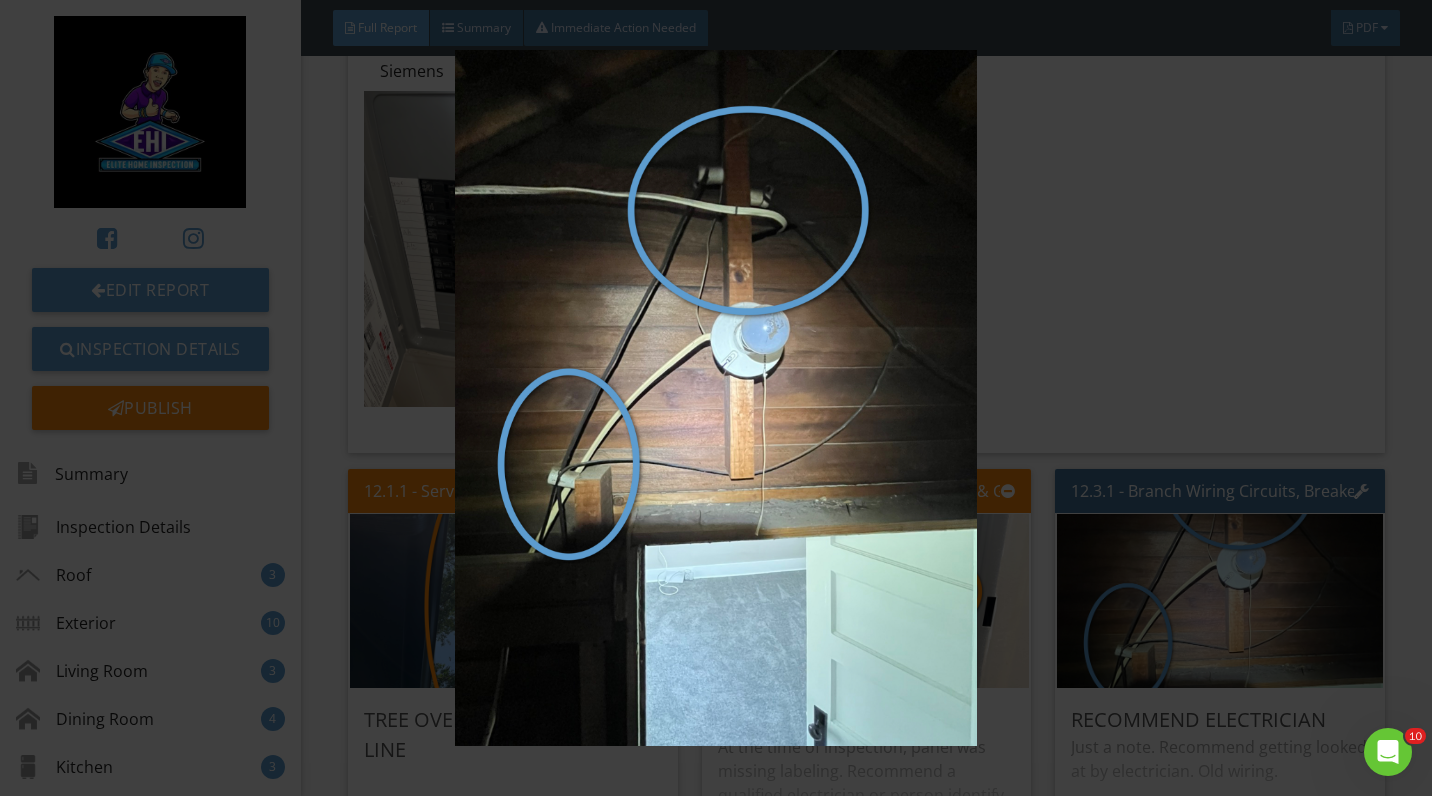 click at bounding box center (716, 397) 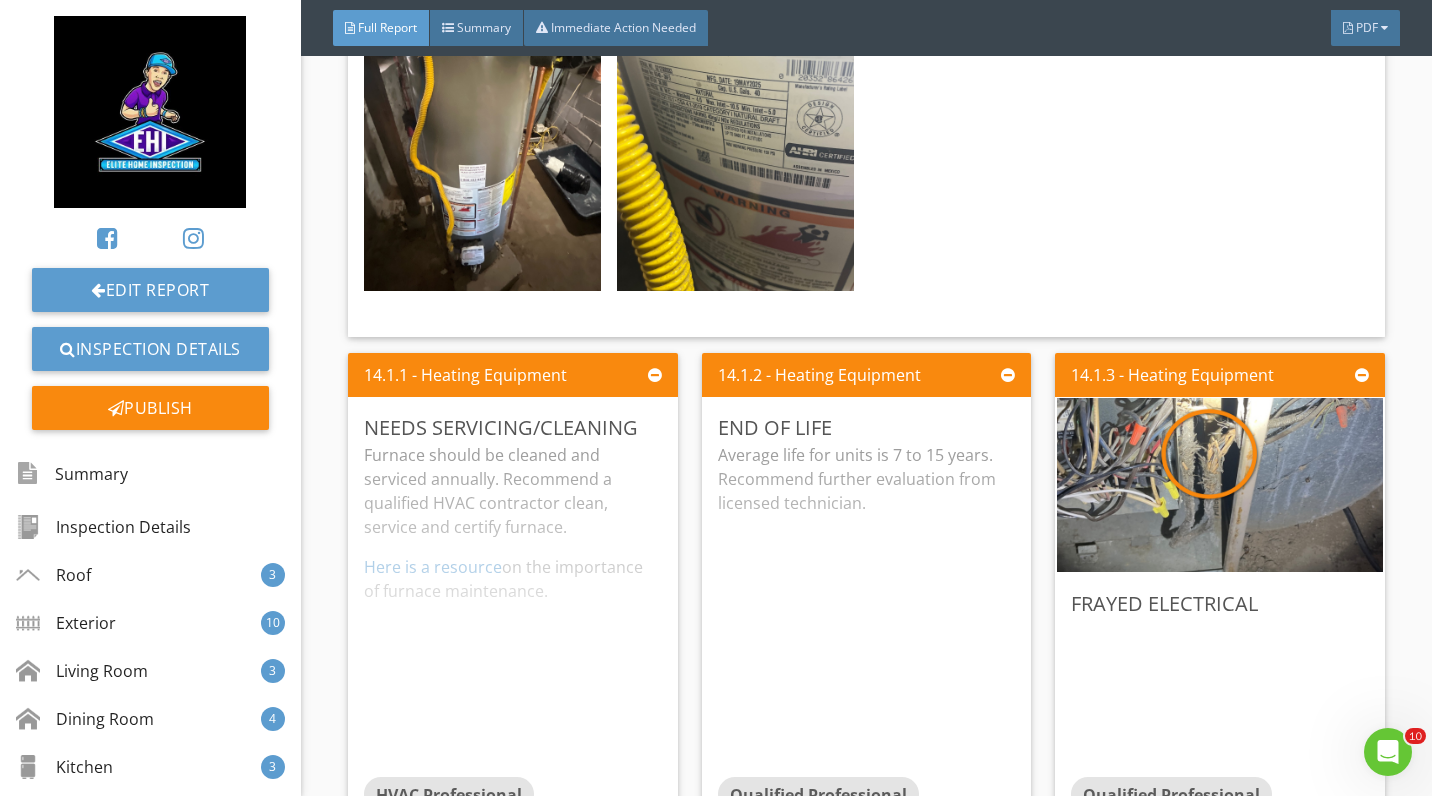 scroll, scrollTop: 24405, scrollLeft: 0, axis: vertical 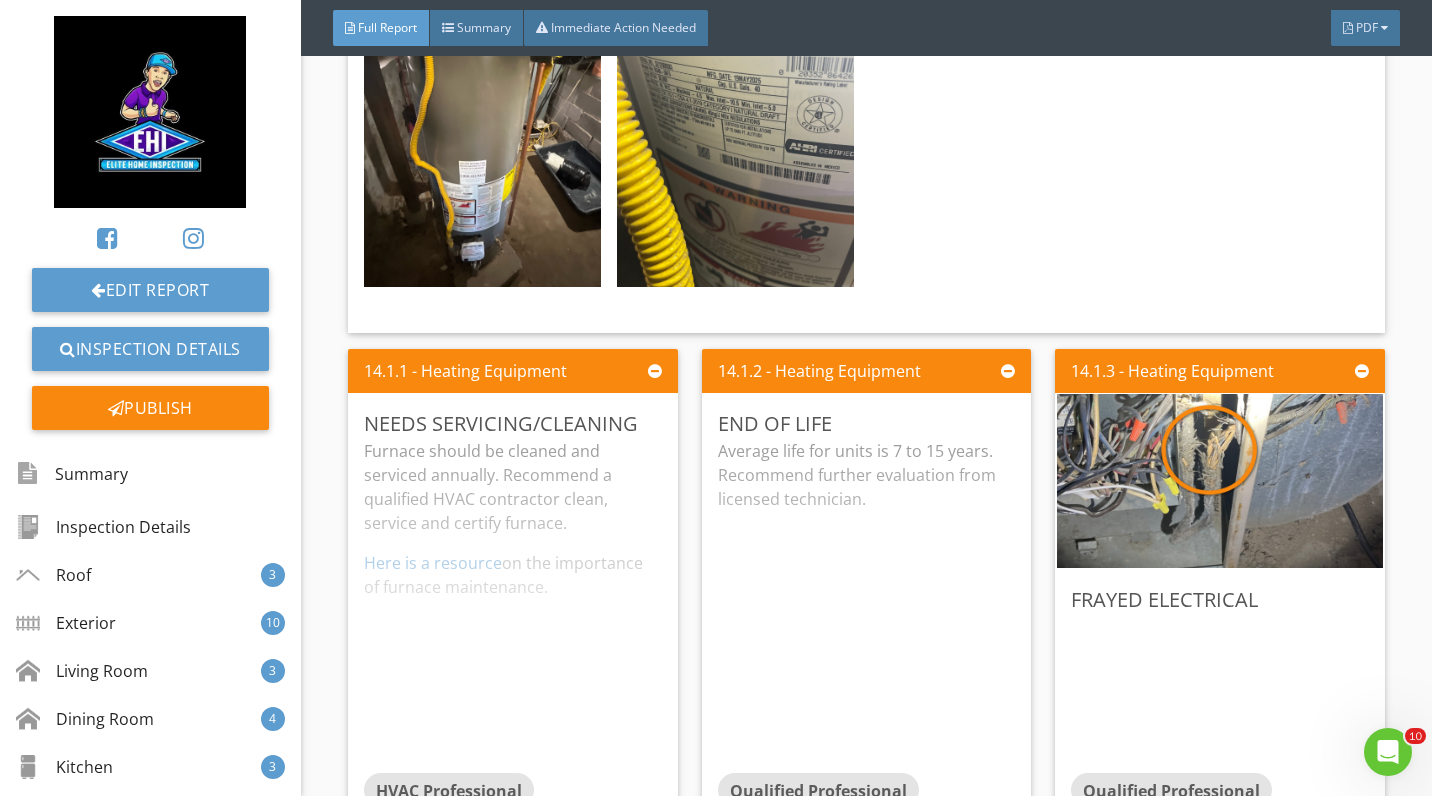 click at bounding box center [1220, 480] 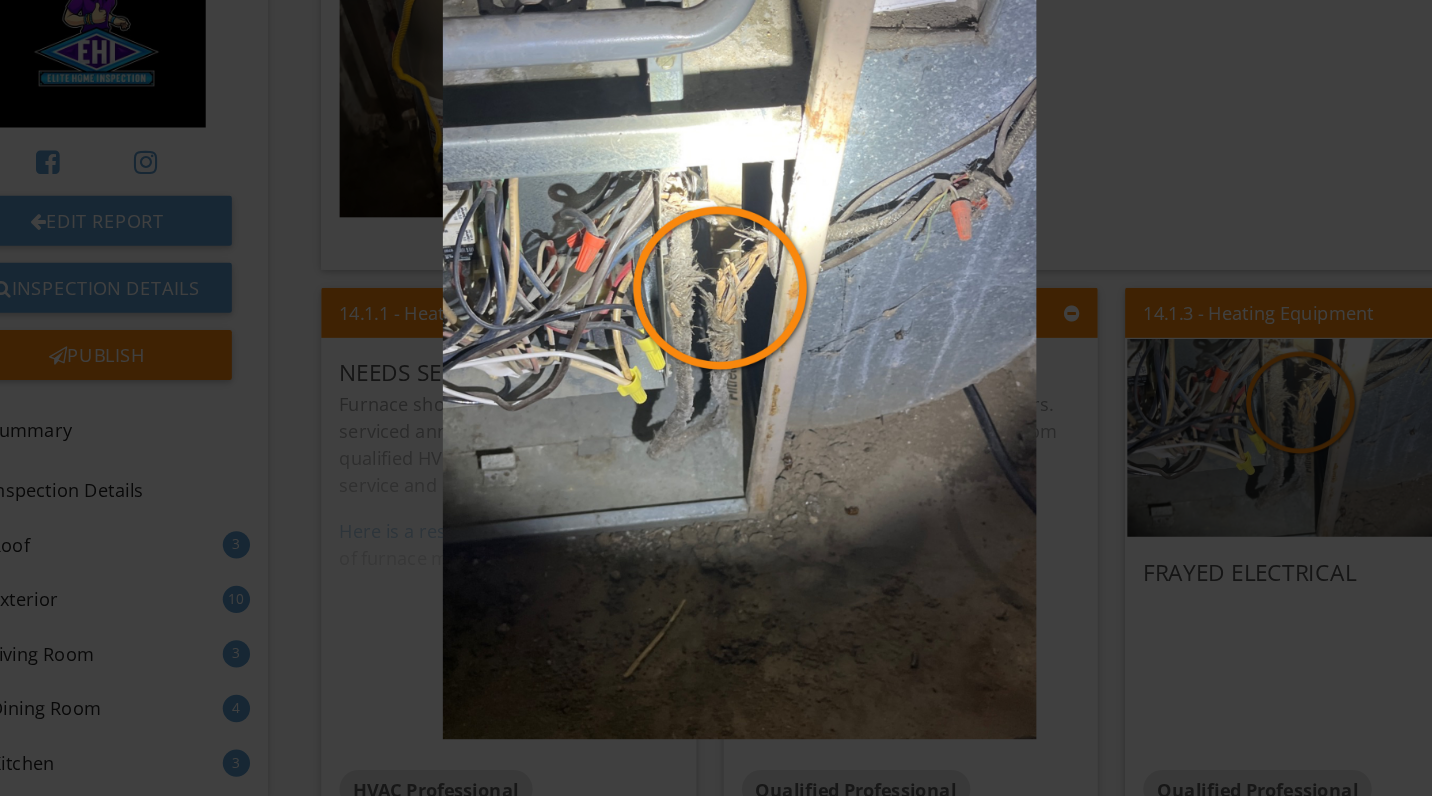scroll, scrollTop: 0, scrollLeft: 0, axis: both 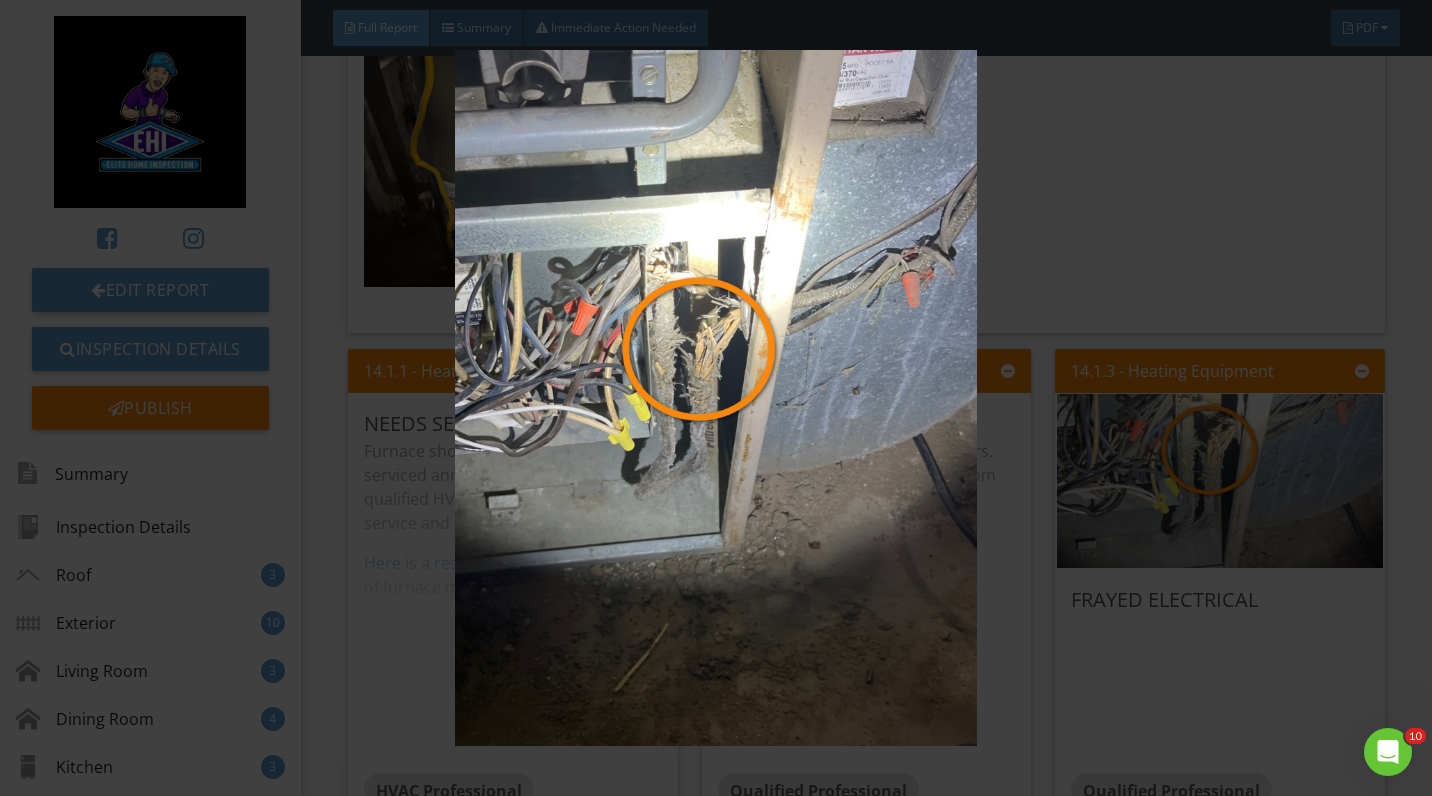 click at bounding box center [716, 397] 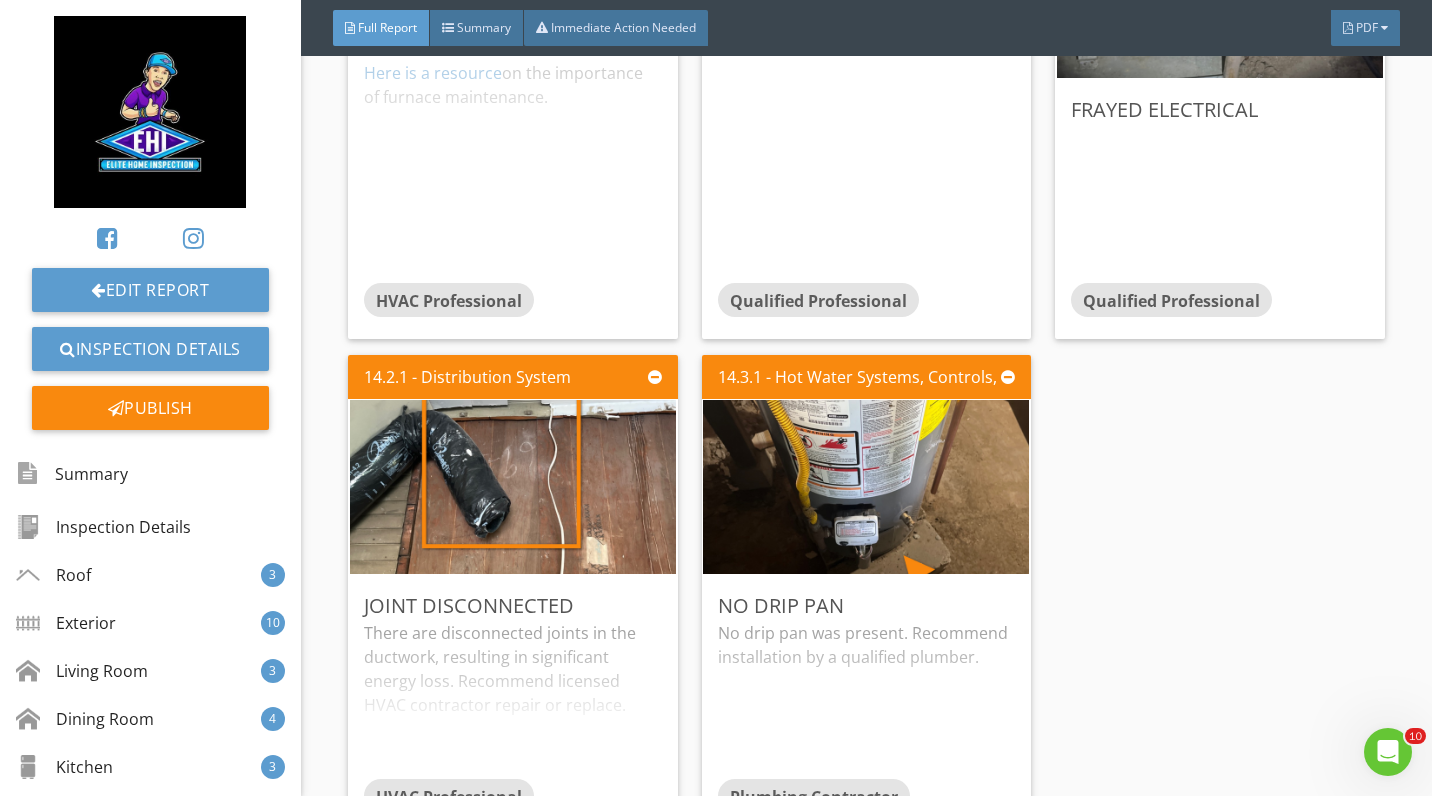 scroll, scrollTop: 24908, scrollLeft: 0, axis: vertical 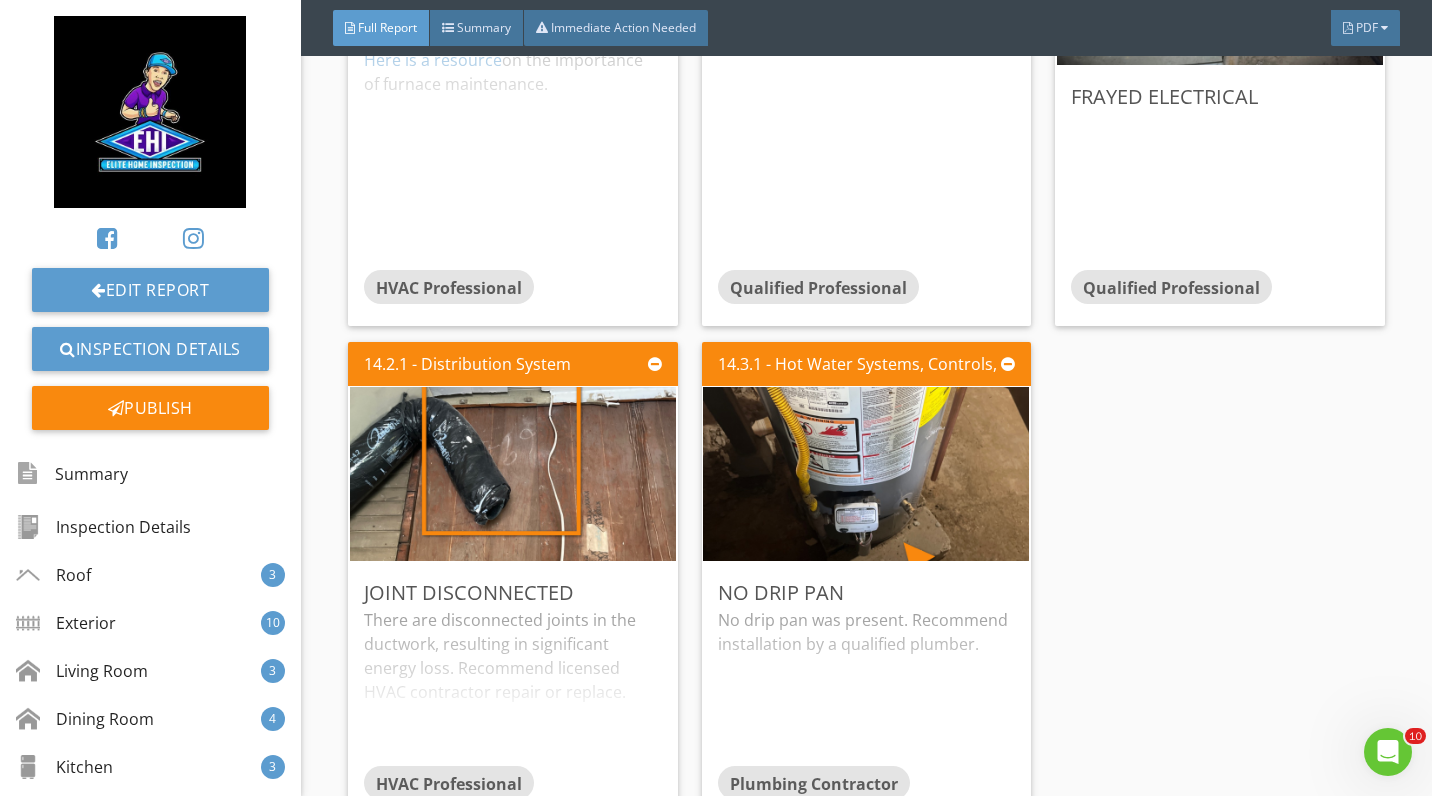 click at bounding box center [513, 473] 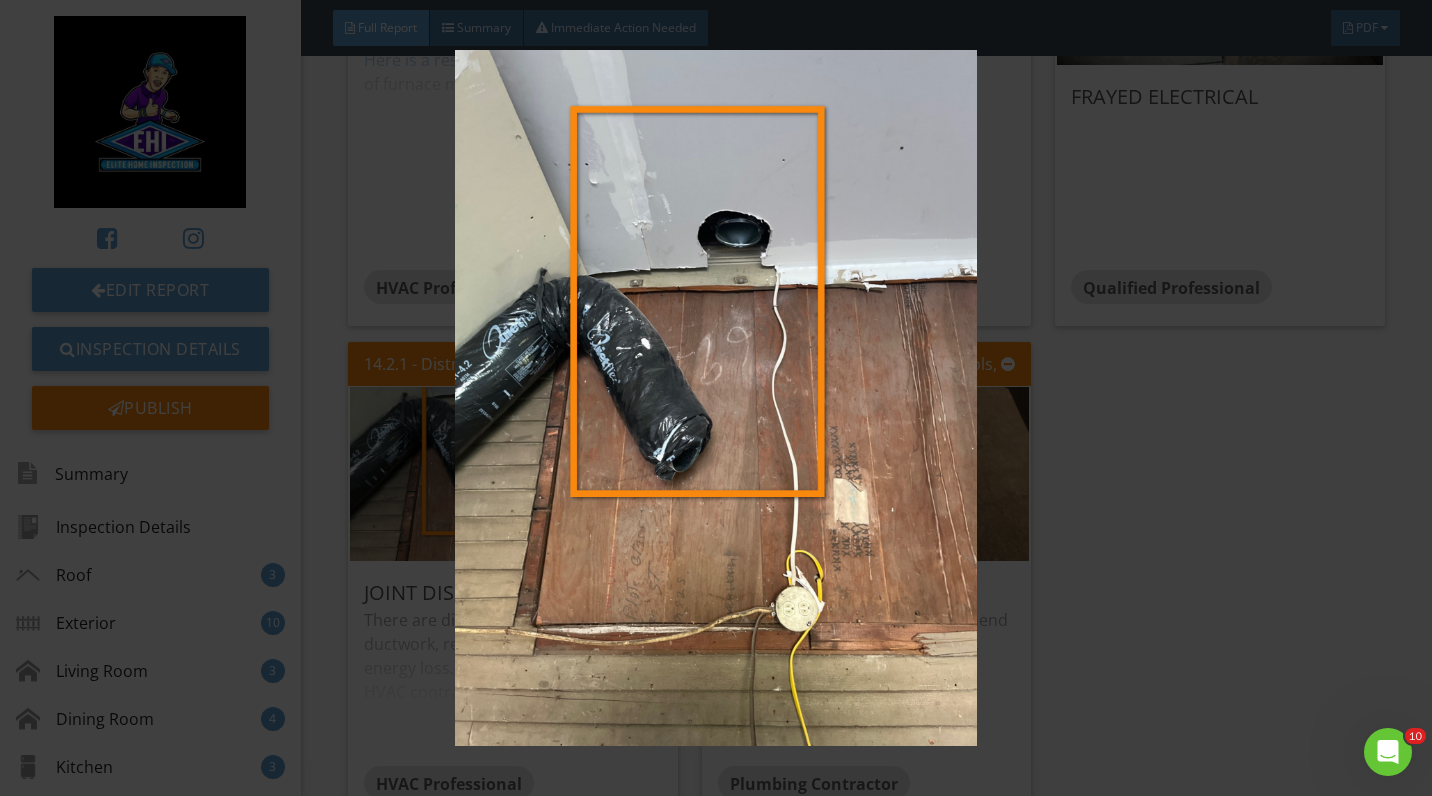 click at bounding box center (716, 397) 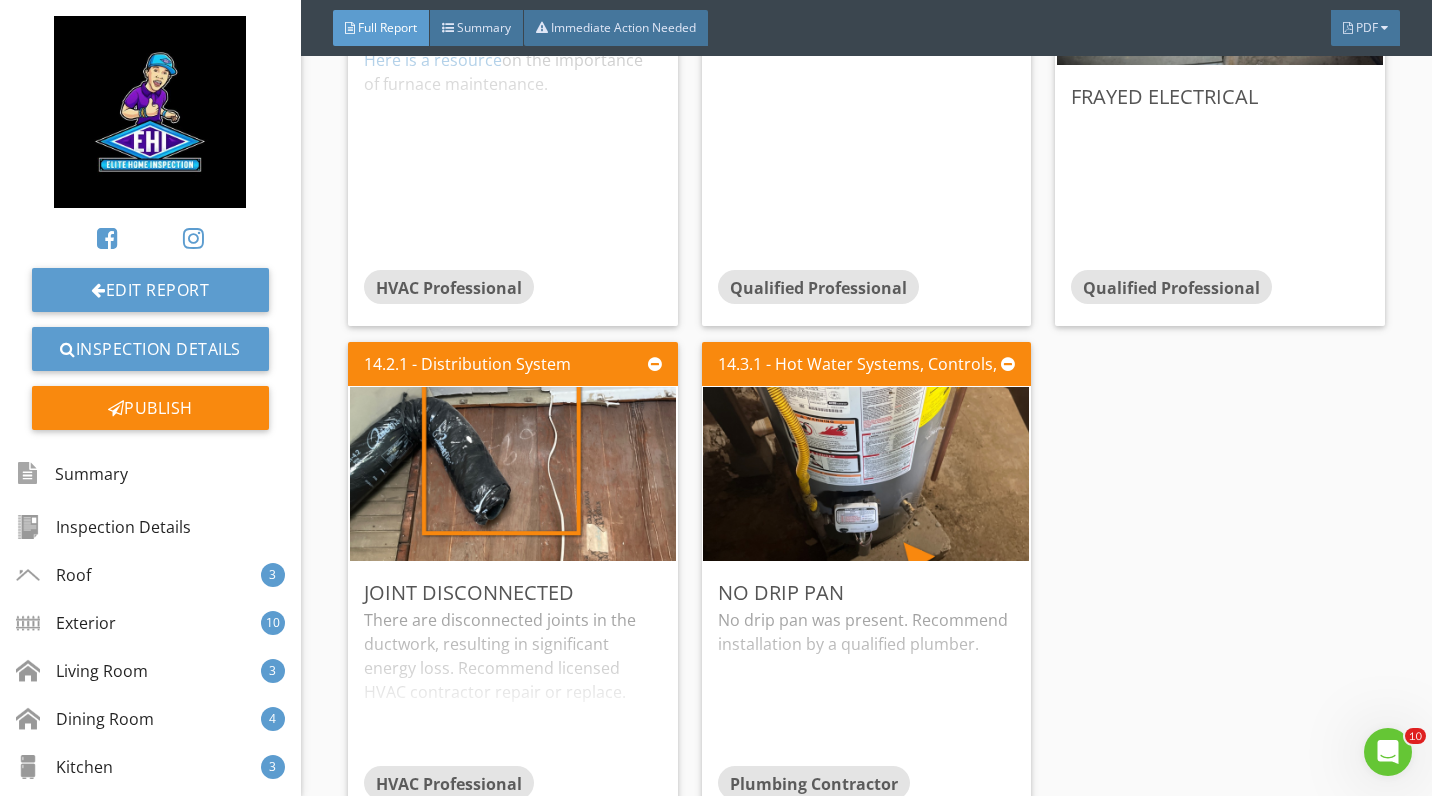 click at bounding box center (866, 473) 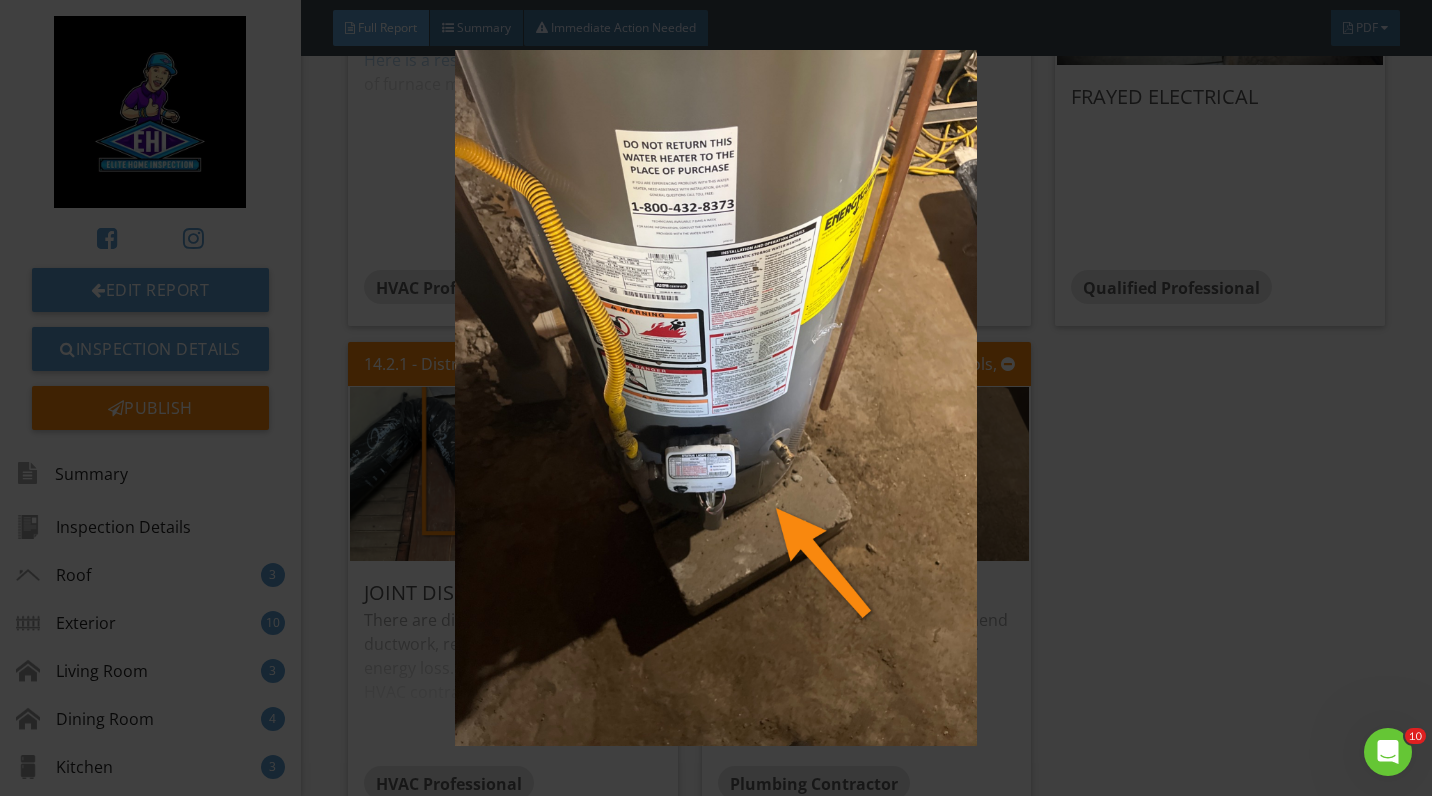 click at bounding box center [716, 397] 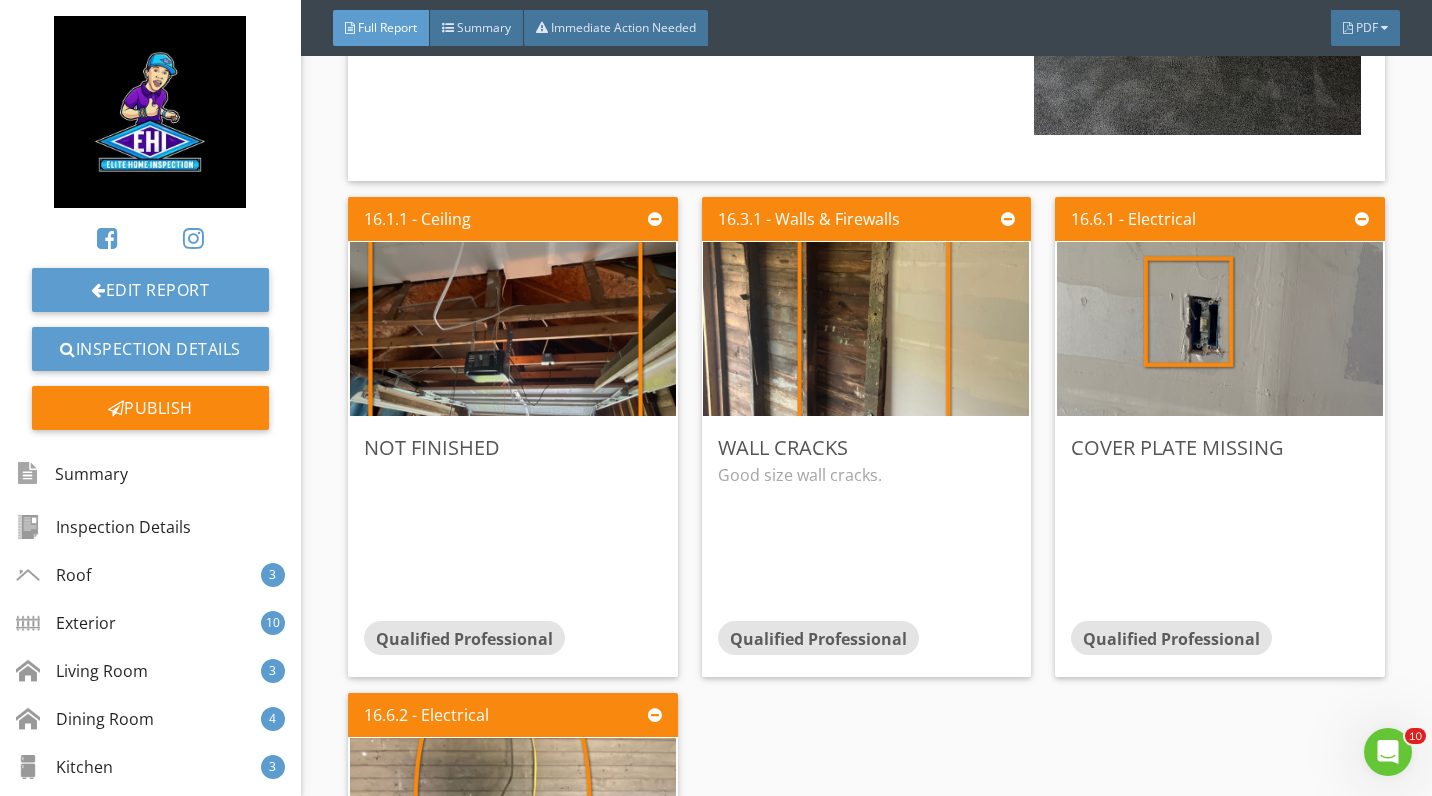 scroll, scrollTop: 27522, scrollLeft: 0, axis: vertical 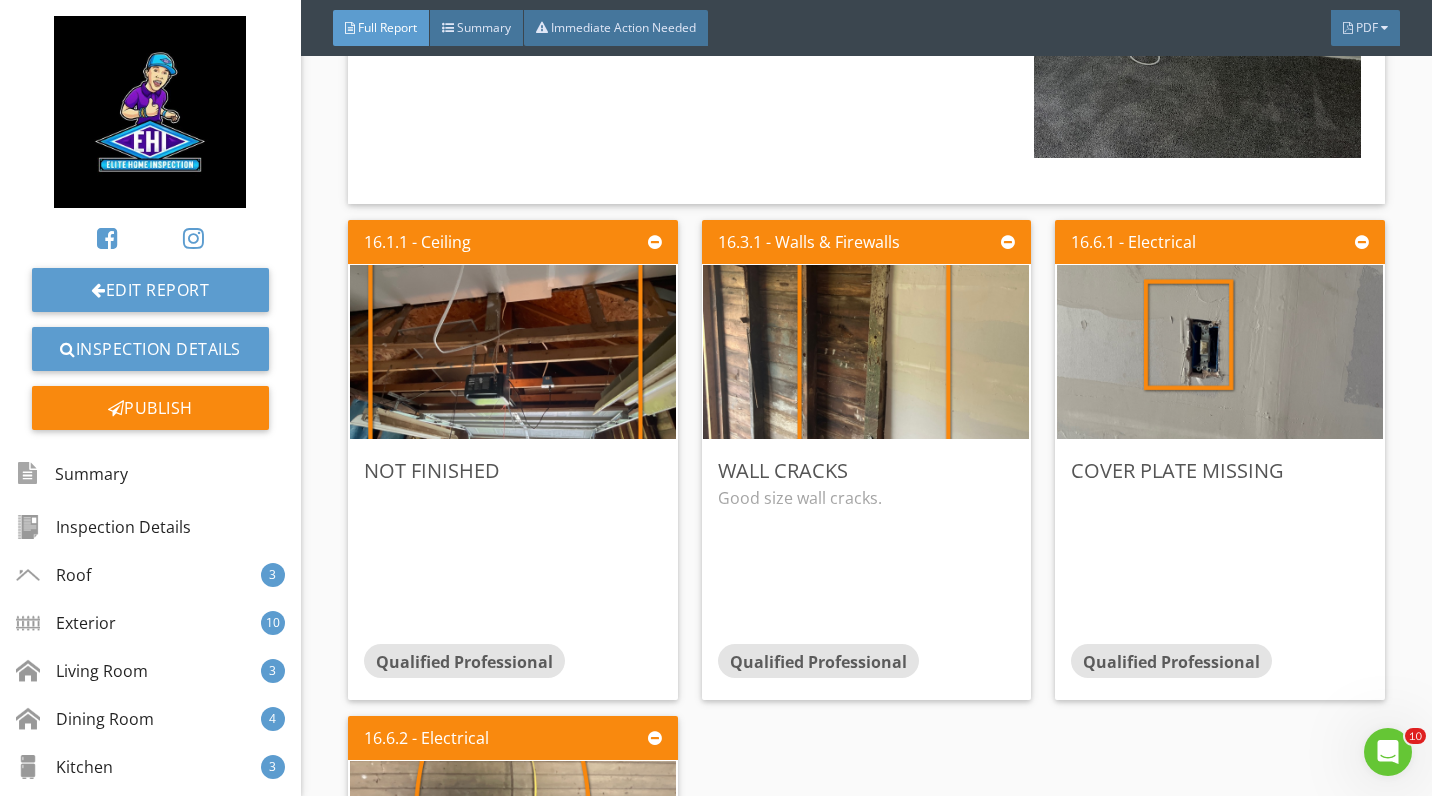 click at bounding box center [866, 351] 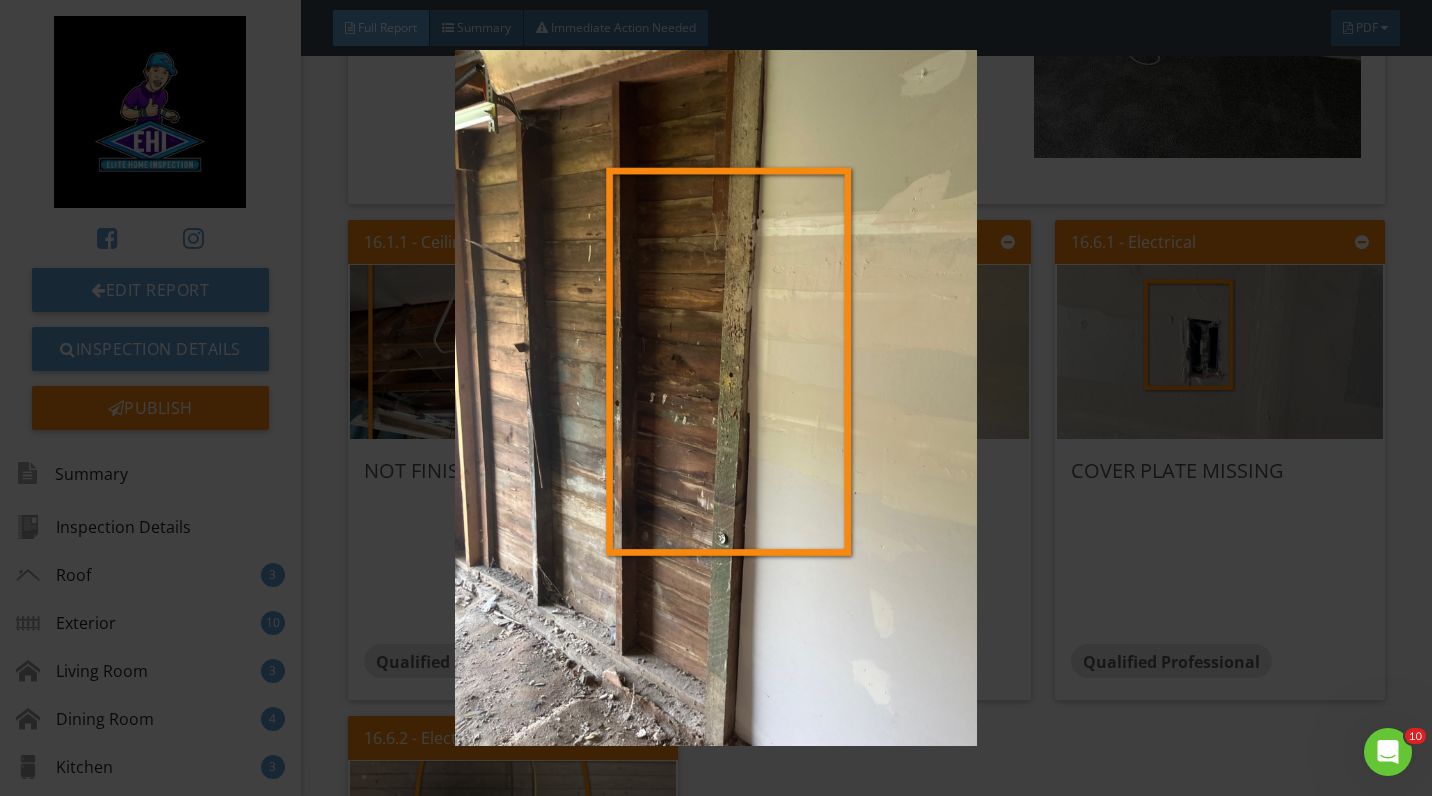 click at bounding box center [716, 397] 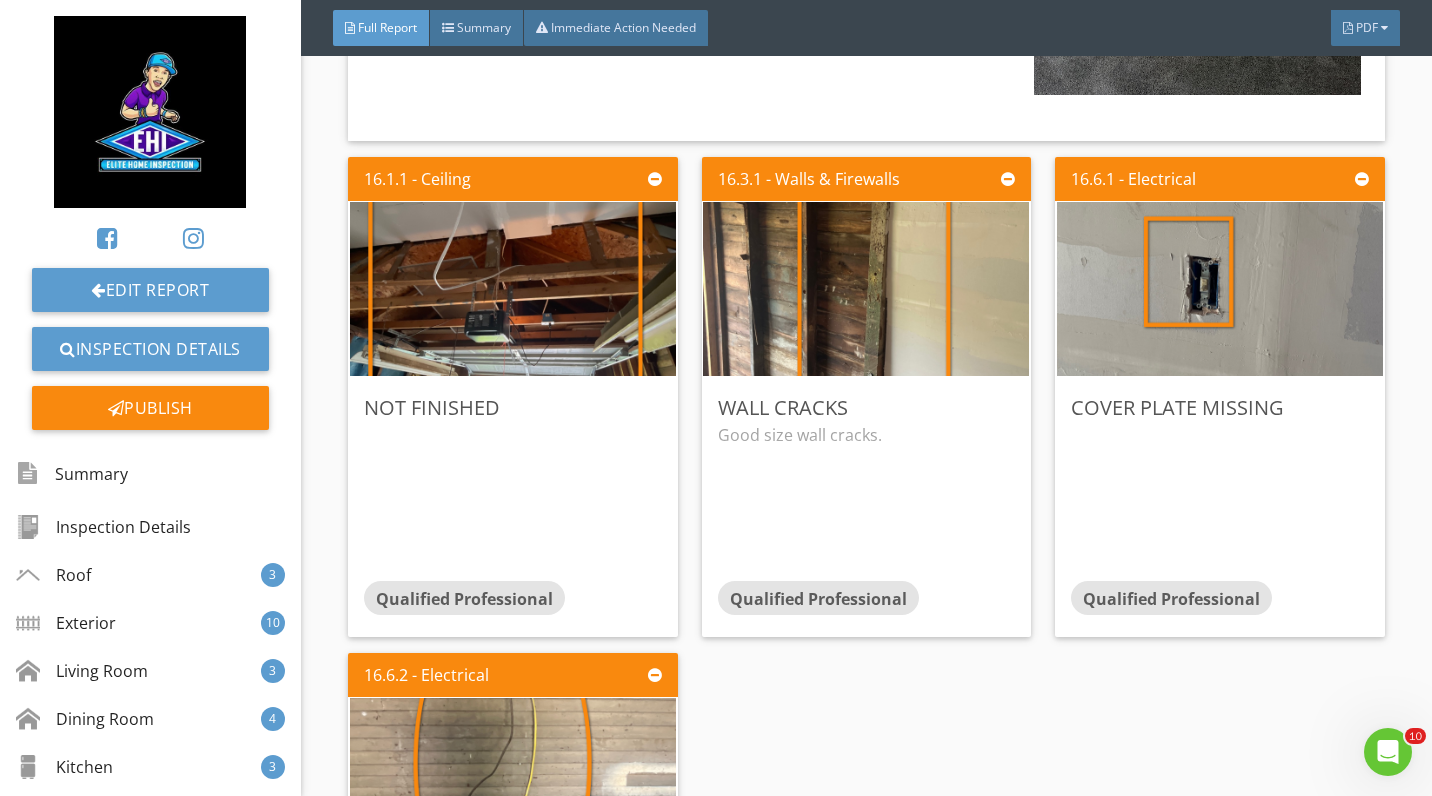 scroll, scrollTop: 27574, scrollLeft: 0, axis: vertical 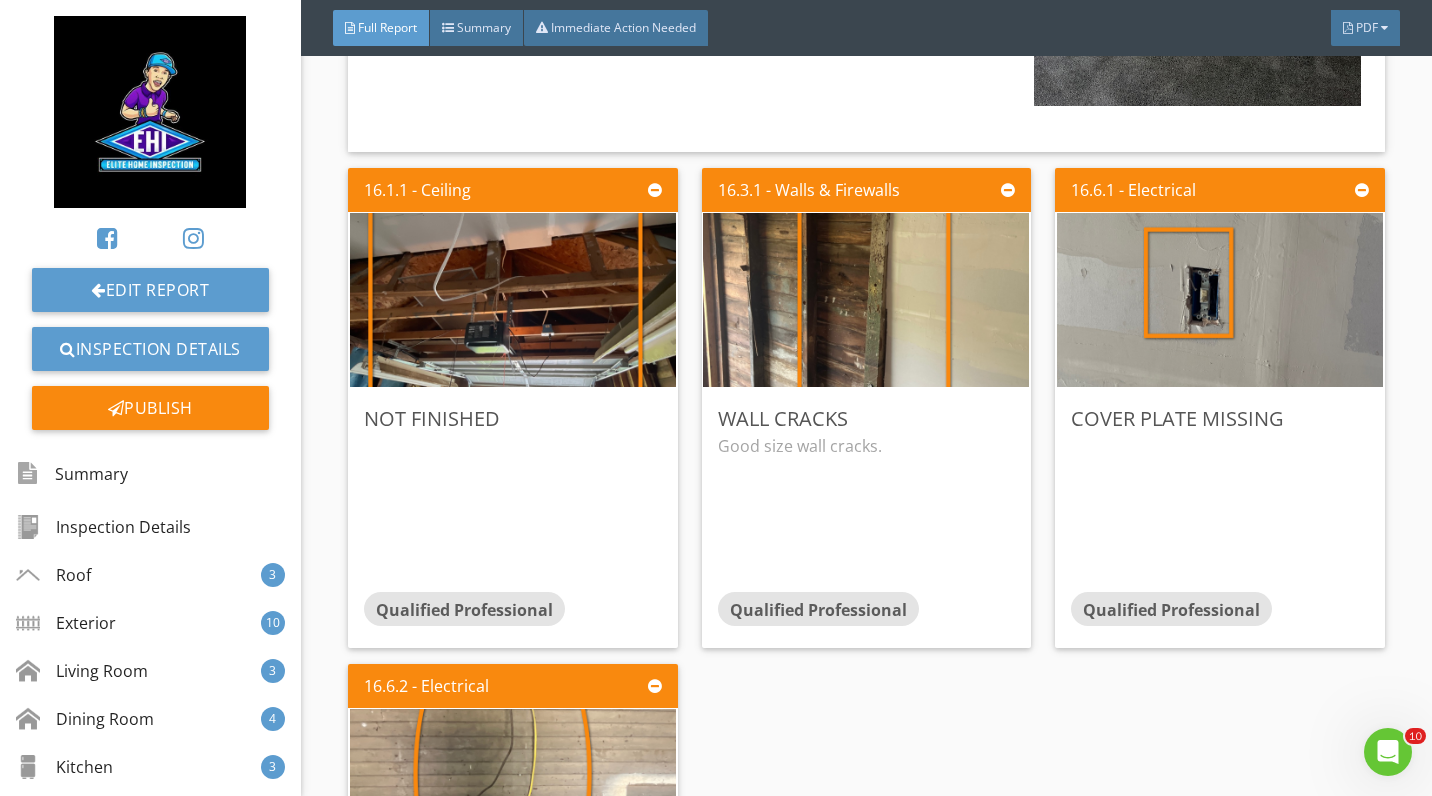 click at bounding box center (1220, 299) 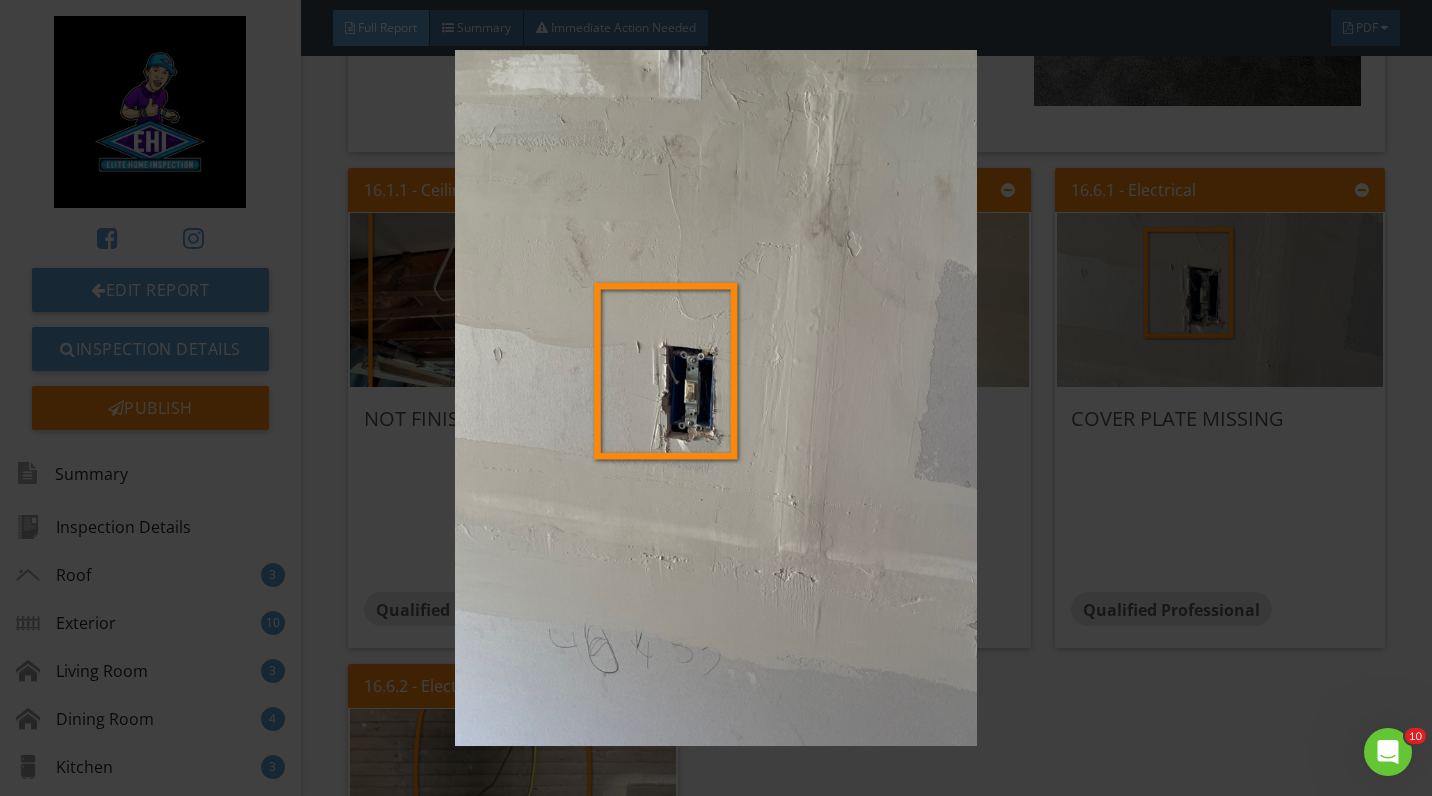 click at bounding box center [716, 397] 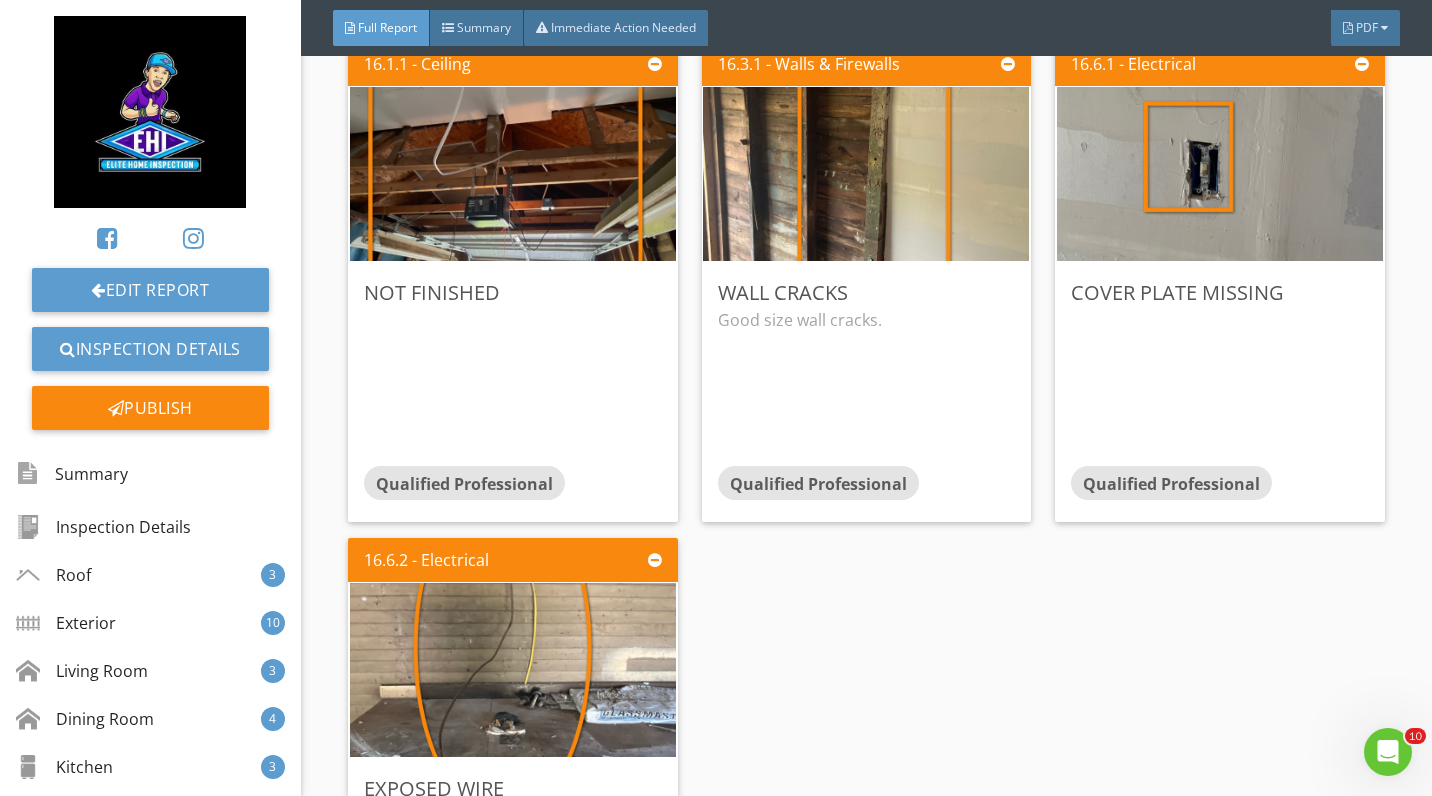 scroll, scrollTop: 27783, scrollLeft: 0, axis: vertical 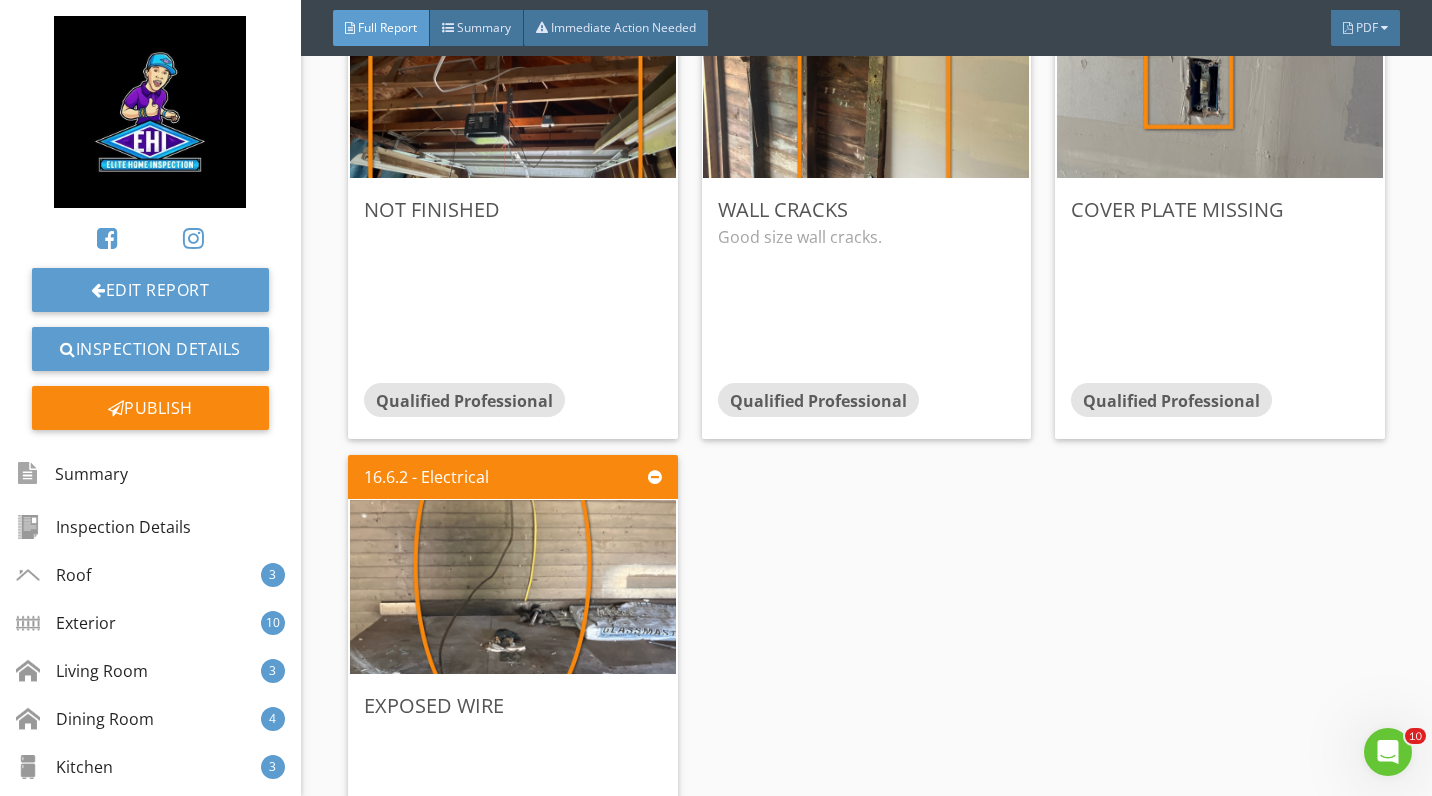 click at bounding box center [513, 586] 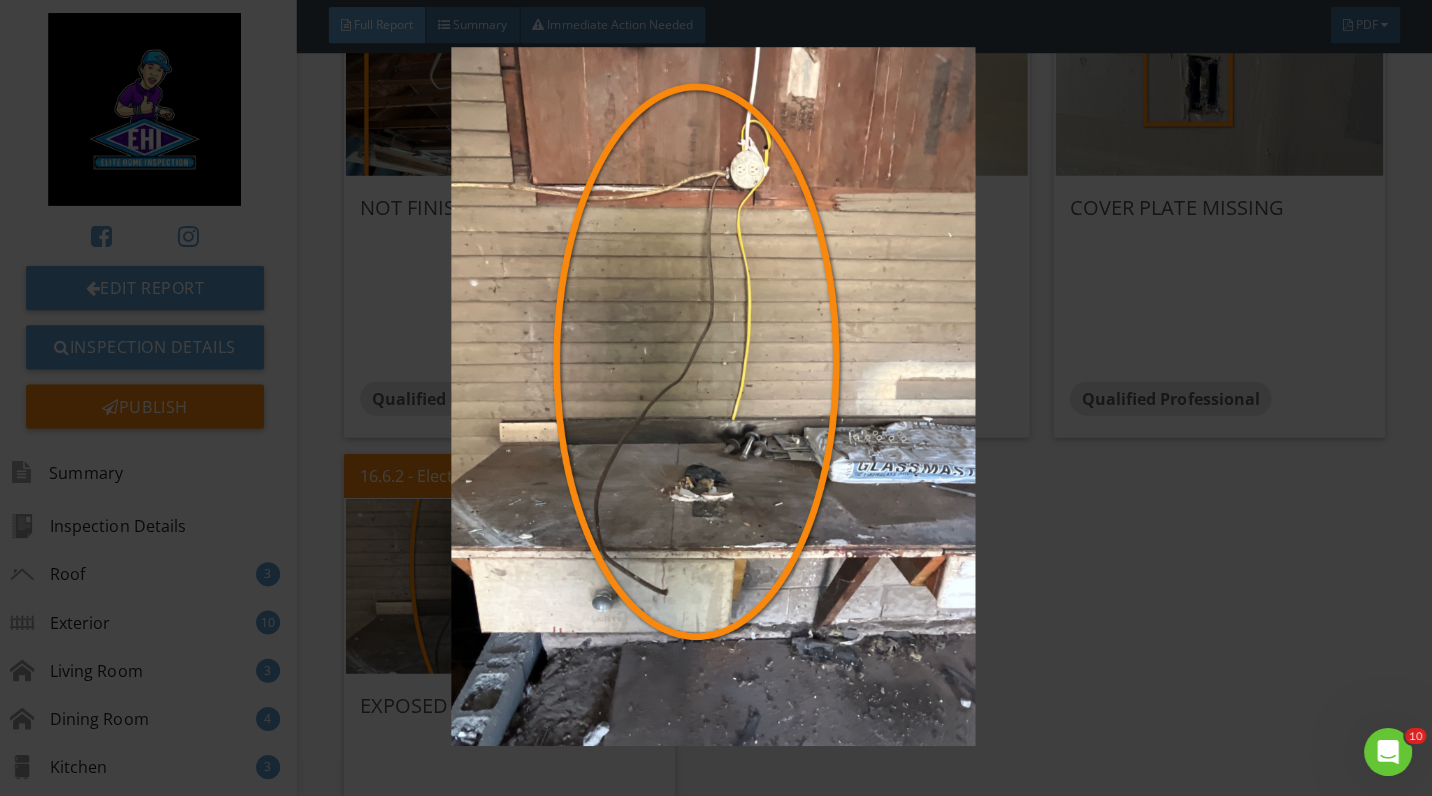 scroll, scrollTop: 0, scrollLeft: 0, axis: both 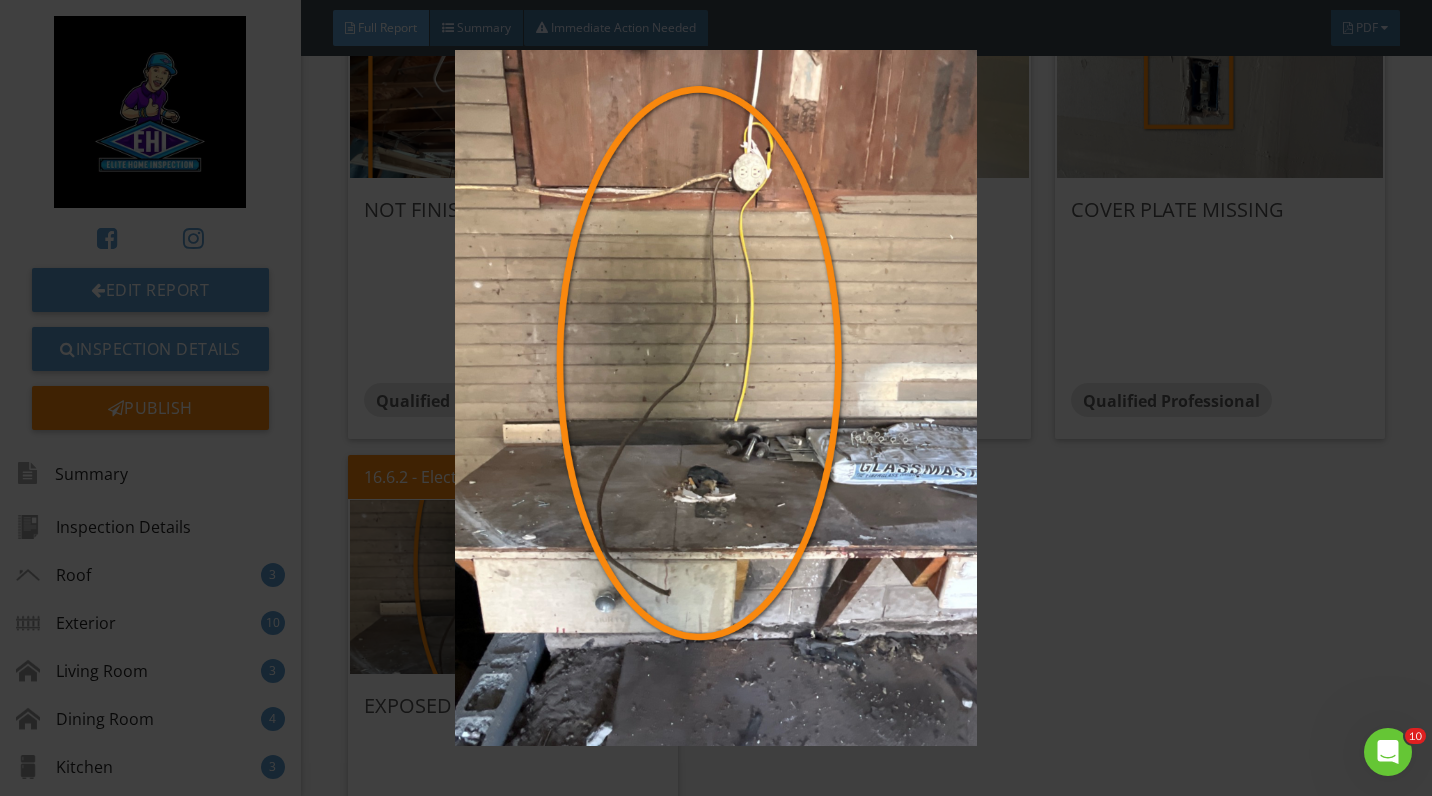 click at bounding box center [716, 397] 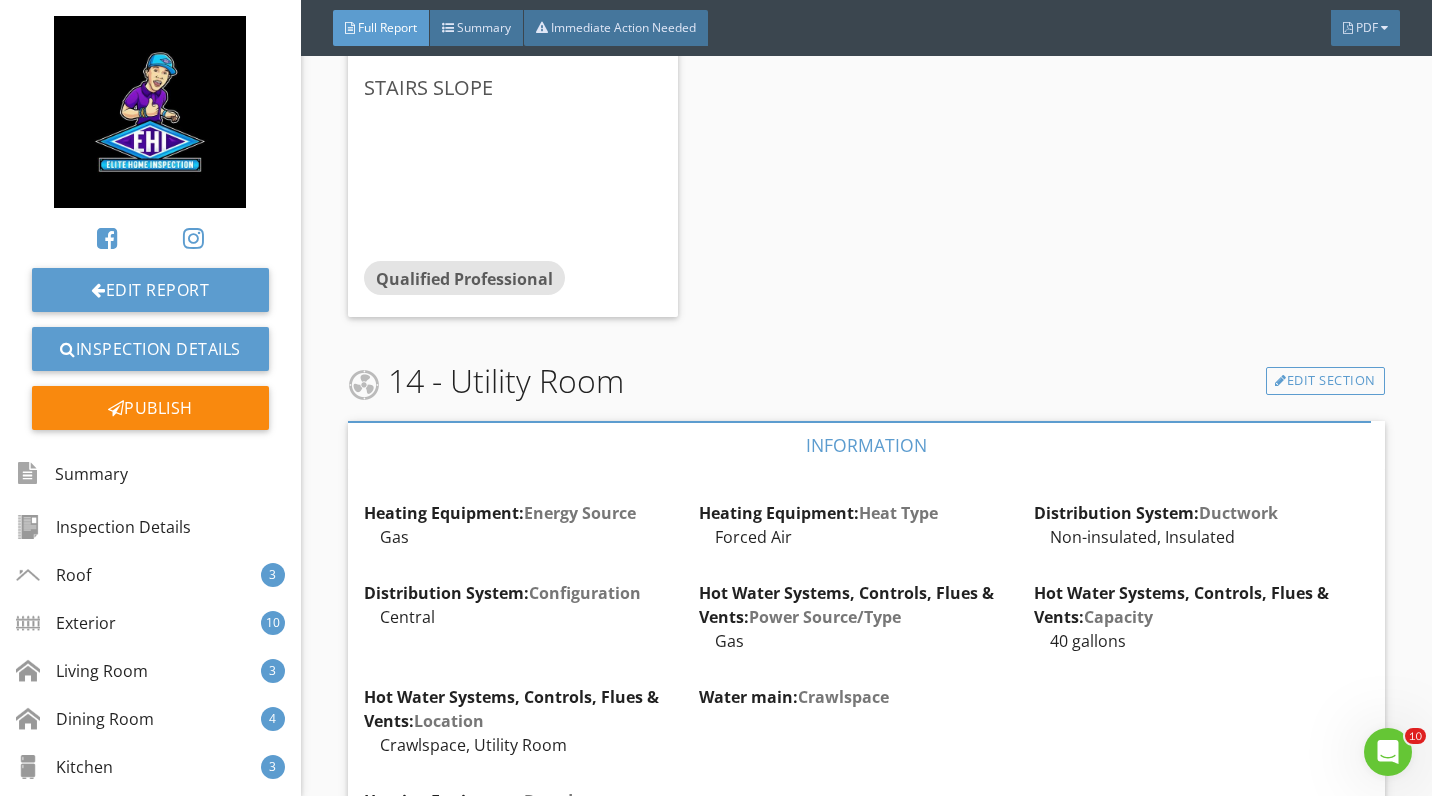scroll, scrollTop: 22918, scrollLeft: 0, axis: vertical 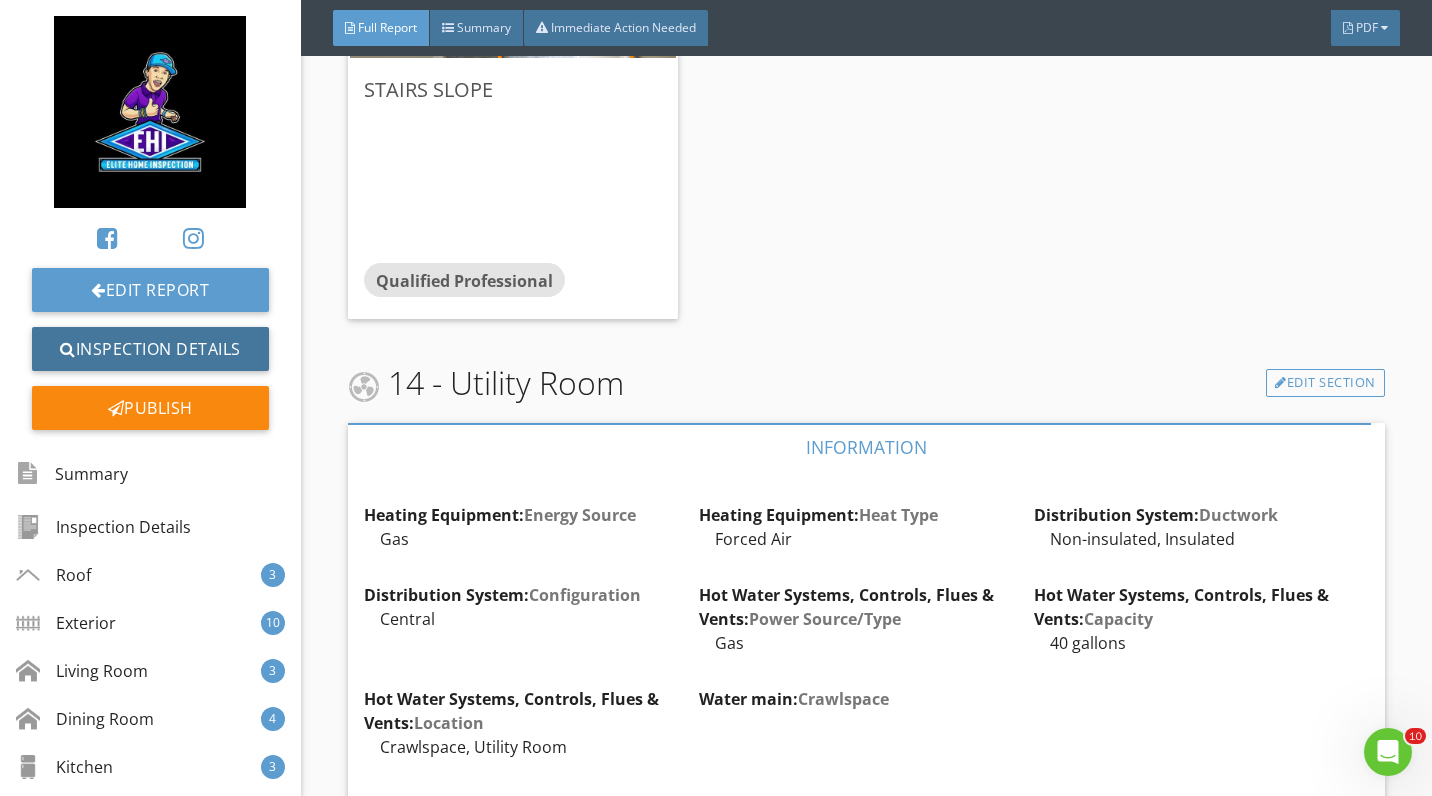click on "Inspection Details" at bounding box center (150, 349) 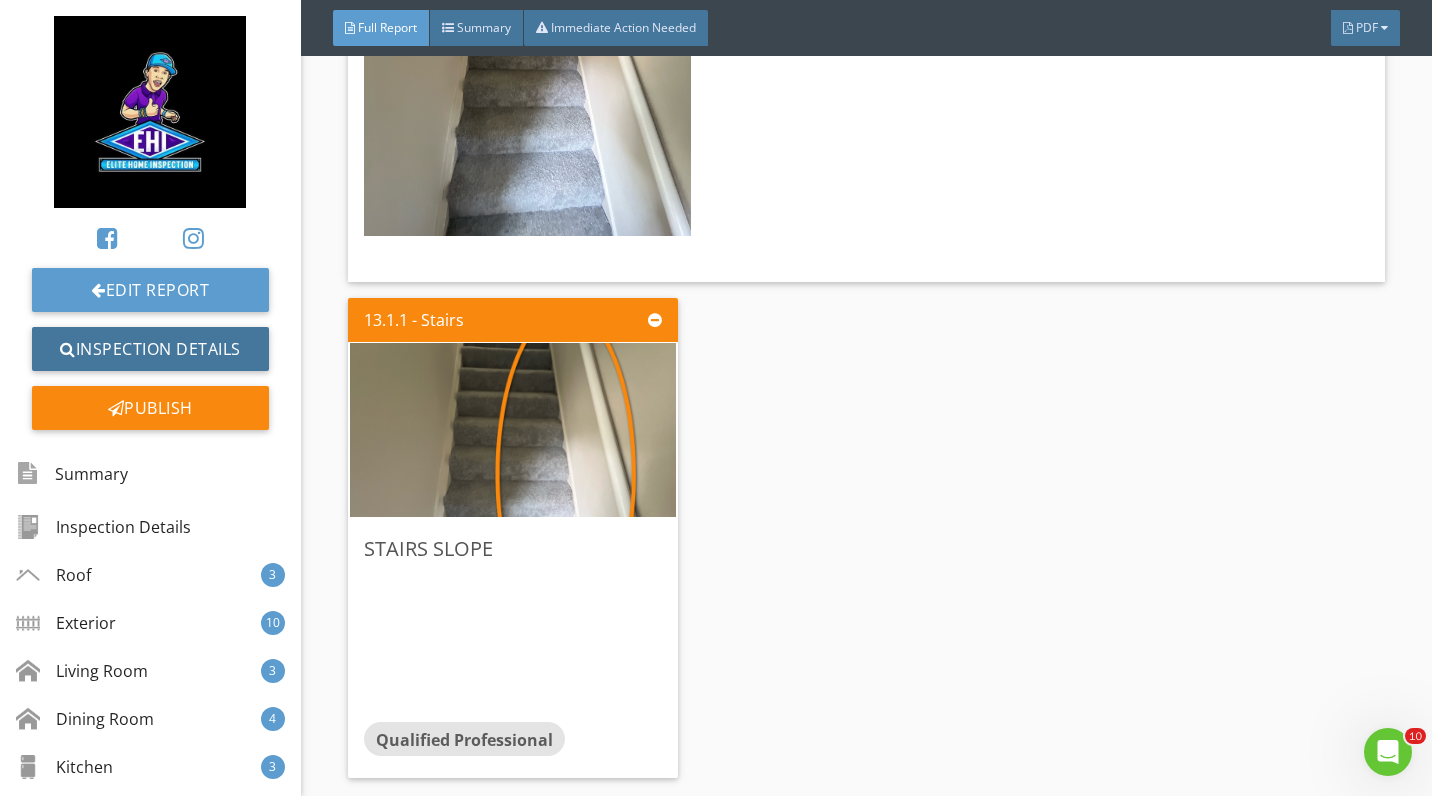 scroll, scrollTop: 22432, scrollLeft: 0, axis: vertical 